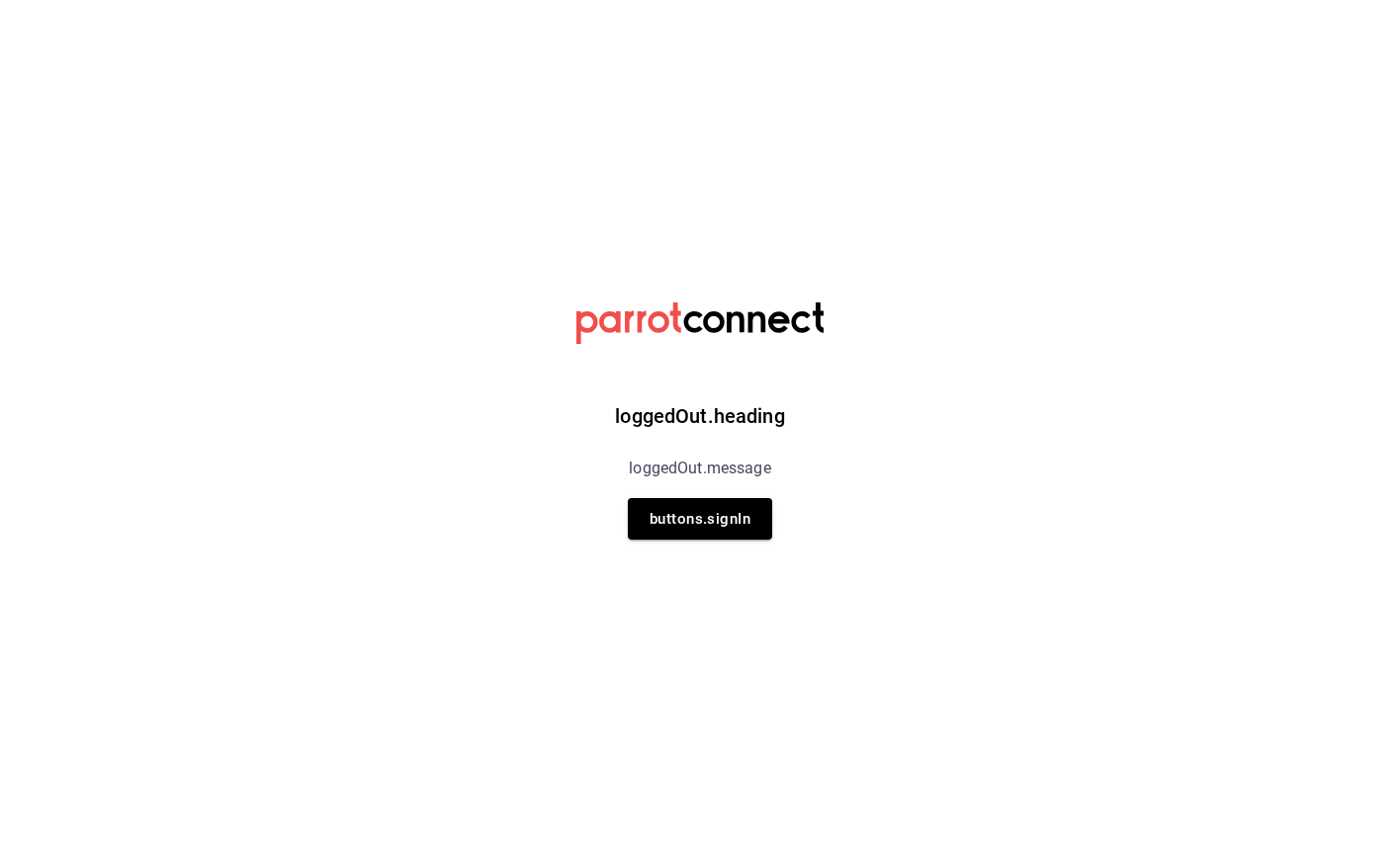 scroll, scrollTop: 0, scrollLeft: 0, axis: both 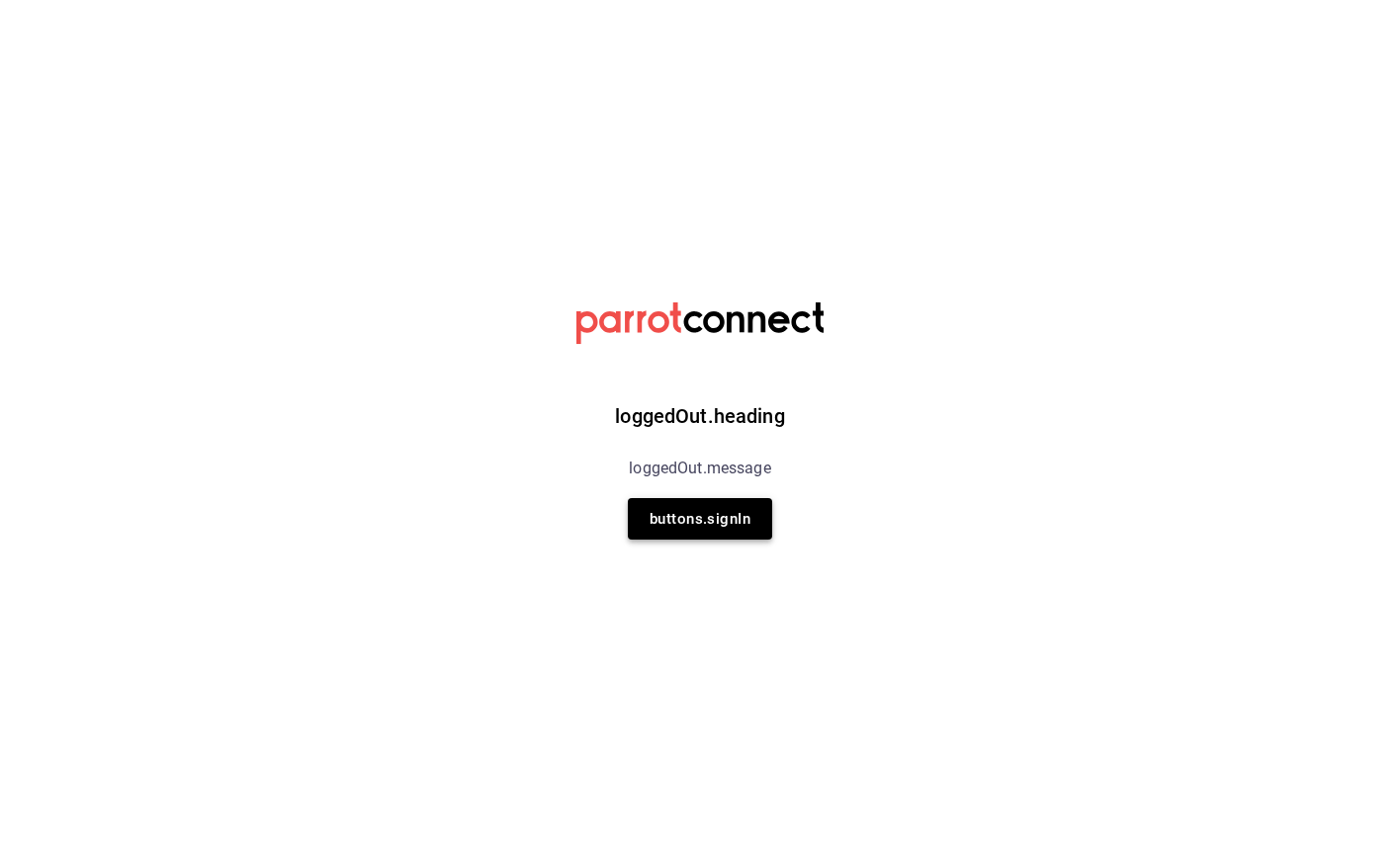 click on "buttons.signIn" at bounding box center (700, 519) 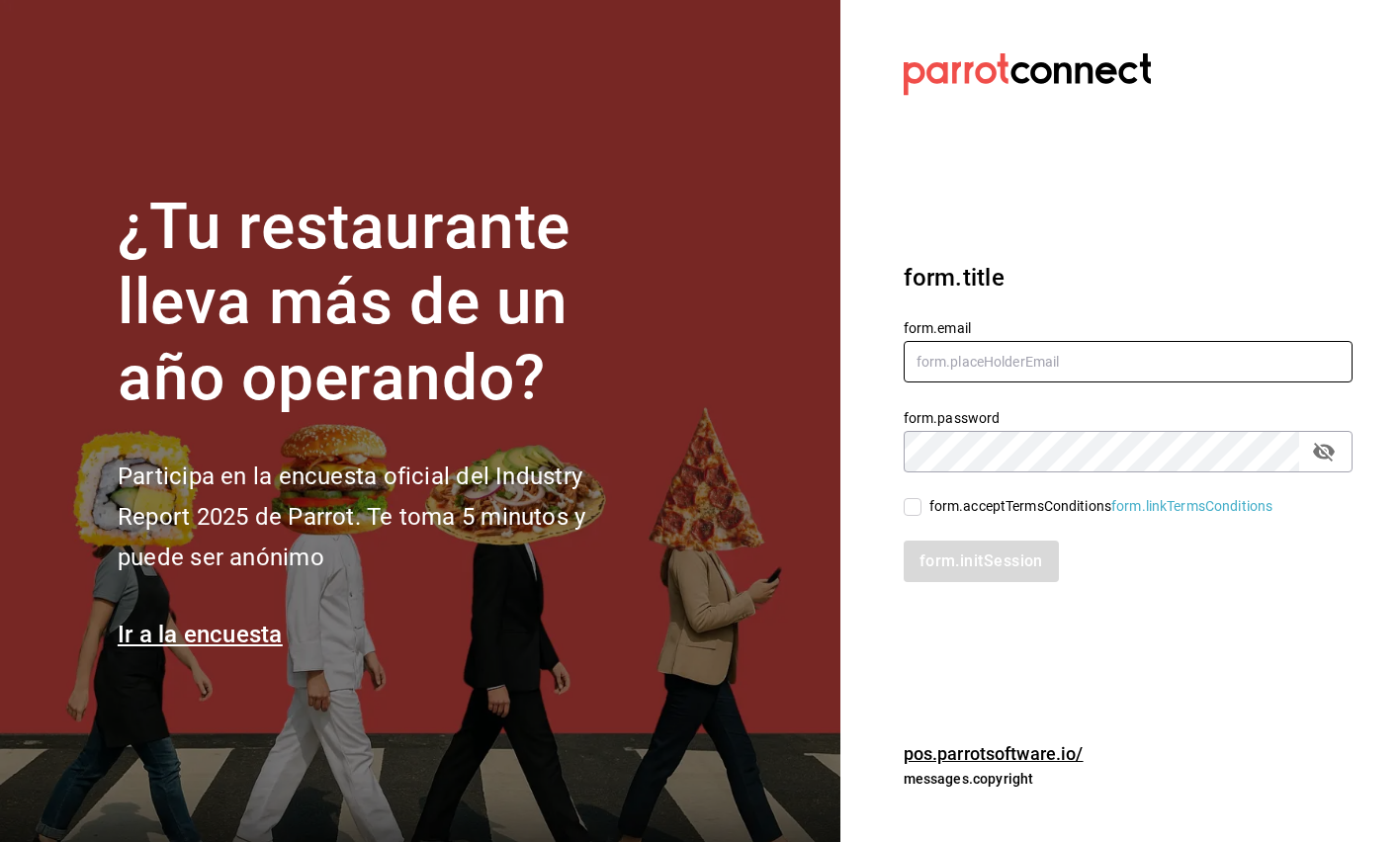 click at bounding box center (1128, 362) 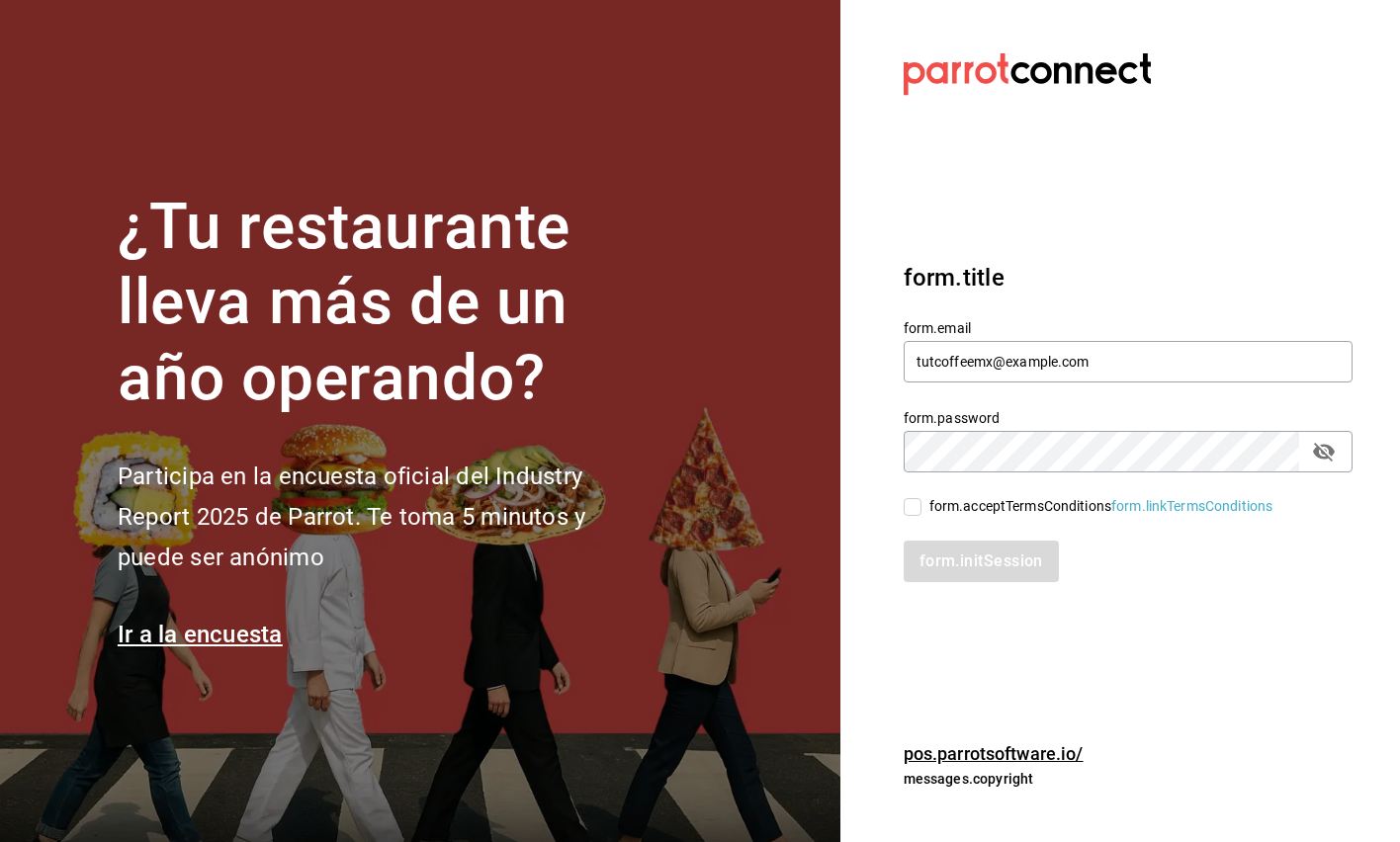 click on "form.acceptTermsConditions form.linkTermsConditions" at bounding box center (913, 507) 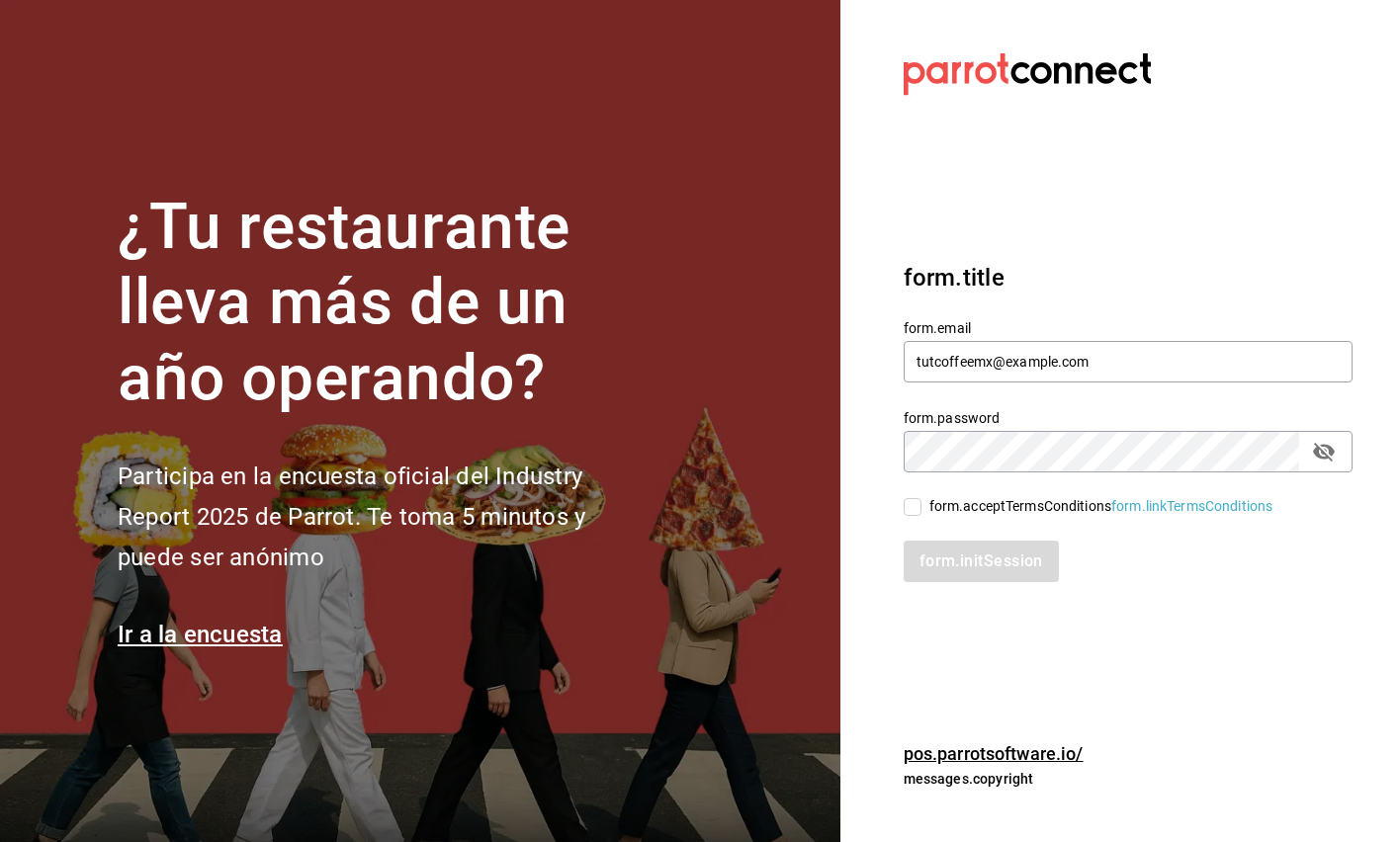 checkbox on "true" 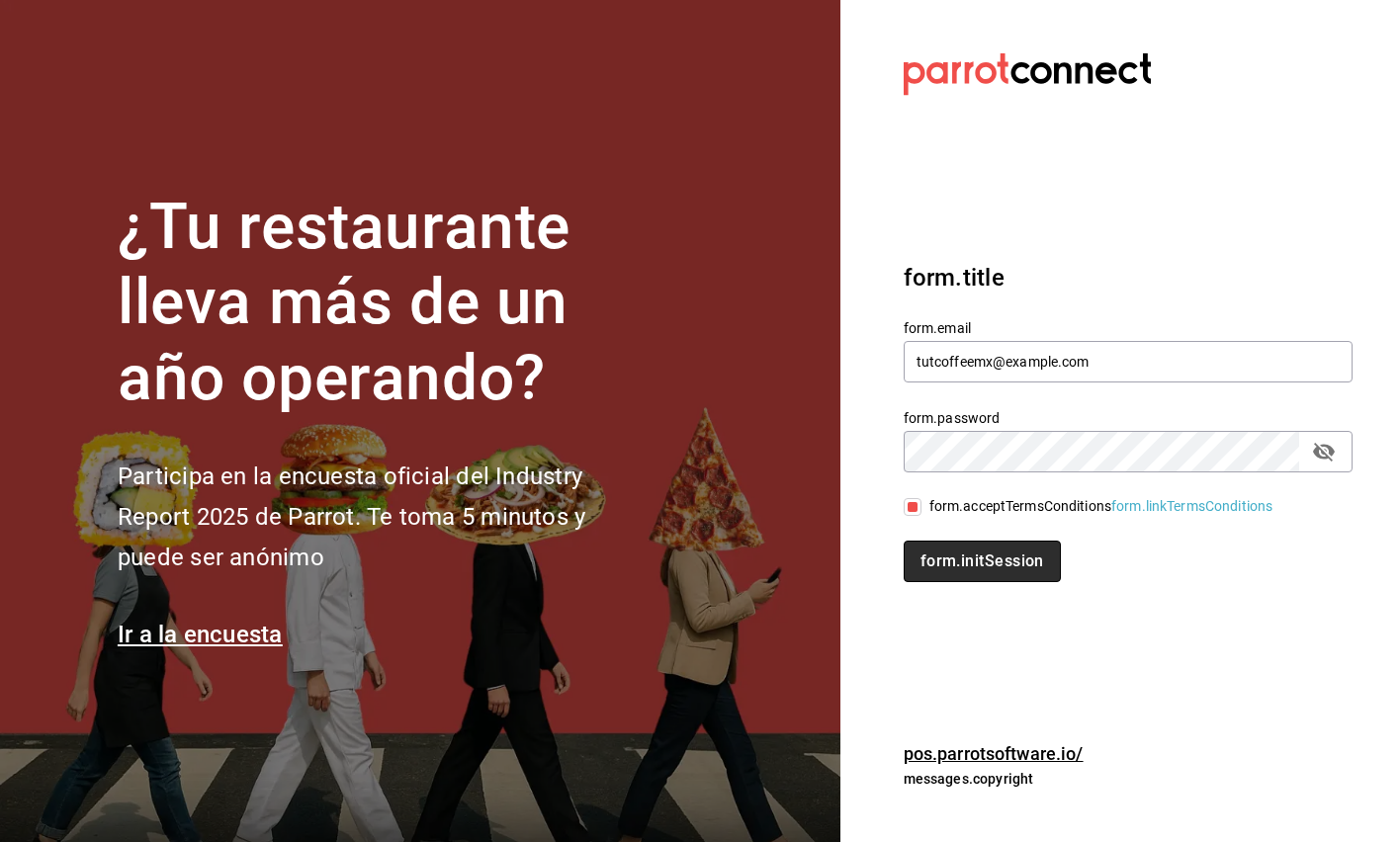 click on "form.initSession" at bounding box center [982, 561] 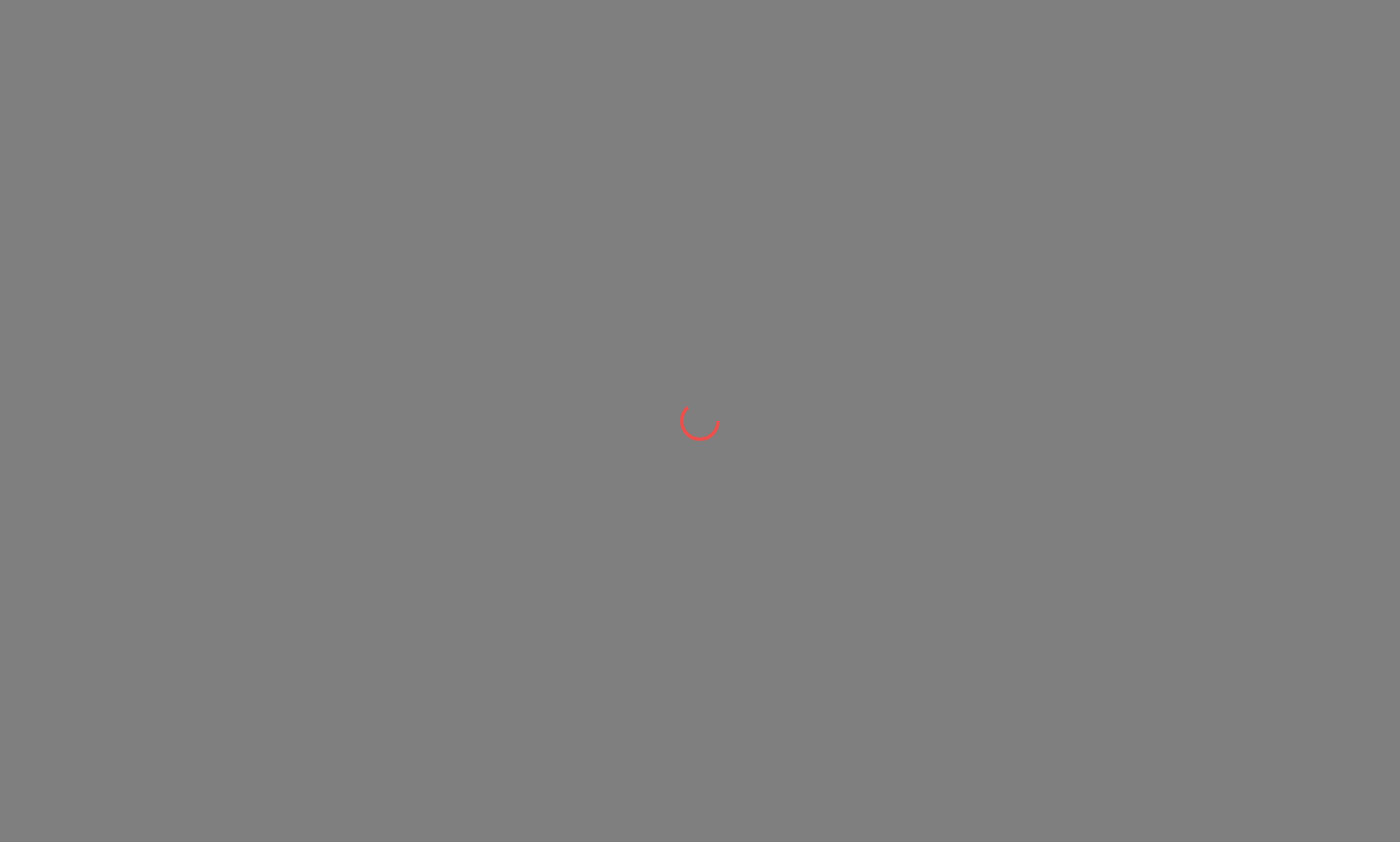 scroll, scrollTop: 0, scrollLeft: 0, axis: both 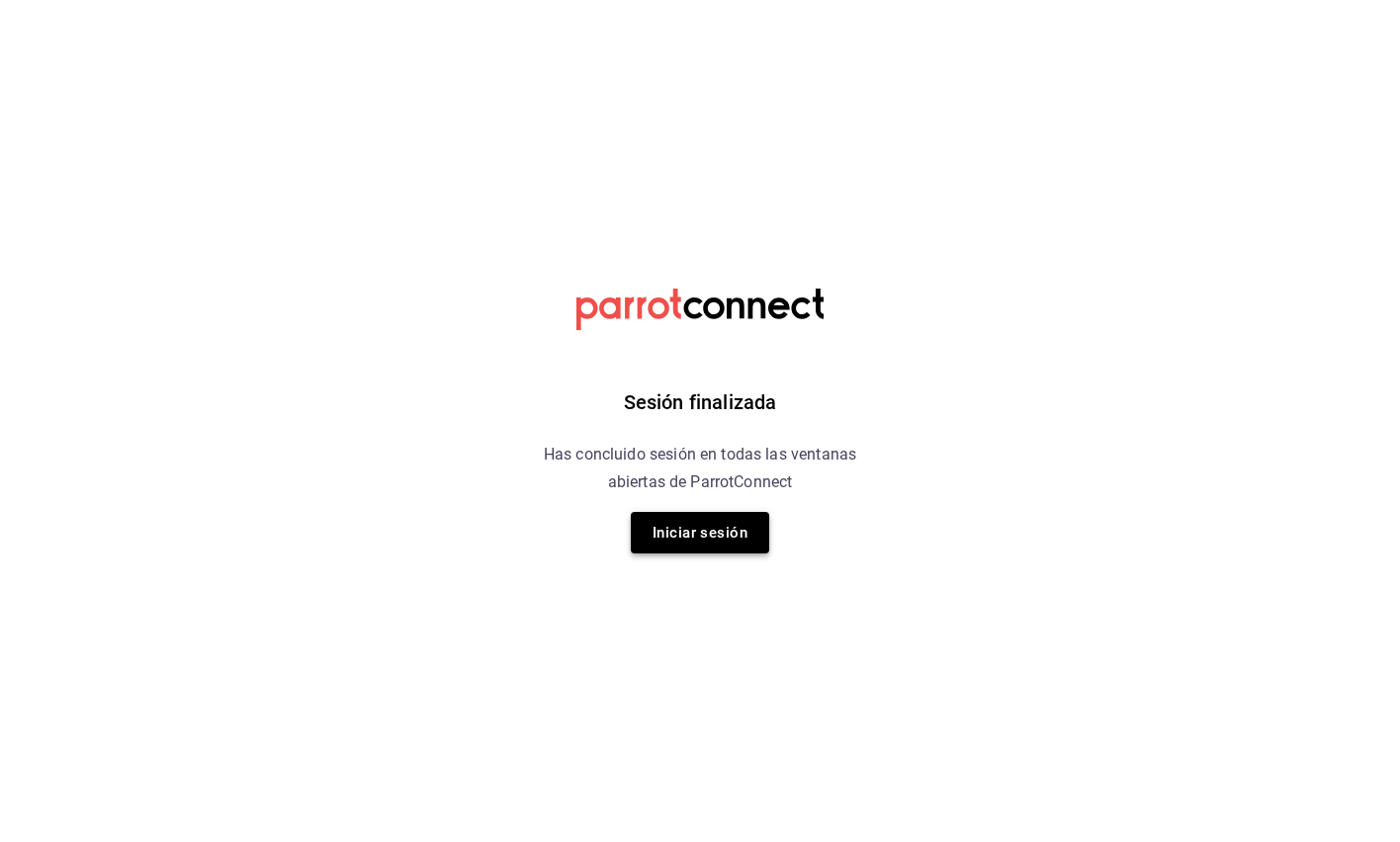 click on "Iniciar sesión" at bounding box center [700, 533] 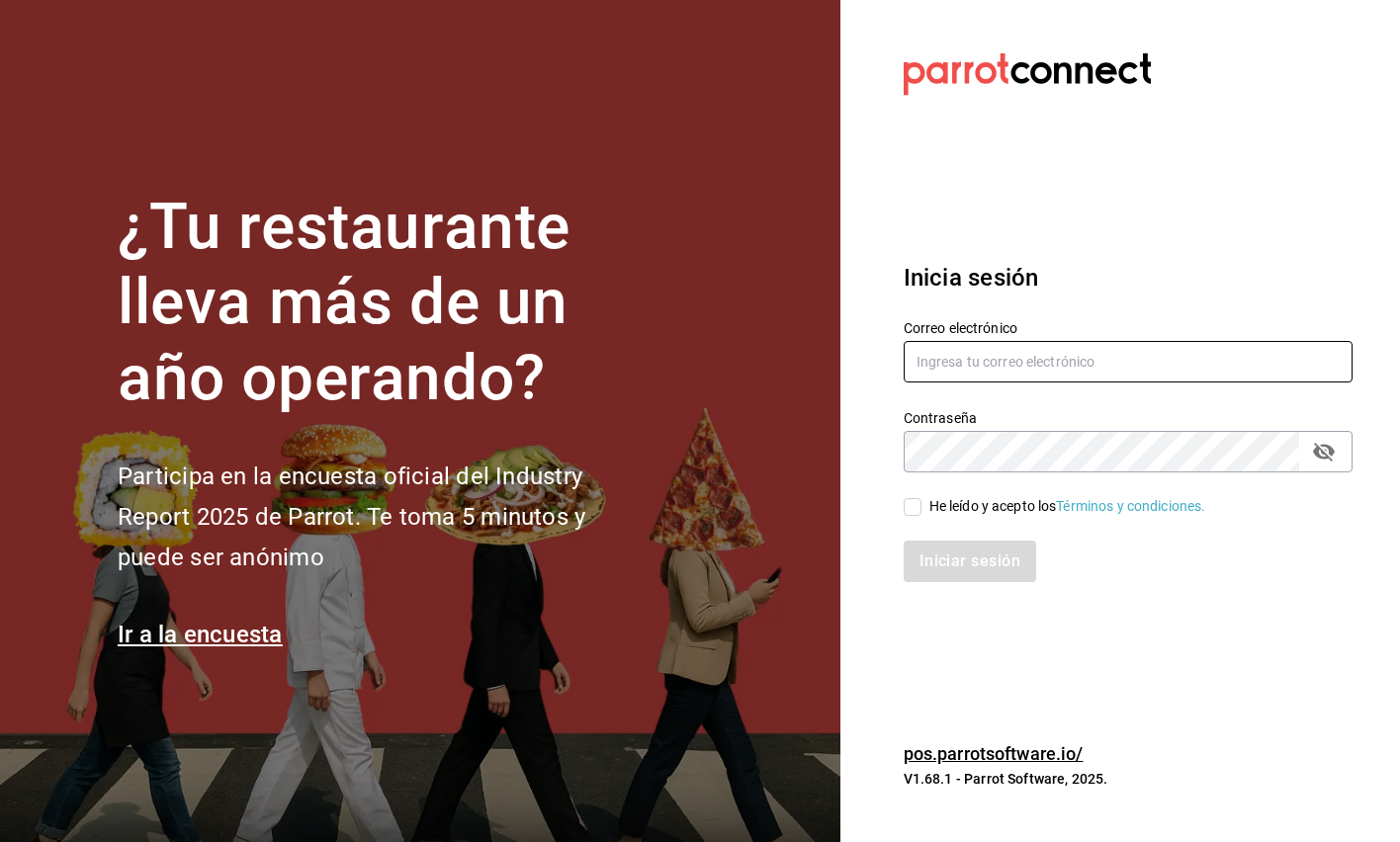 click at bounding box center [1128, 362] 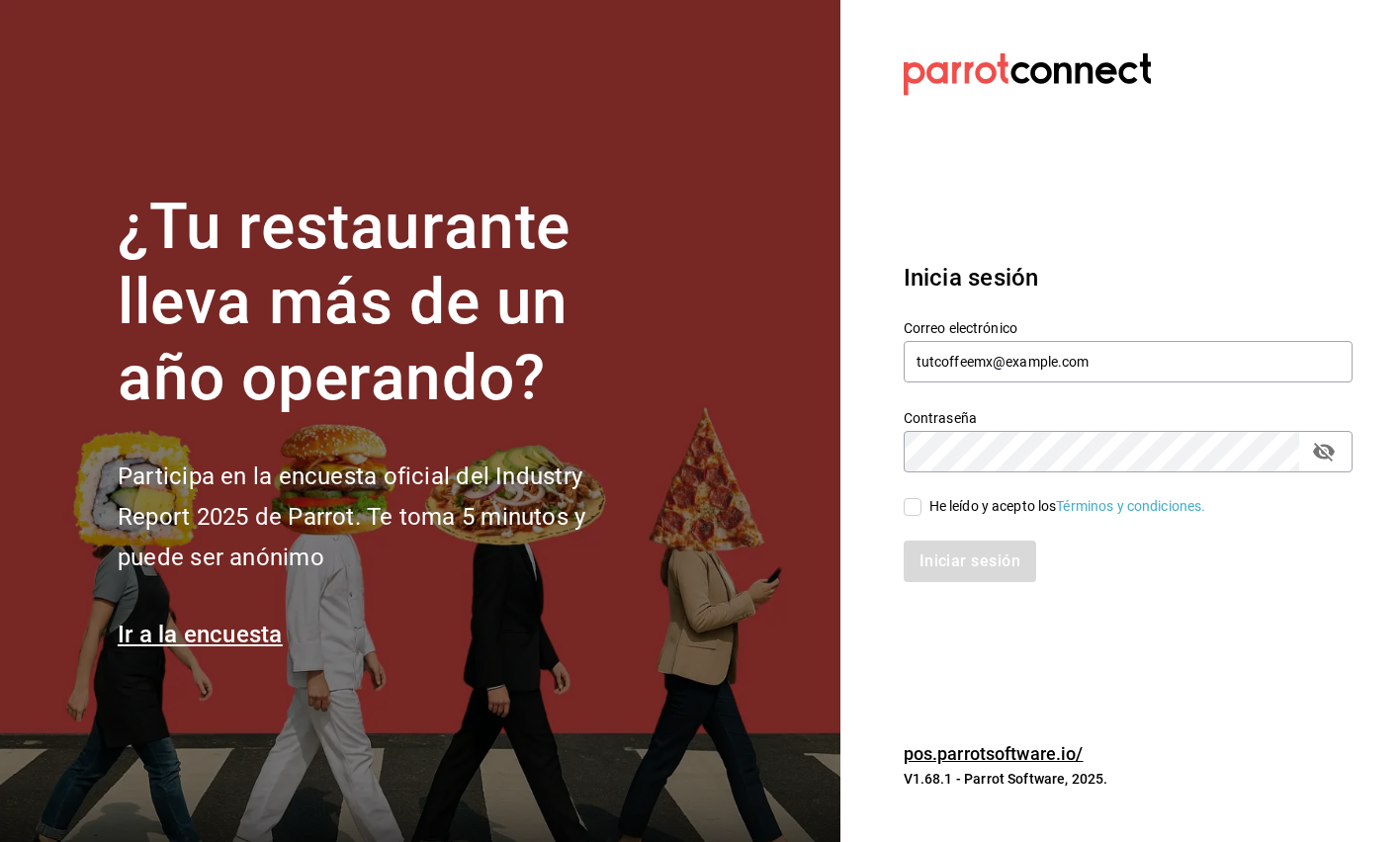 click on "He leído y acepto los  Términos y condiciones." at bounding box center [913, 507] 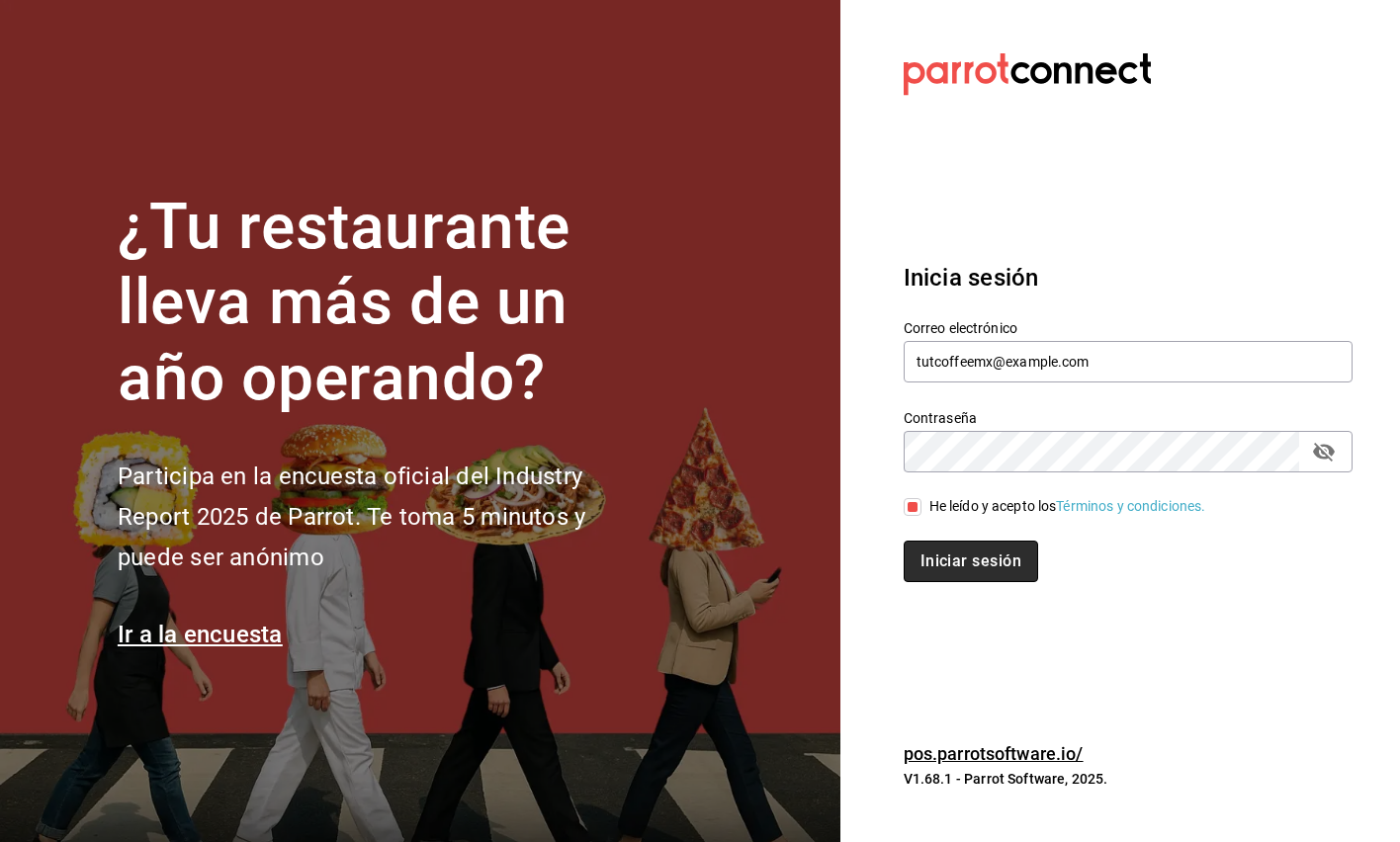 click on "Iniciar sesión" at bounding box center [971, 561] 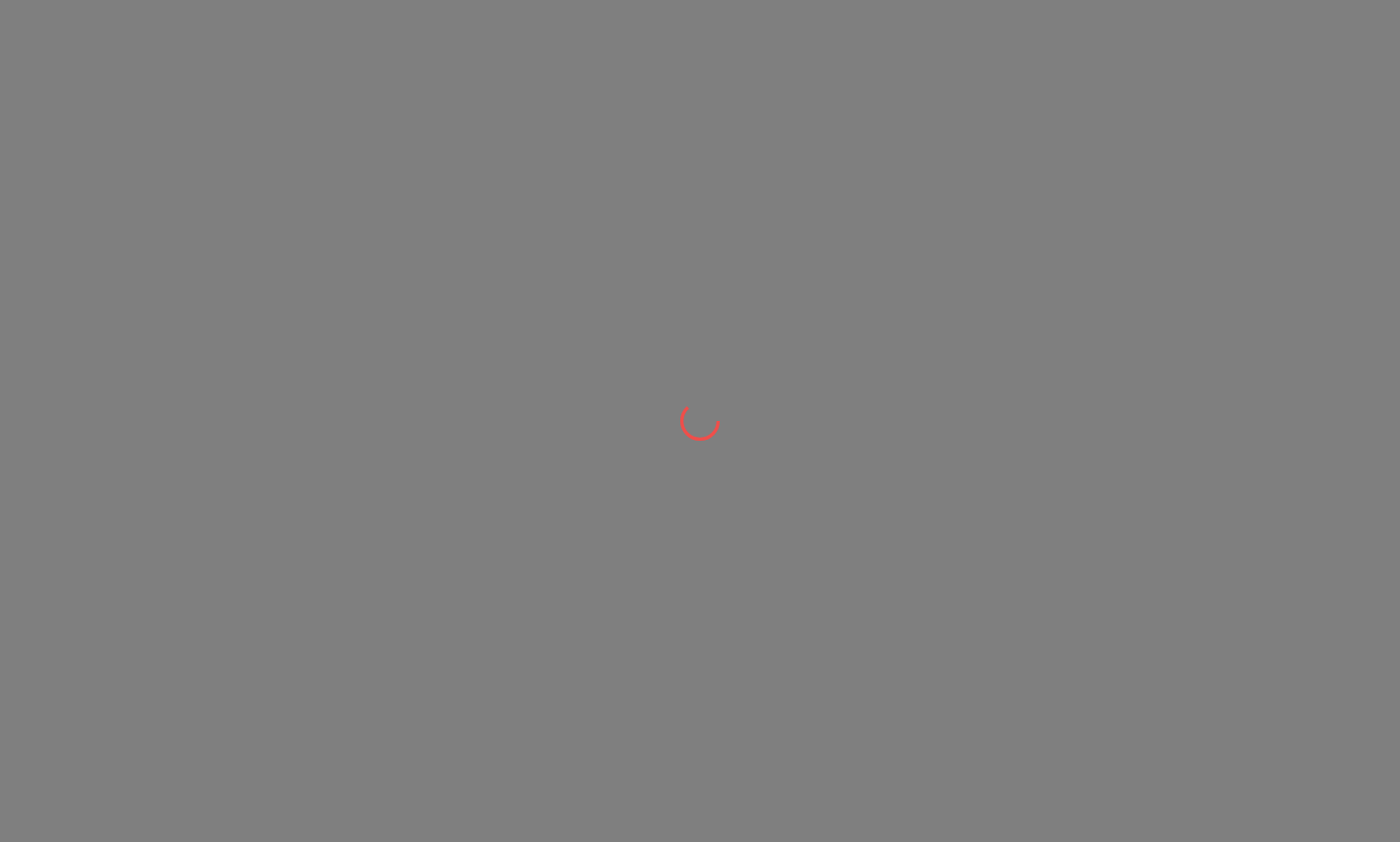 scroll, scrollTop: 0, scrollLeft: 0, axis: both 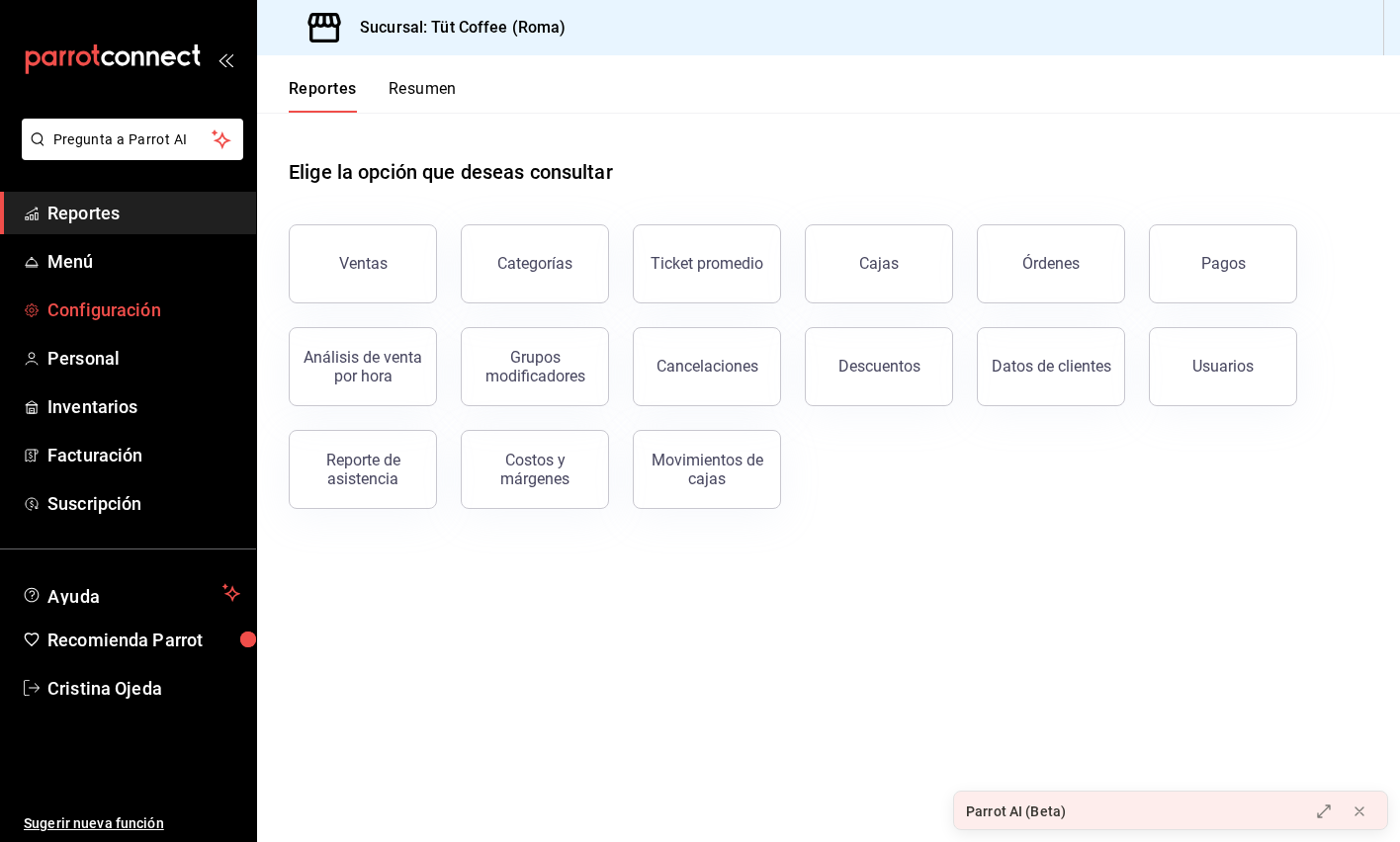 click on "Configuración" at bounding box center (143, 309) 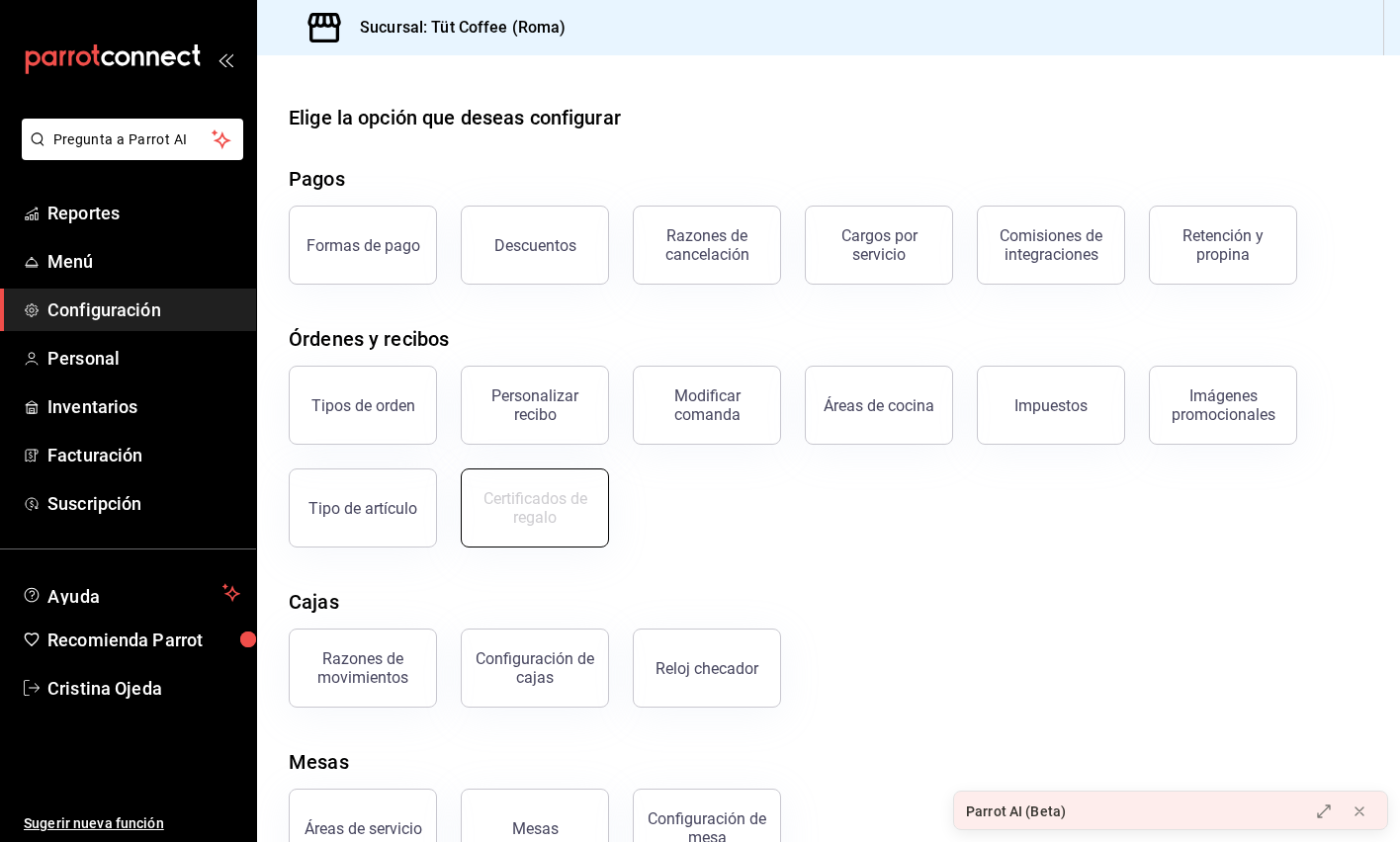 scroll, scrollTop: 57, scrollLeft: 0, axis: vertical 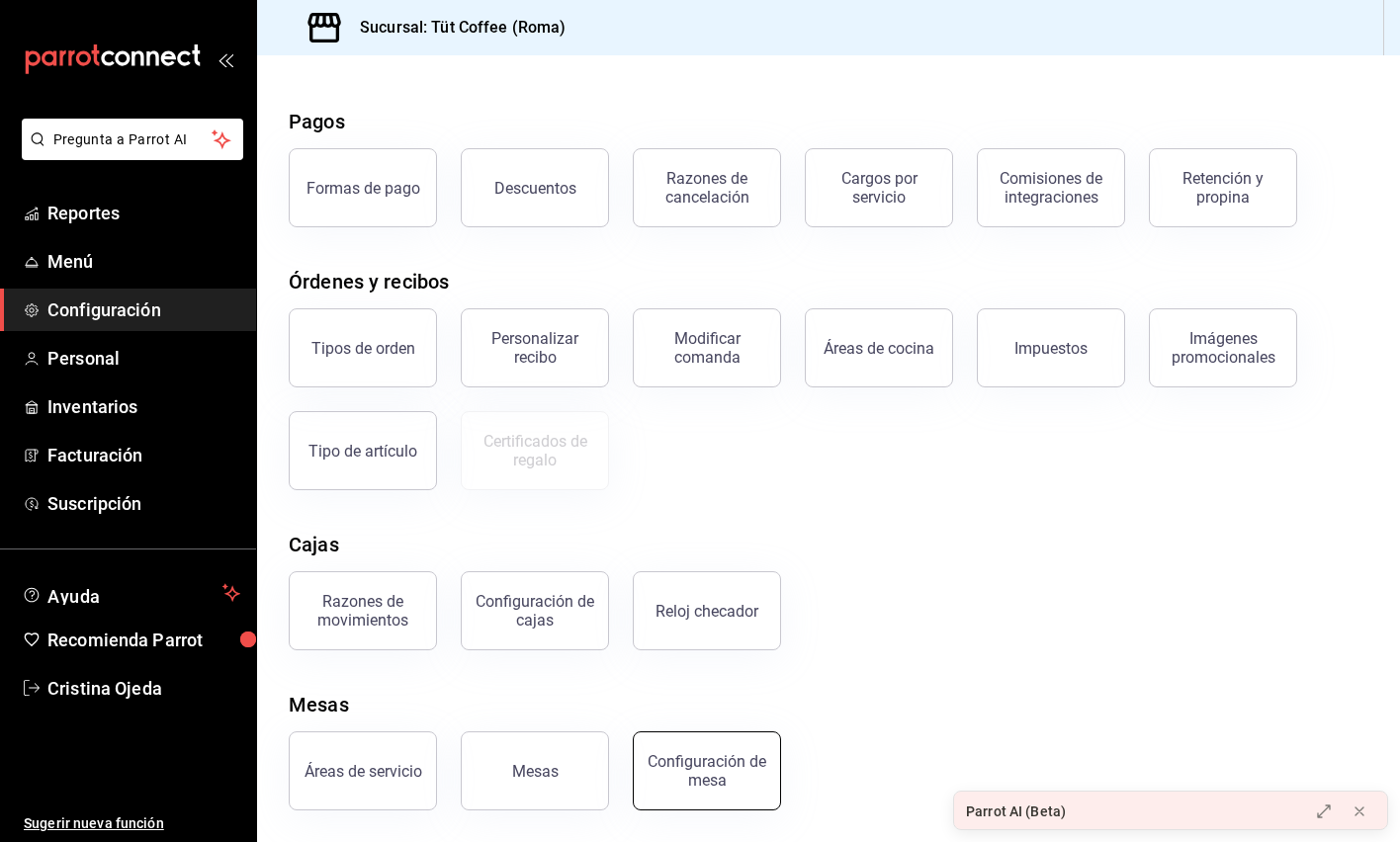 click on "Configuración de mesa" at bounding box center [707, 771] 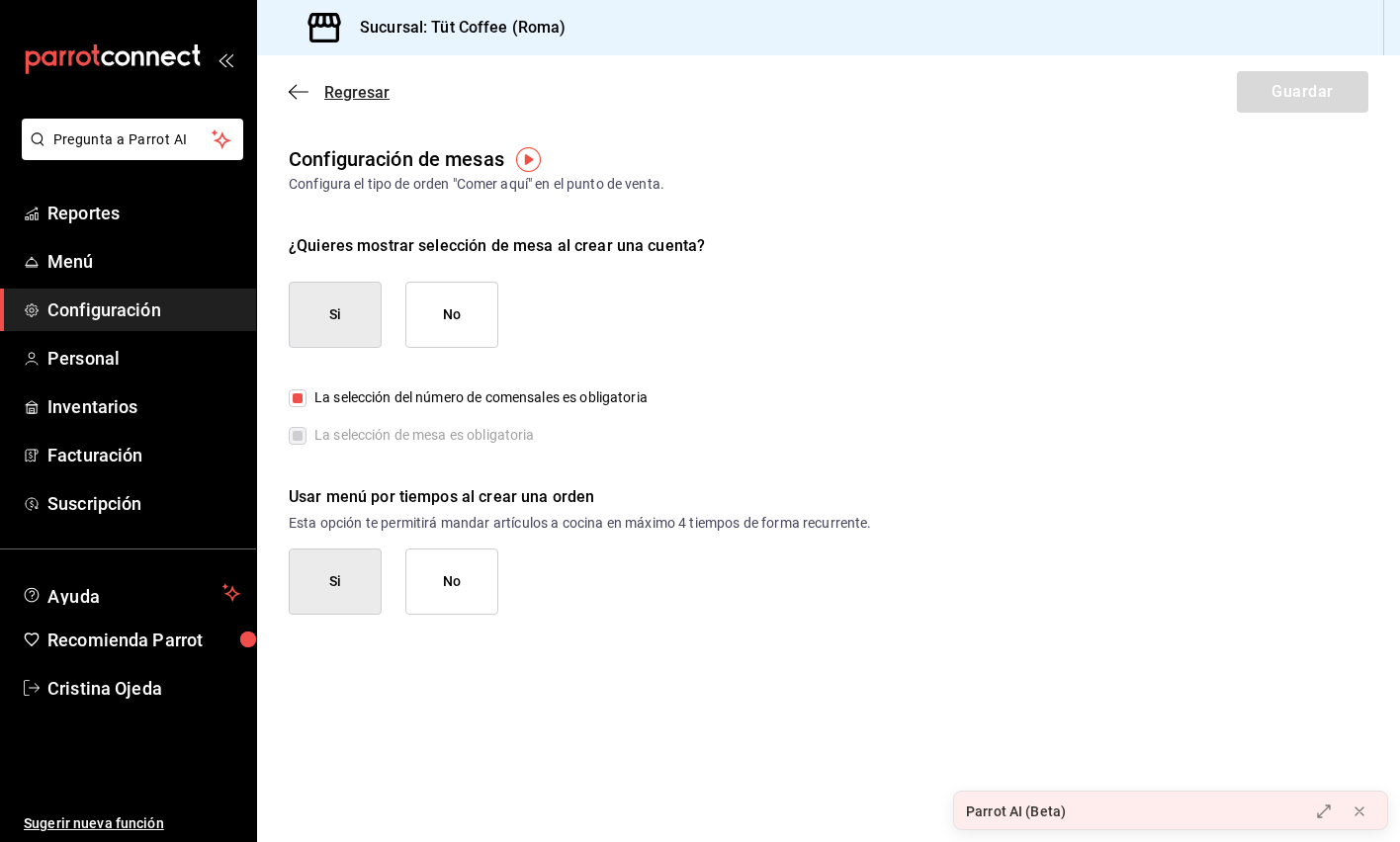 click on "Regresar" at bounding box center [357, 92] 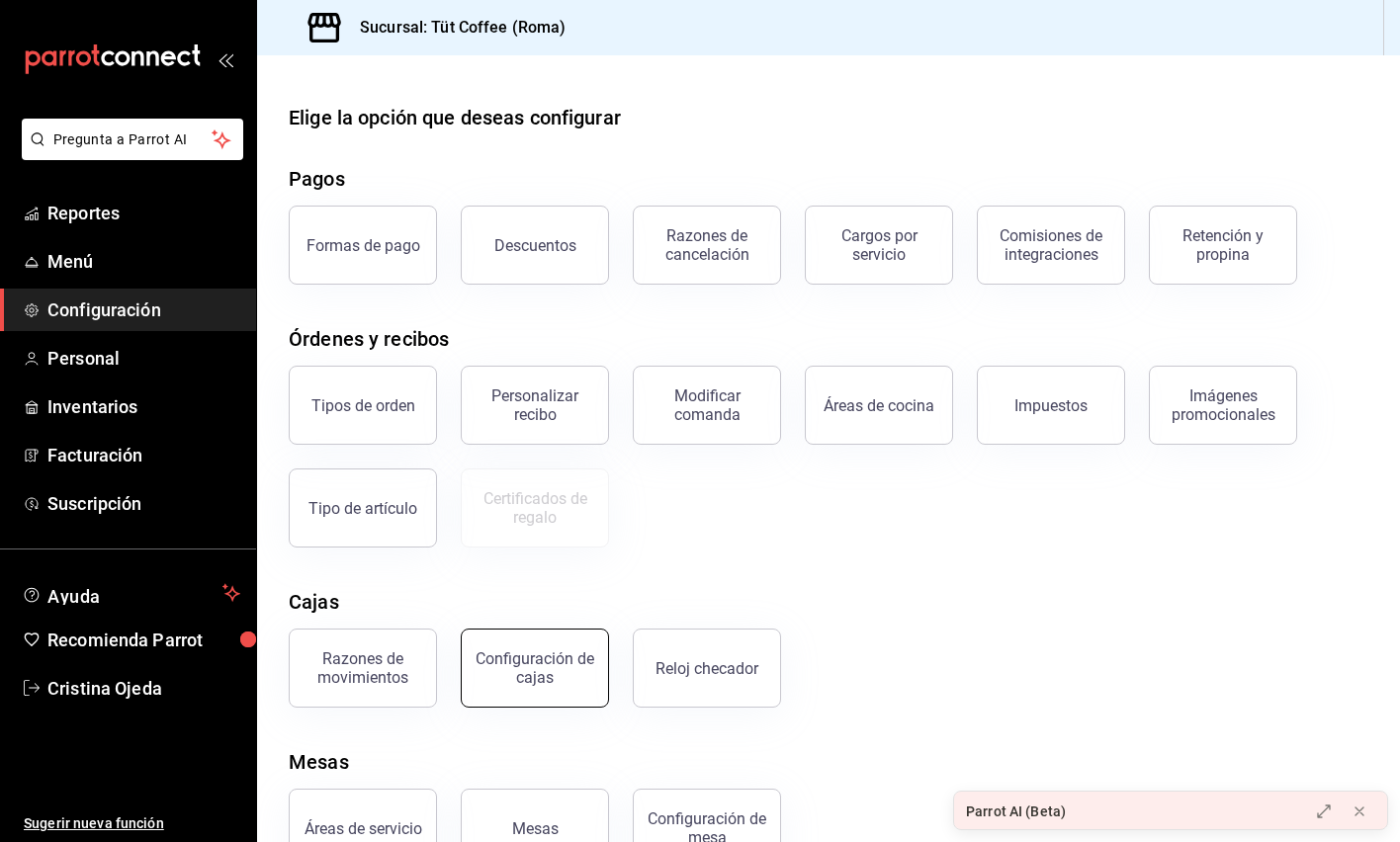 click on "Configuración de cajas" at bounding box center (535, 668) 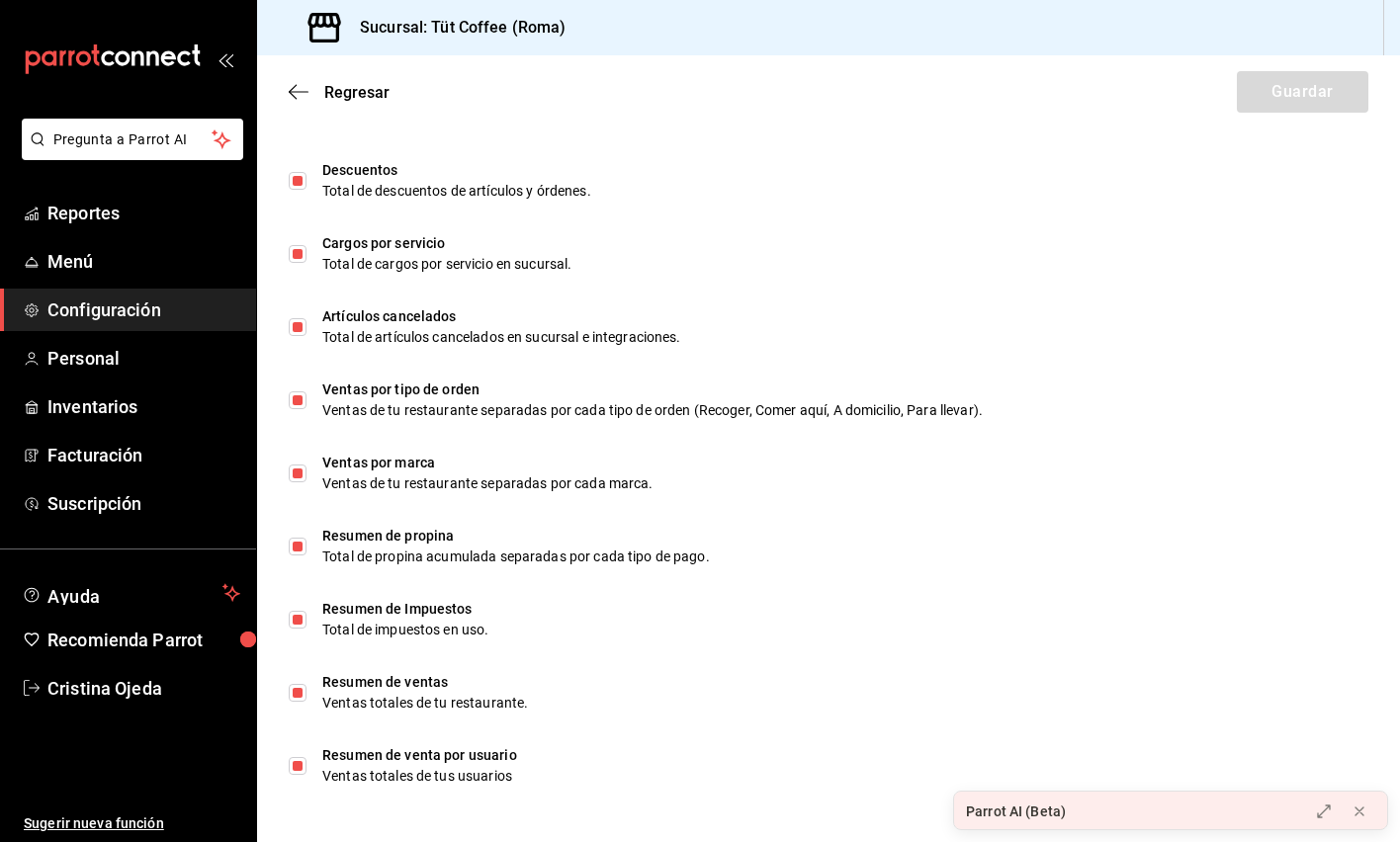 scroll, scrollTop: 0, scrollLeft: 0, axis: both 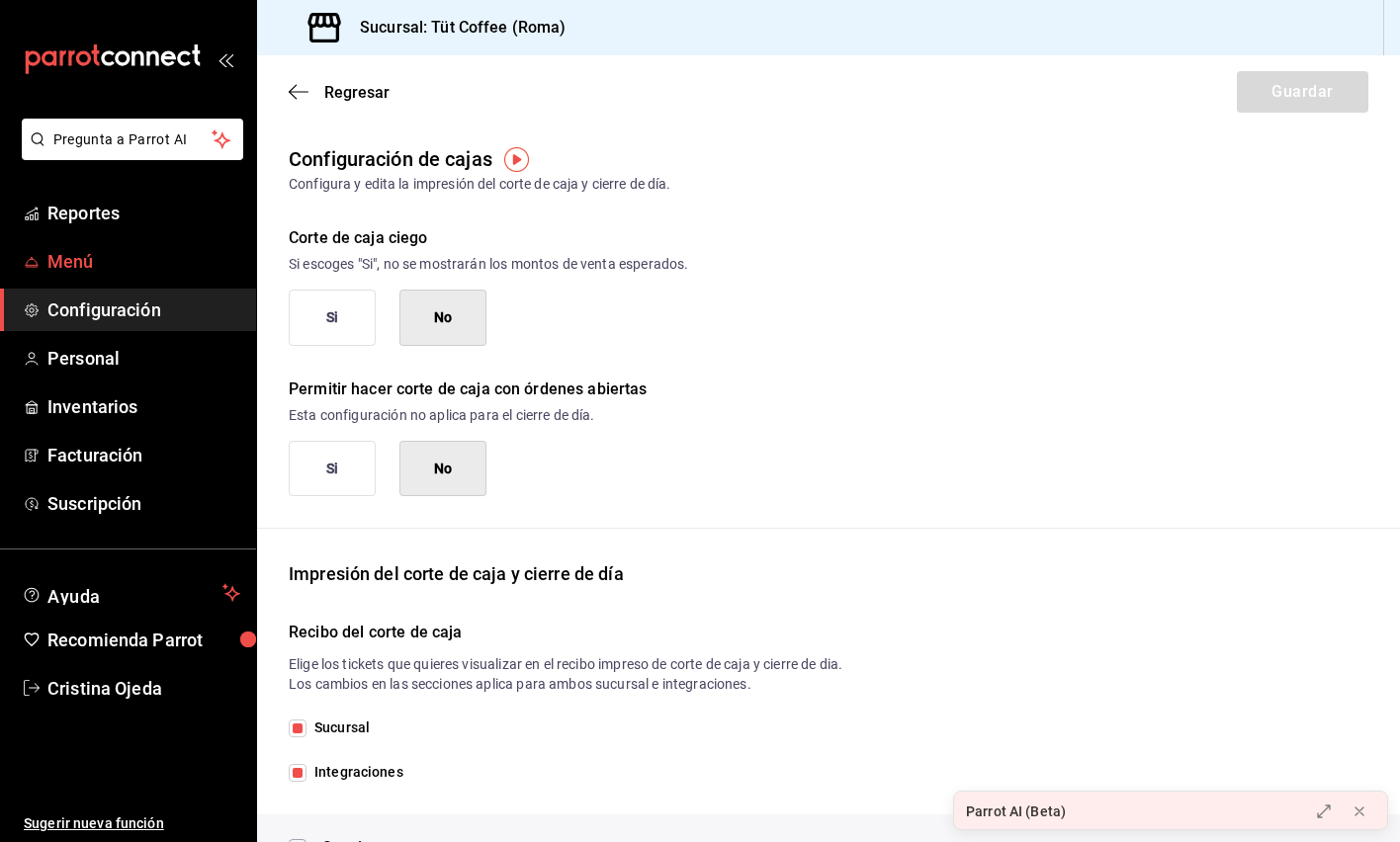 click on "Menú" at bounding box center (143, 261) 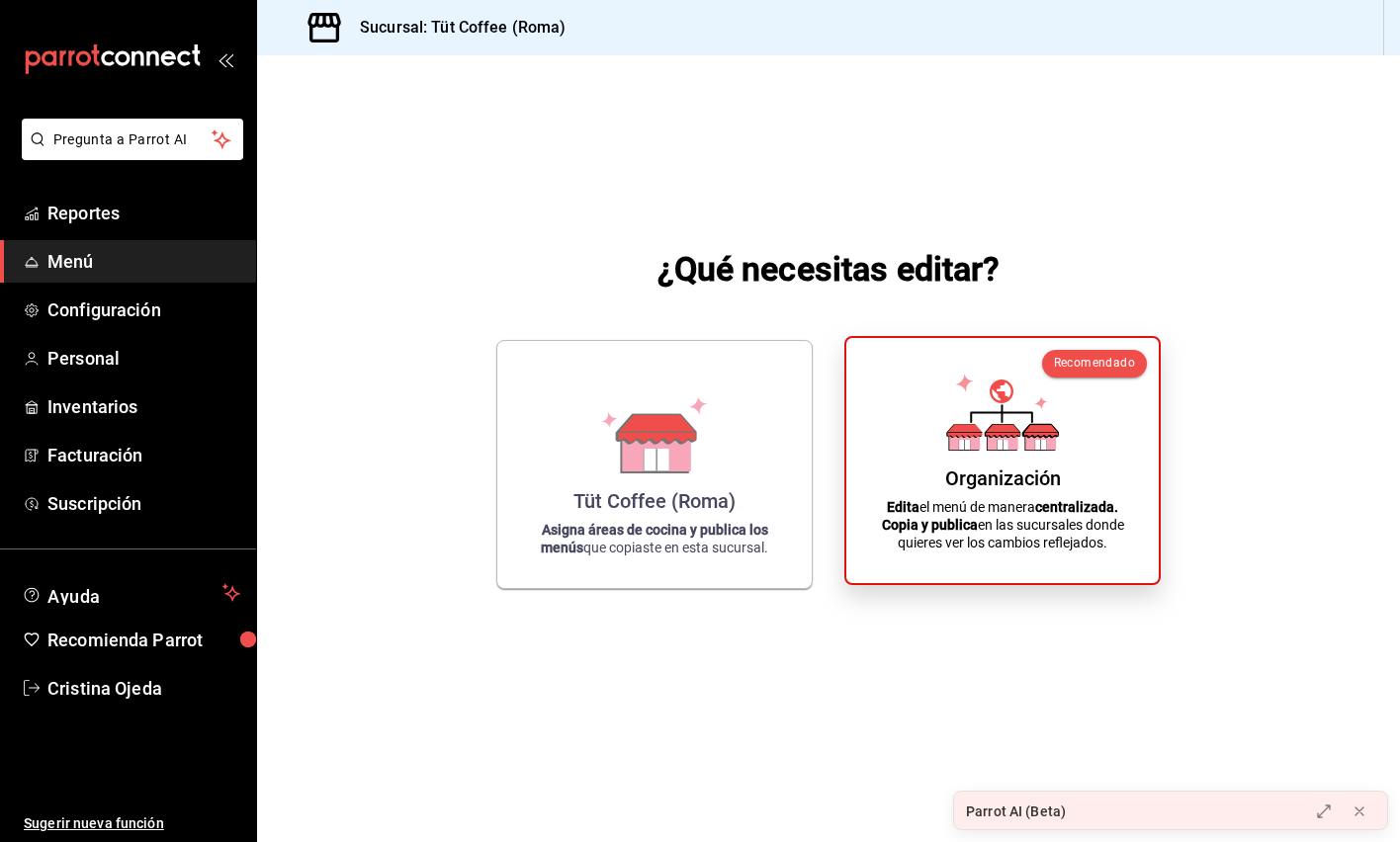 click on "Organización" at bounding box center [1003, 478] 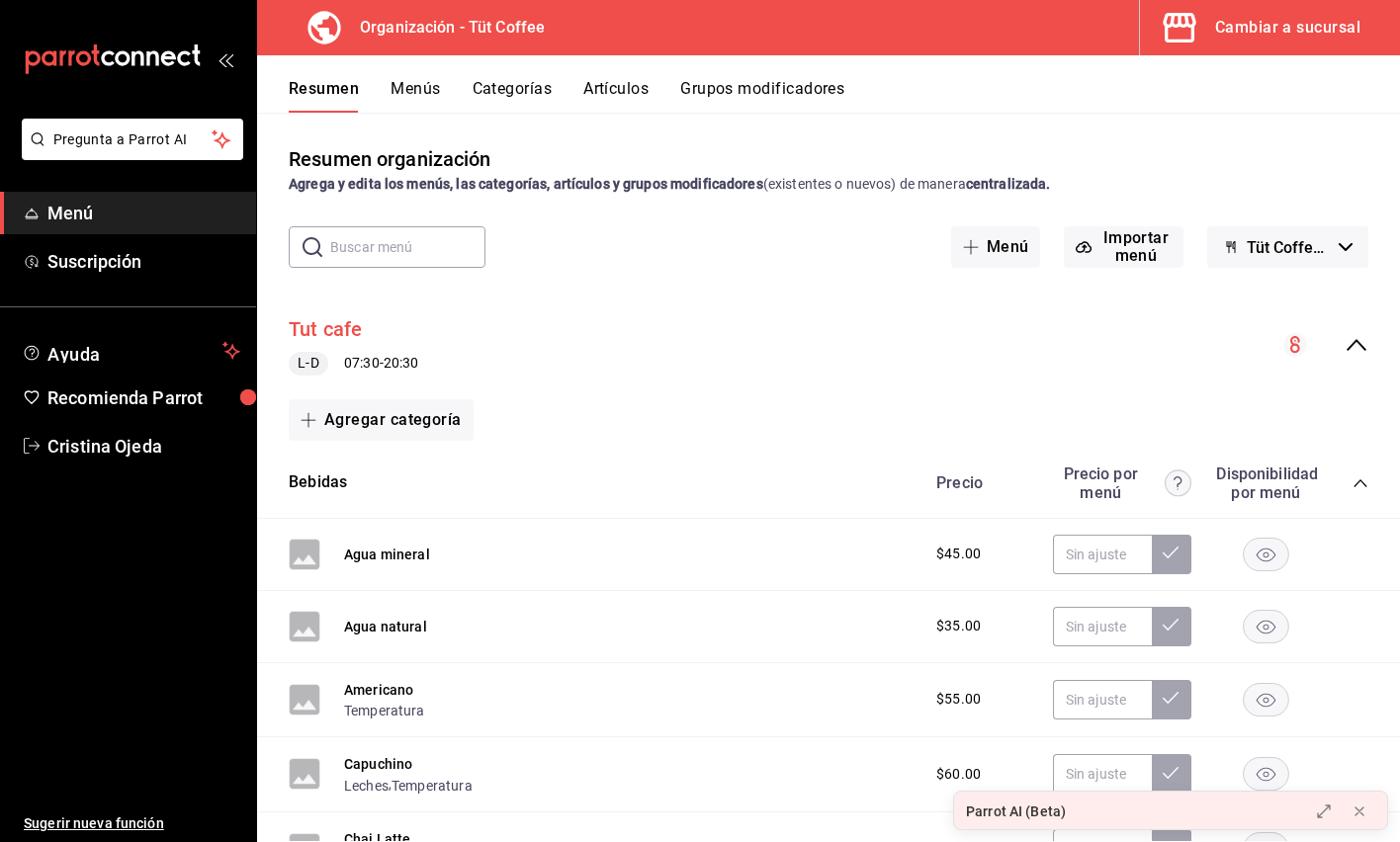click on "Tut cafe" at bounding box center (325, 329) 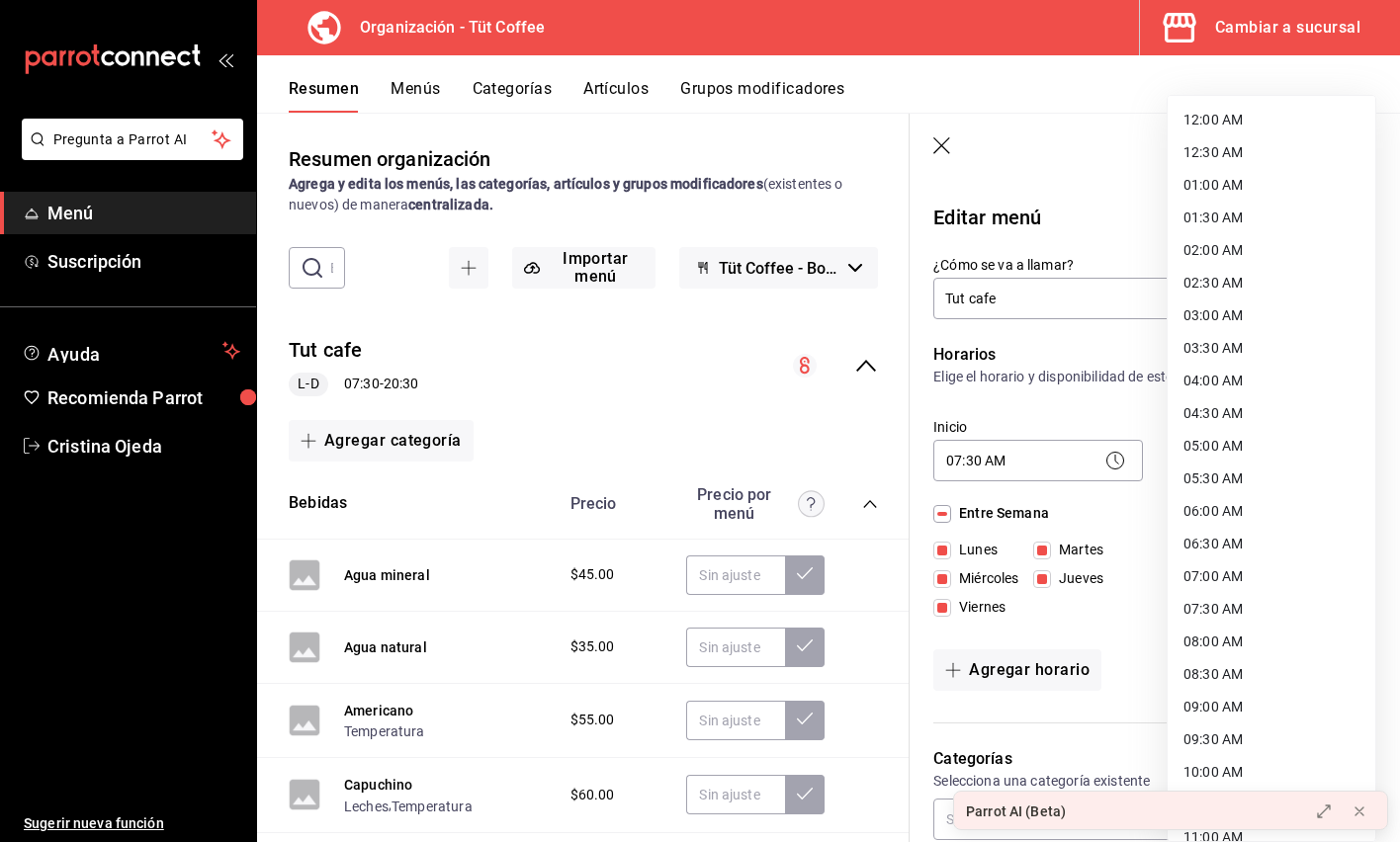 click on "Pregunta a Parrot AI Menú   Suscripción   Ayuda Recomienda Parrot   Cristina Ojeda   Sugerir nueva función   Organización - Tüt Coffee Cambiar a sucursal Resumen Menús Categorías Artículos Grupos modificadores Resumen organización Agrega y edita los menús, las categorías, artículos y grupos modificadores  (existentes o nuevos) de manera  centralizada. ​ ​ Importar menú Tüt Coffee - Borrador Tut cafe L-D 07:30  -  20:30 Agregar categoría Bebidas Precio Precio por menú   Agua mineral $45.00 Agua natural $35.00 Americano Temperatura $55.00 Capuchino Leches ,  Temperatura $60.00 Chai Latte Leches ,  Temperatura $70.00 Chocolate Caliente Leches ,  Temperatura $65.00 Coca Cola $45.00 Coca Cola Zero $45.00 Dirty Chai Latte Leches ,  Temperatura $75.00 Espresso $50.00 Espresso Doble $55.00 Espresso Tonic $60.00 Frappe Café Leches $75.00 Frappe Chai Leches $75.00 Frappe Chocolate Blanco Leches $75.00 Frappe Matcha Leches $75.00 Frappe Taro Leches $75.00 Frappe Vainilla Leches $75.00 Jugo naranja" at bounding box center (700, 421) 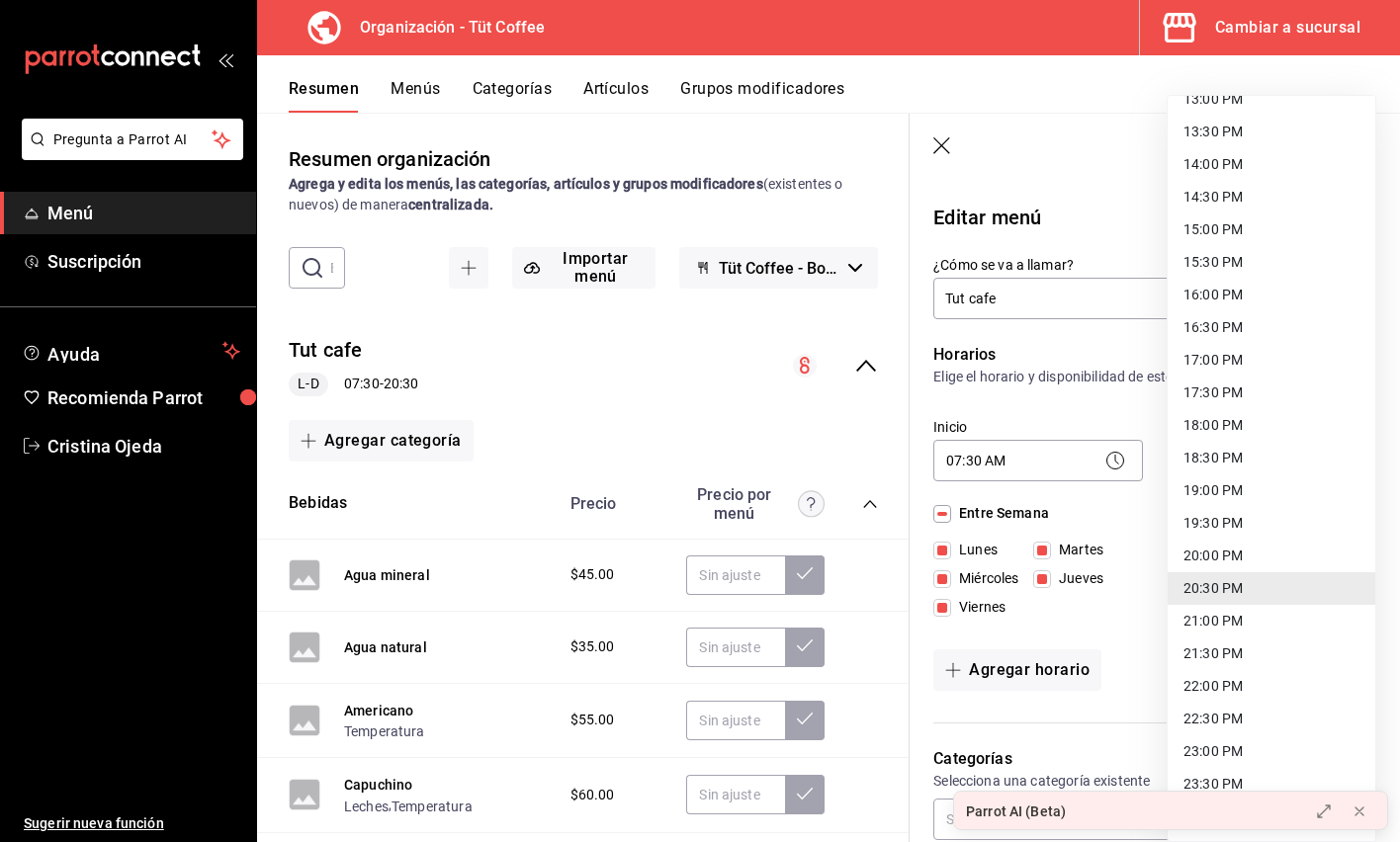 click on "22:00 PM" at bounding box center [1271, 686] 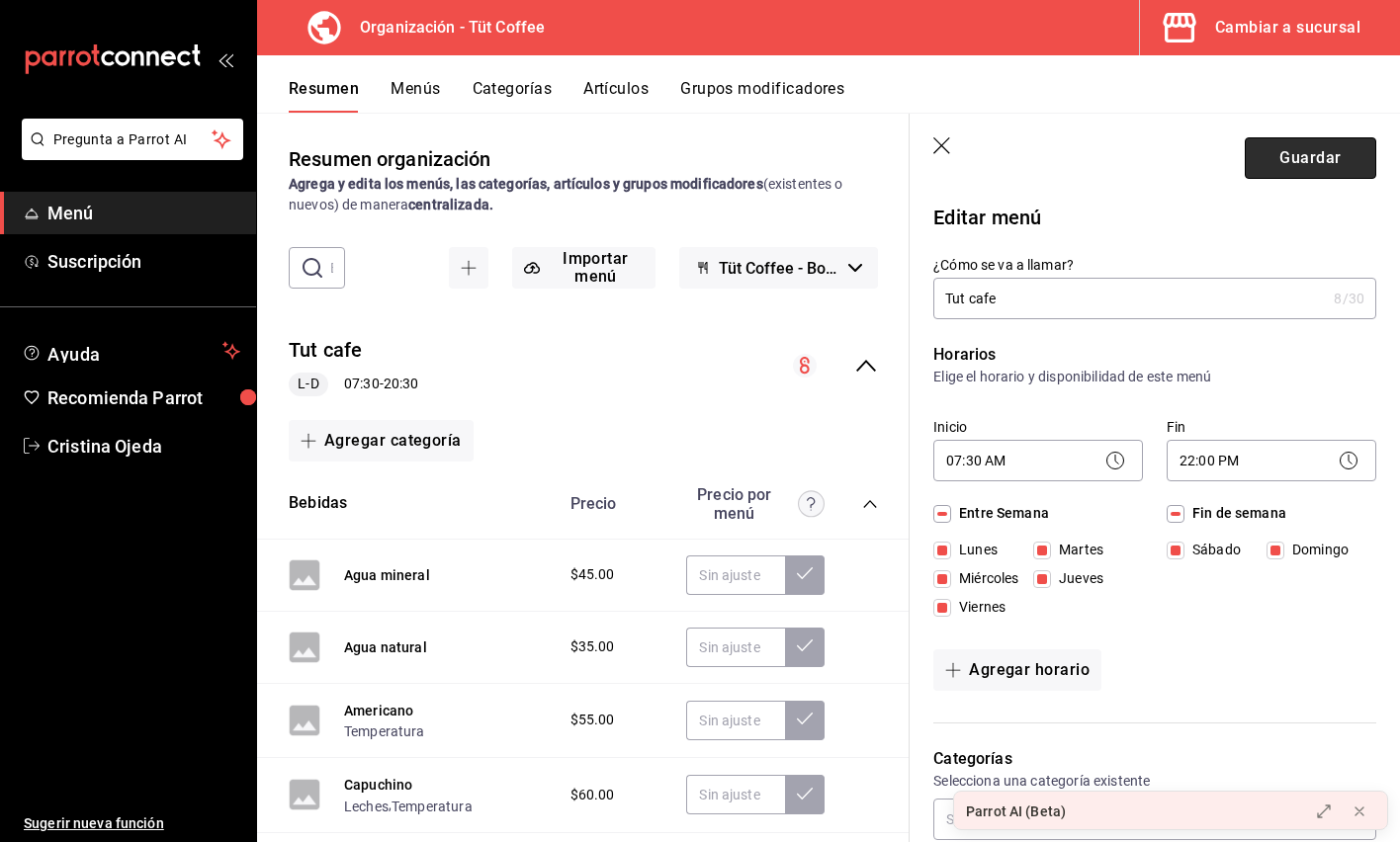 click on "Guardar" at bounding box center [1310, 158] 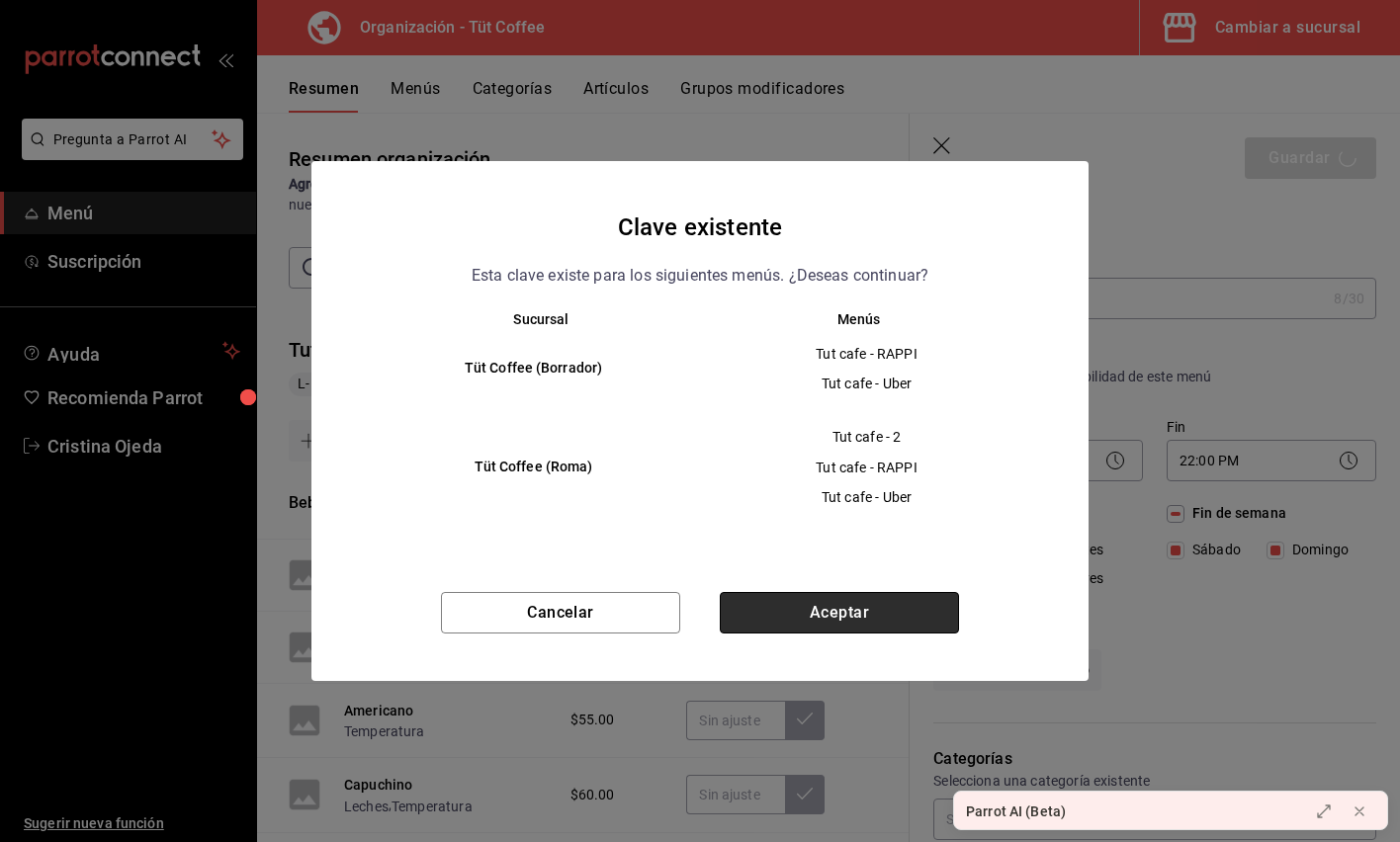 click on "Aceptar" at bounding box center [839, 613] 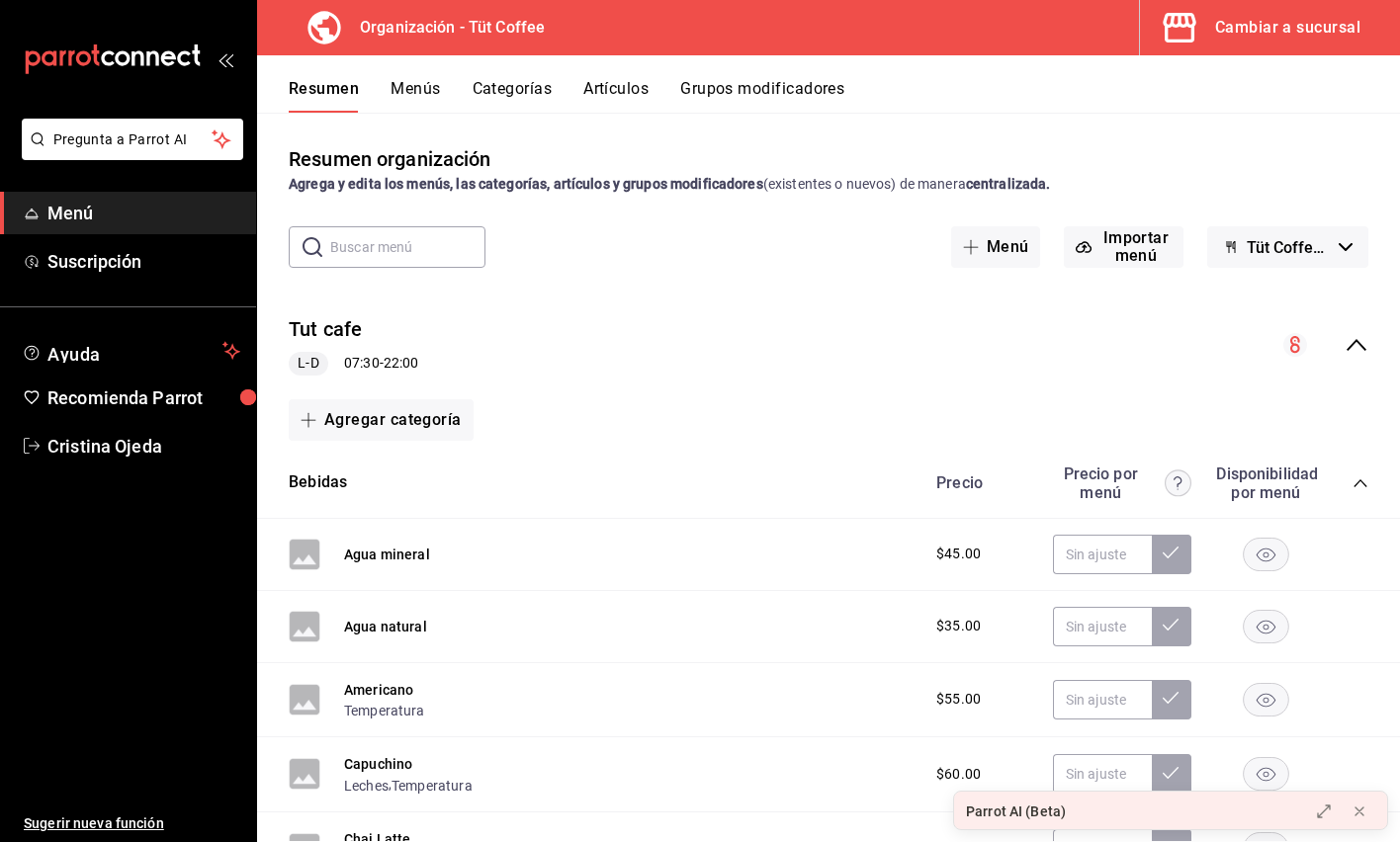 click on "Cambiar a sucursal" at bounding box center (1287, 28) 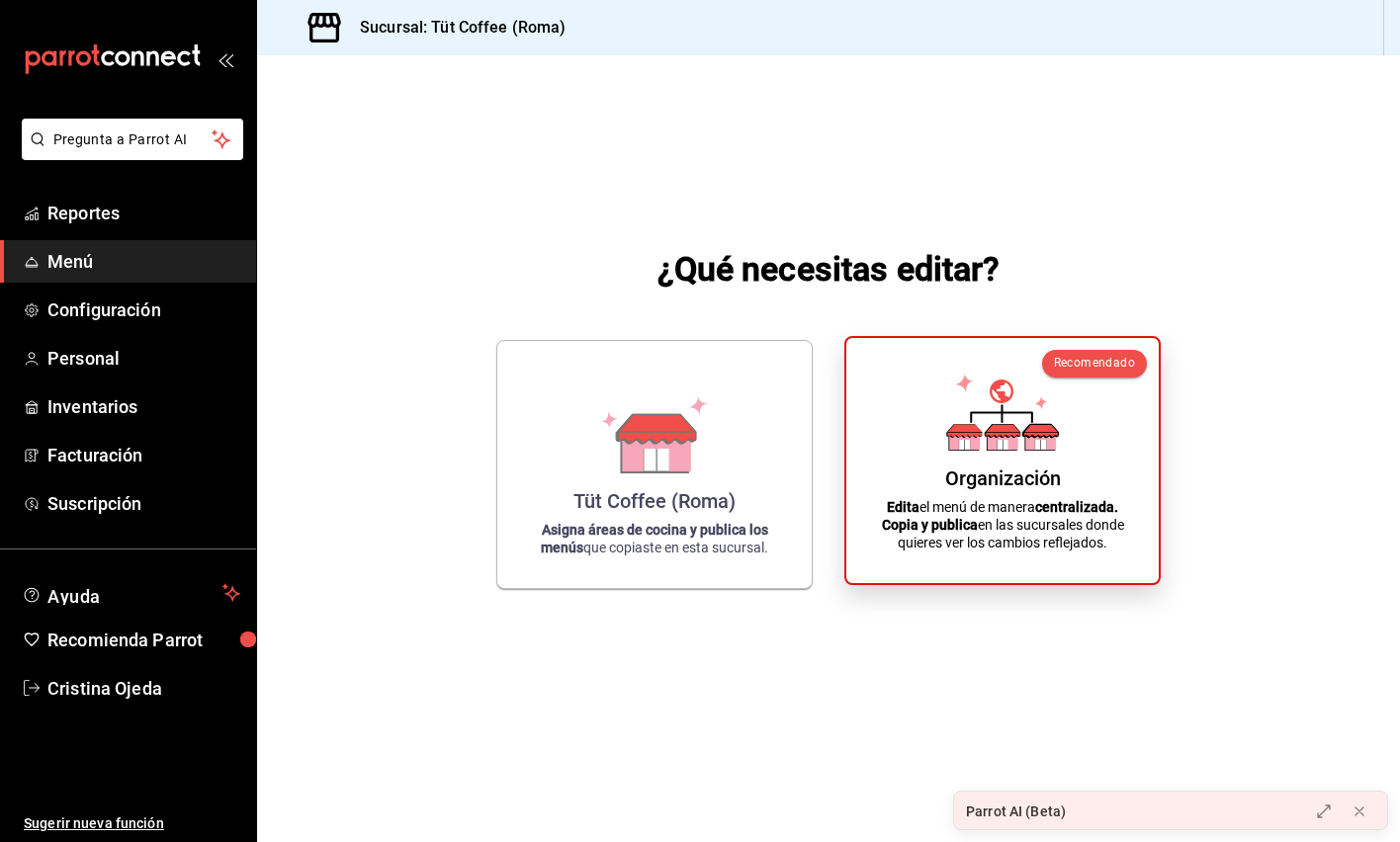 click on "Organización Edita  el menú de manera  centralizada.     Copia y publica  en las sucursales donde quieres ver los cambios reflejados." at bounding box center [1003, 461] 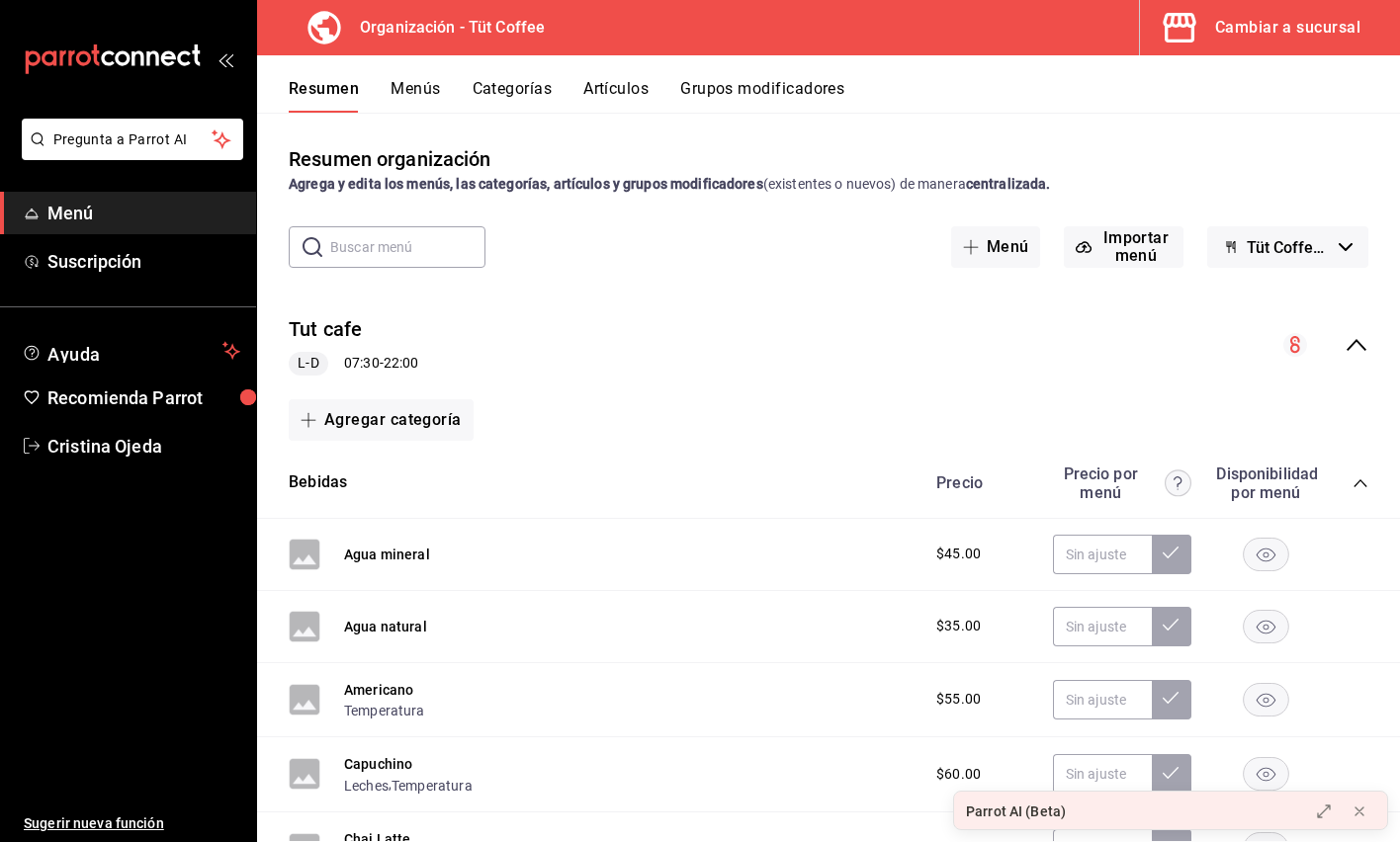 click 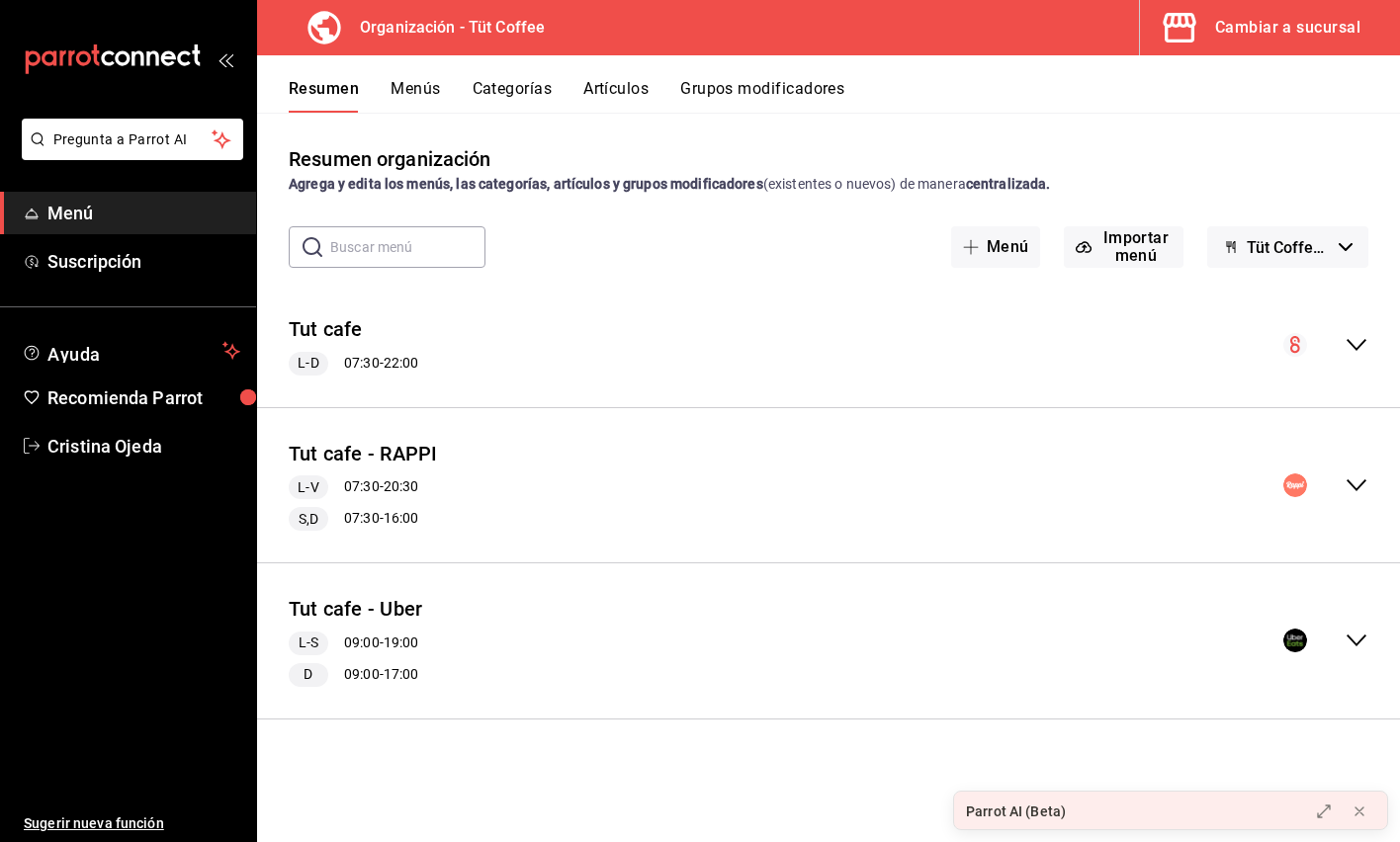 click 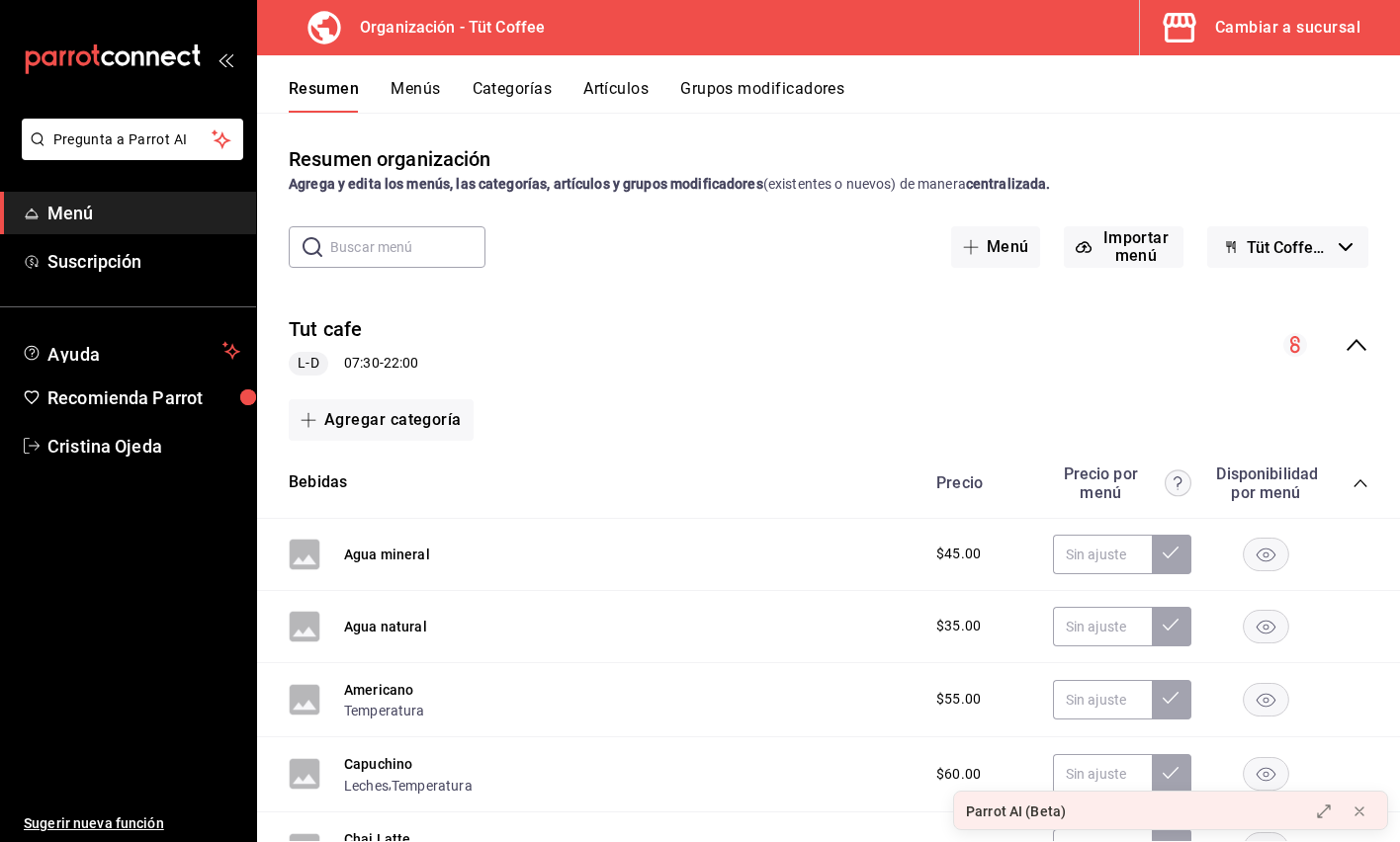 click 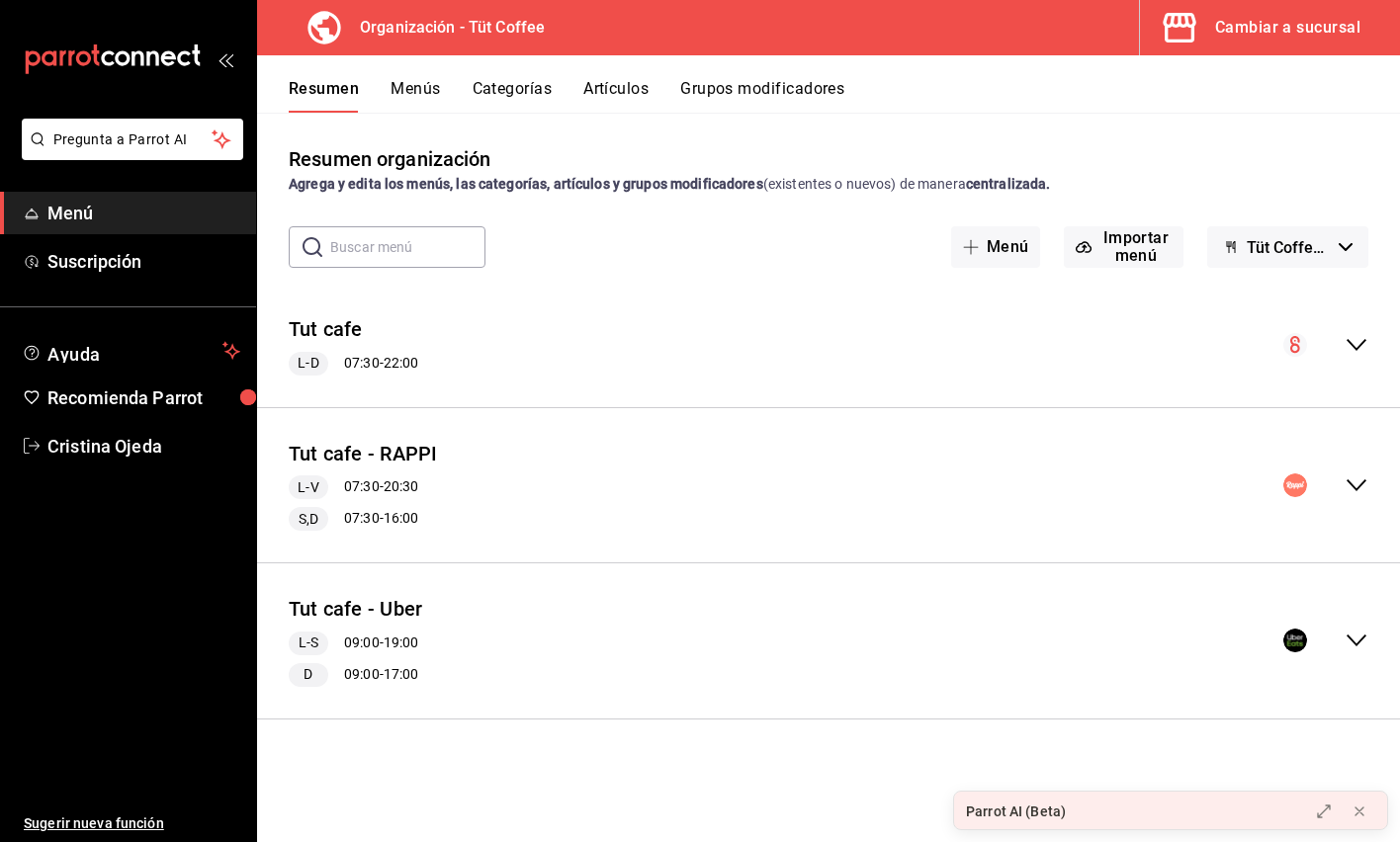 click on "Menús" at bounding box center (415, 96) 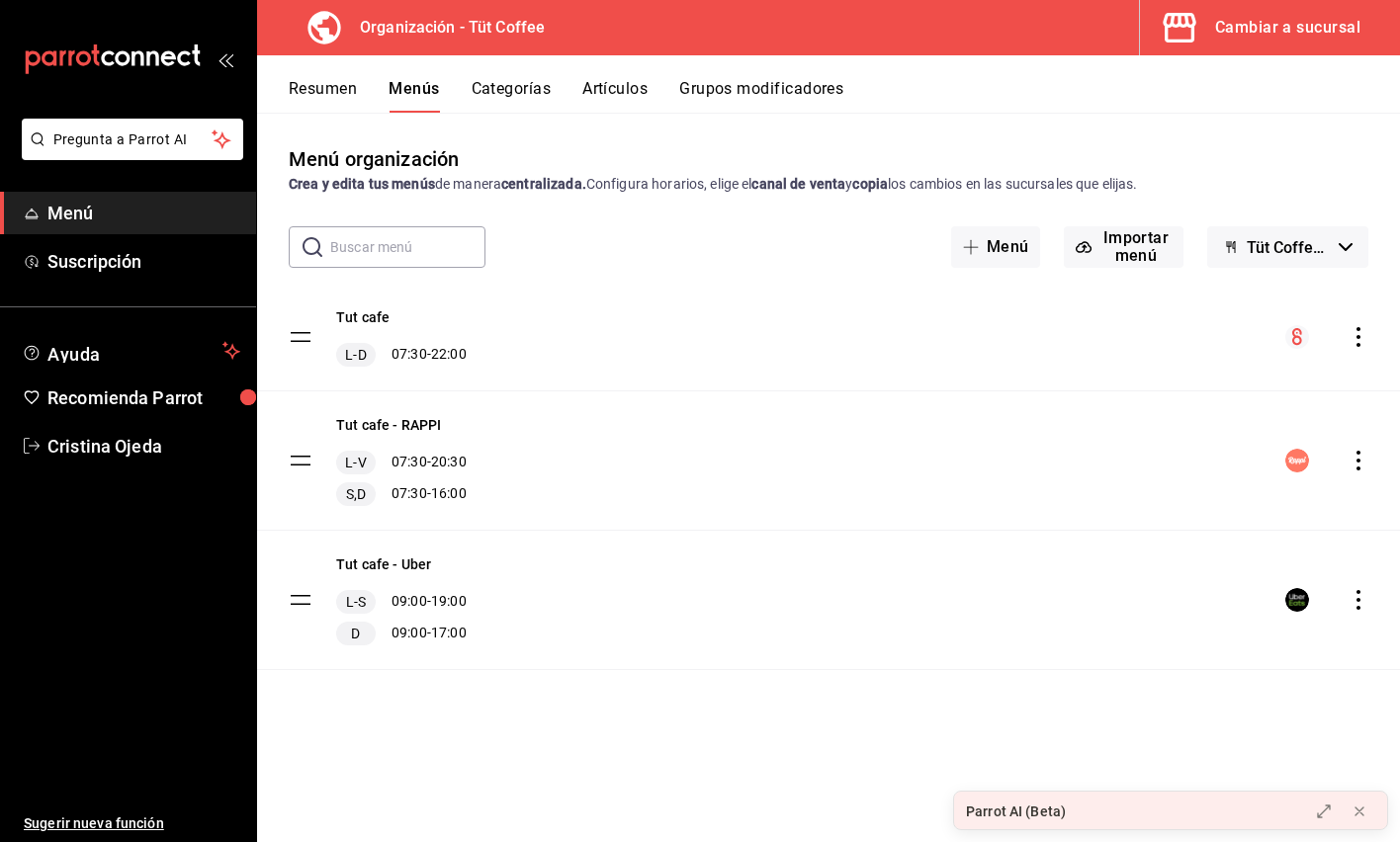 click 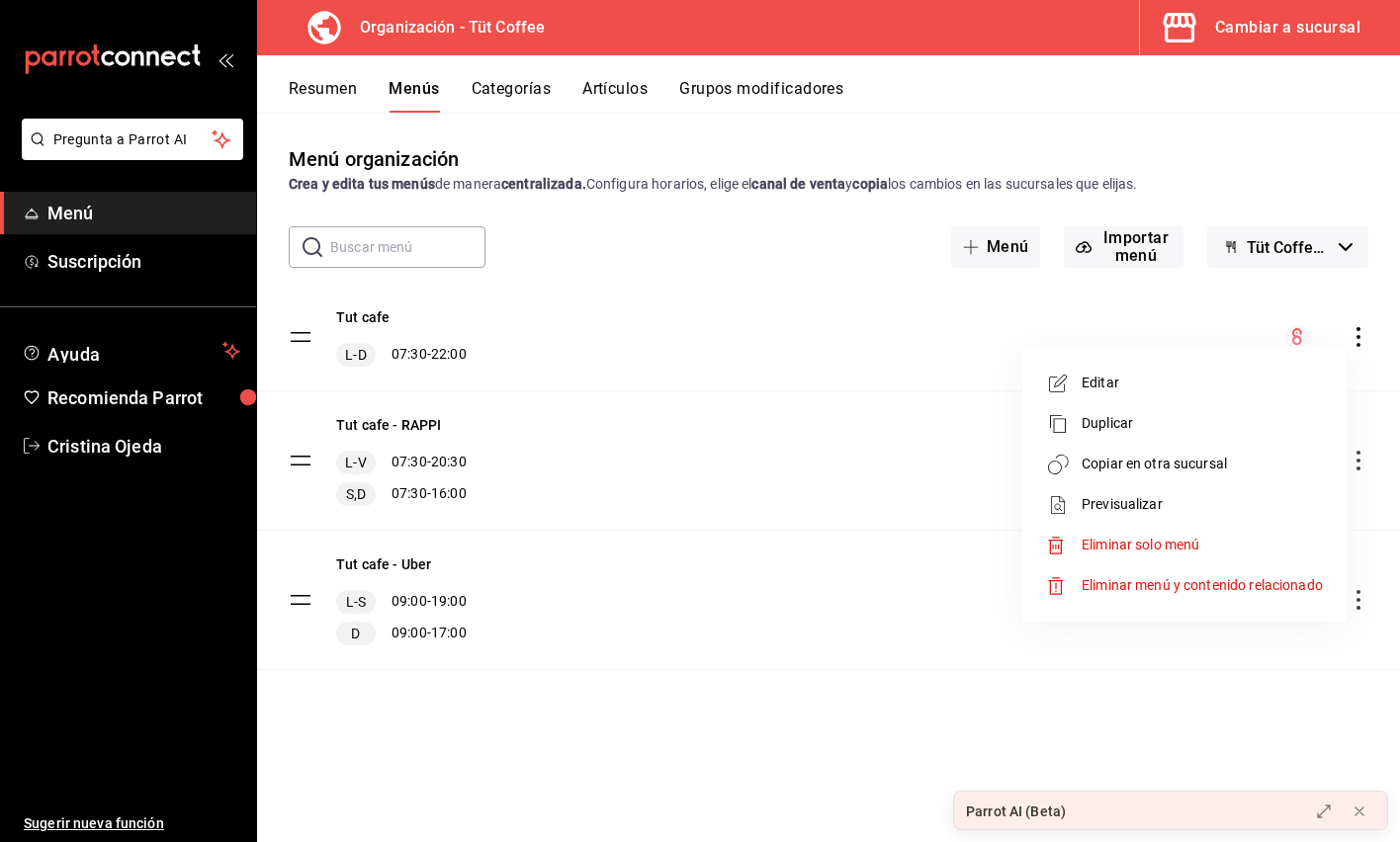 click on "Copiar en otra sucursal" at bounding box center [1202, 463] 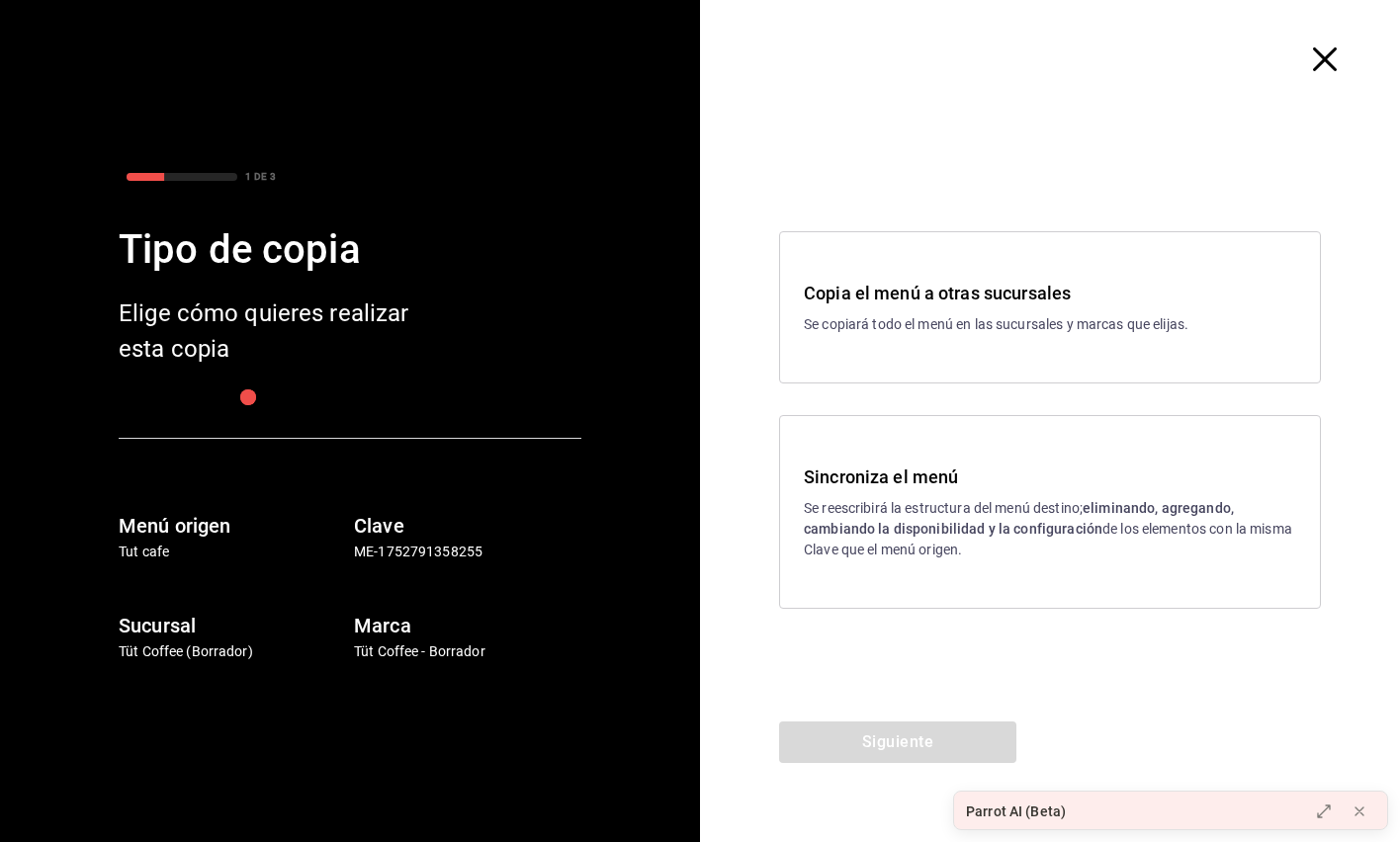 click on "Sincroniza el menú Se reescribirá la estructura del menú destino;  eliminando, agregando, cambiando la disponibilidad y la configuración  de los elementos con la misma Clave que el menú origen." at bounding box center [1050, 512] 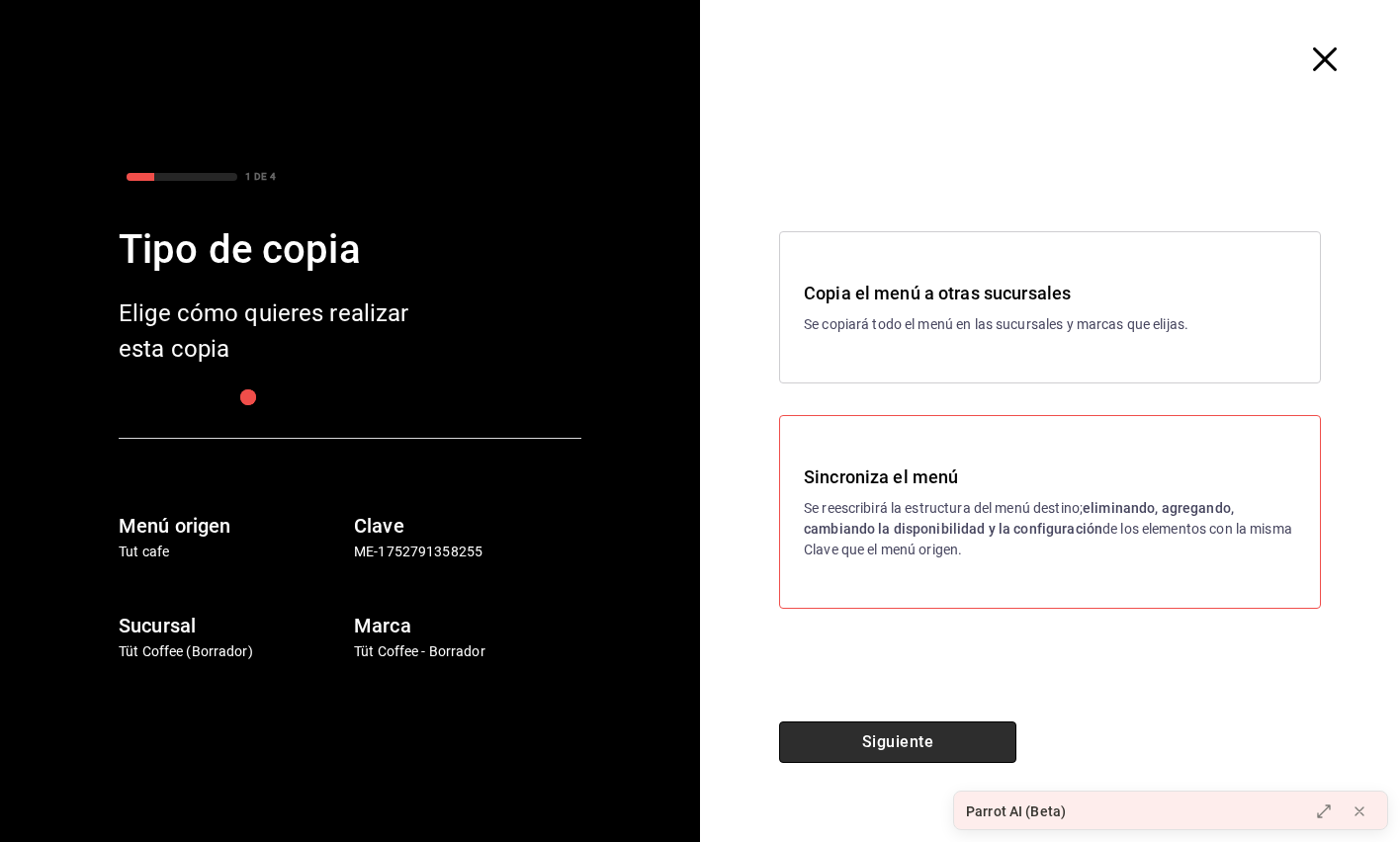 click on "Siguiente" at bounding box center (898, 742) 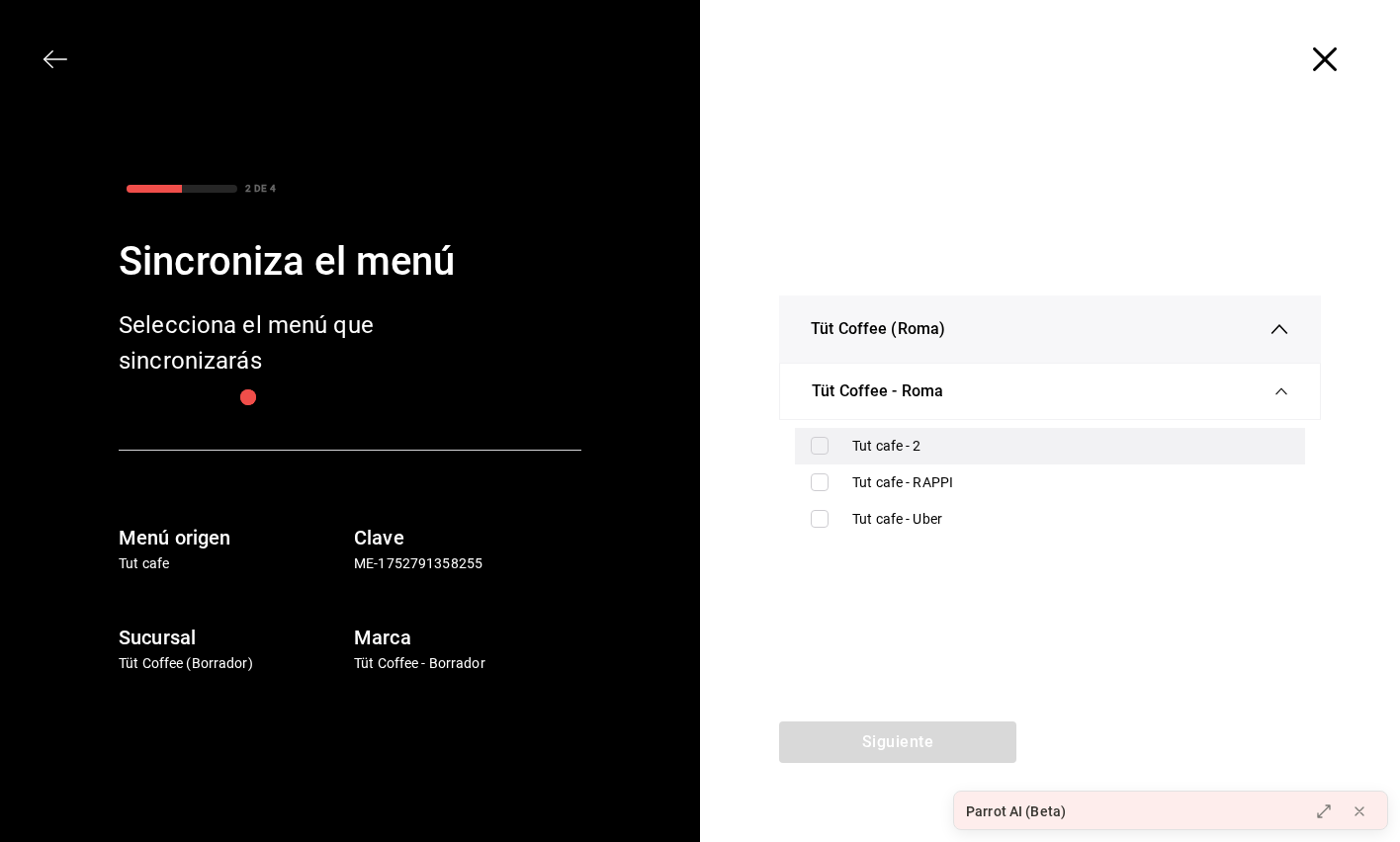 click at bounding box center (820, 446) 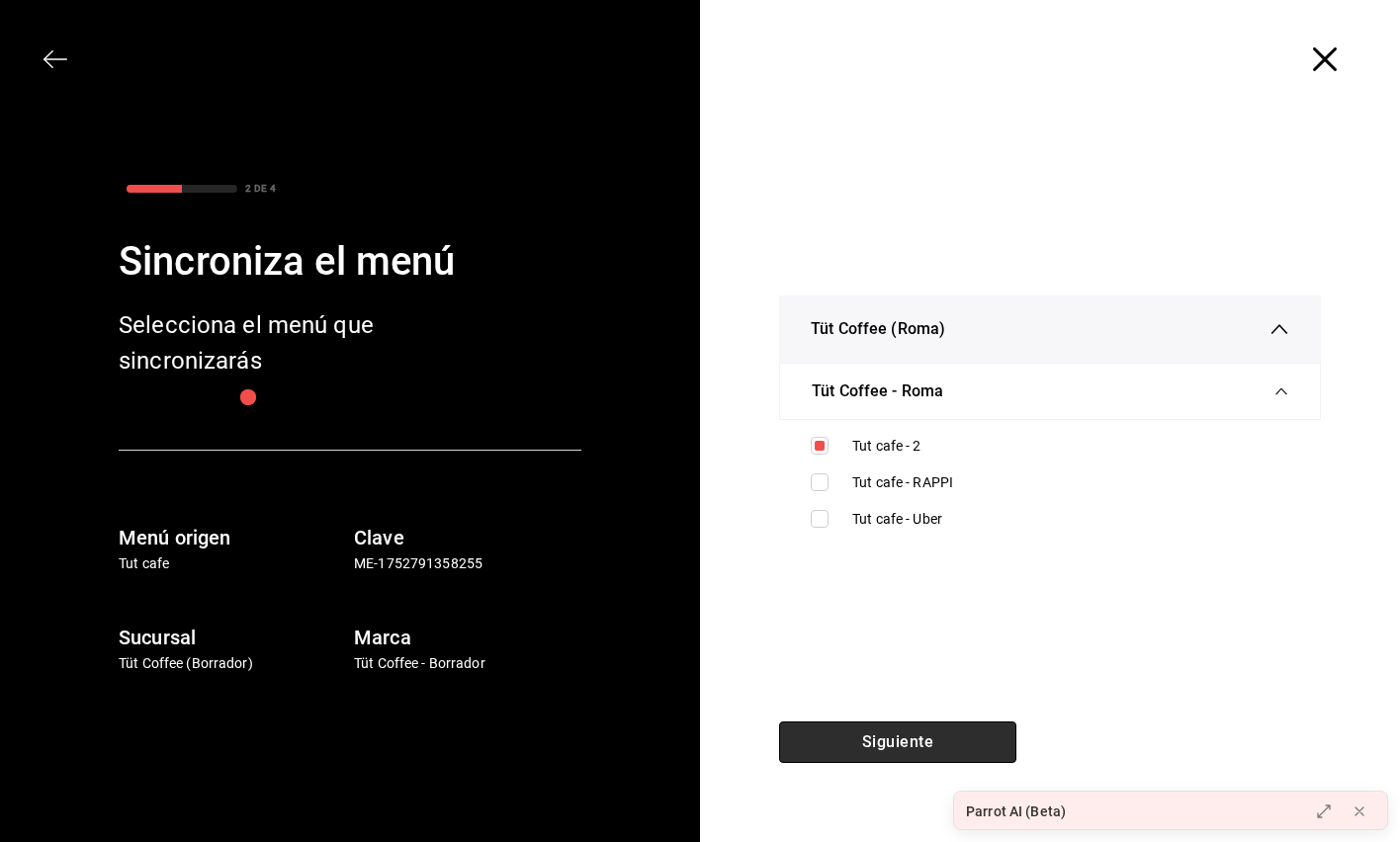 click on "Siguiente" at bounding box center (898, 742) 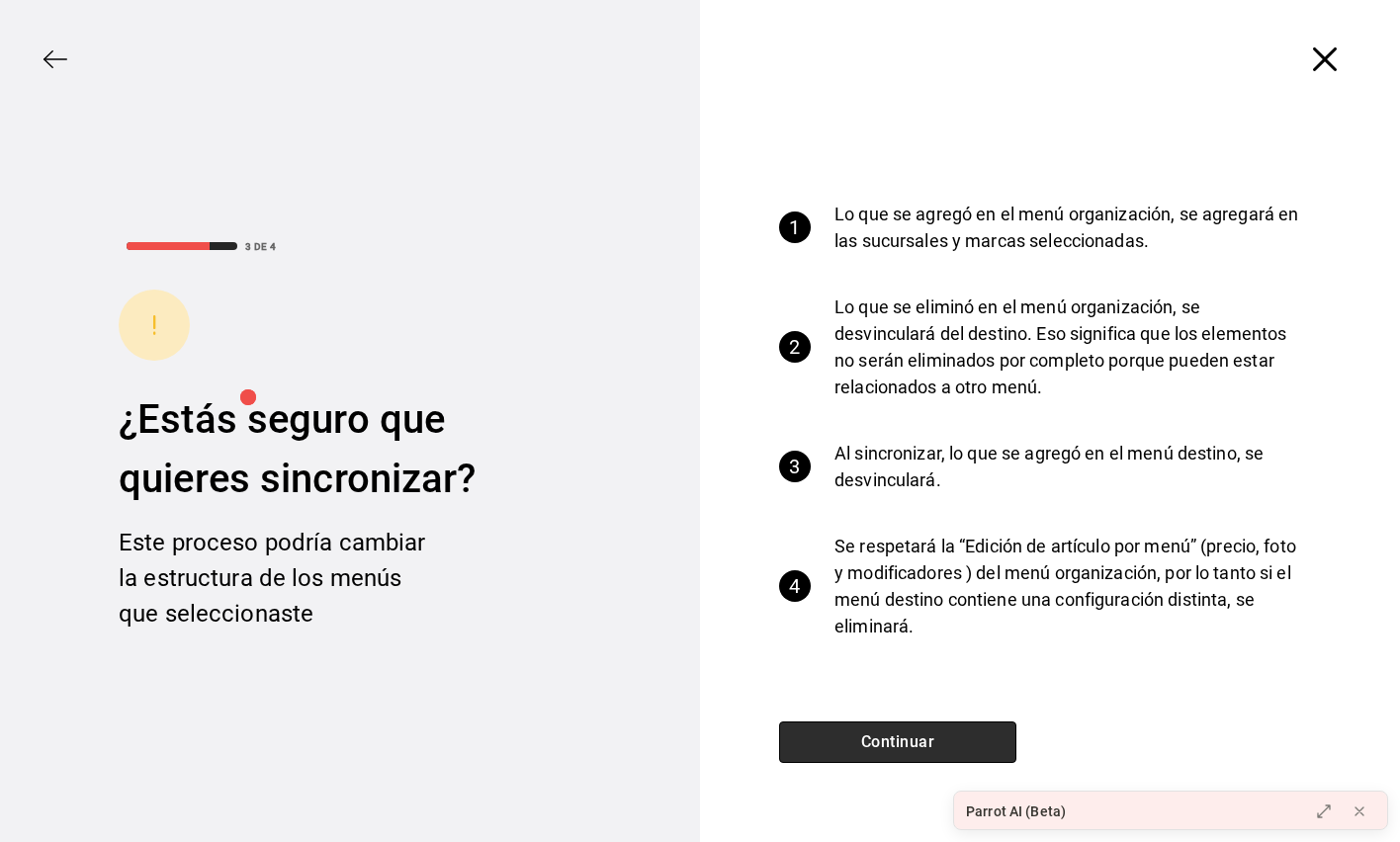 click on "Continuar" at bounding box center (898, 742) 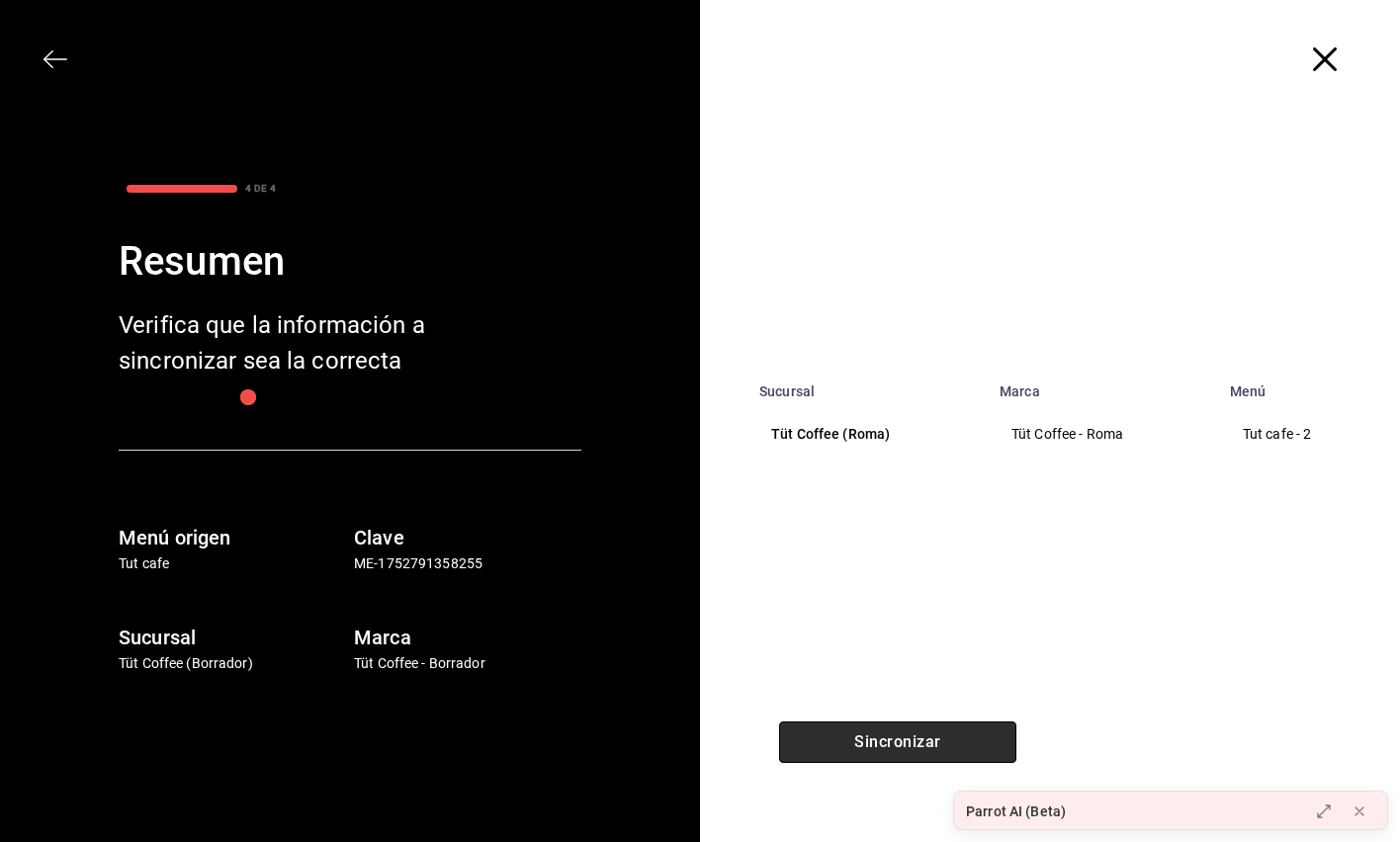 click on "Sincronizar" at bounding box center [898, 742] 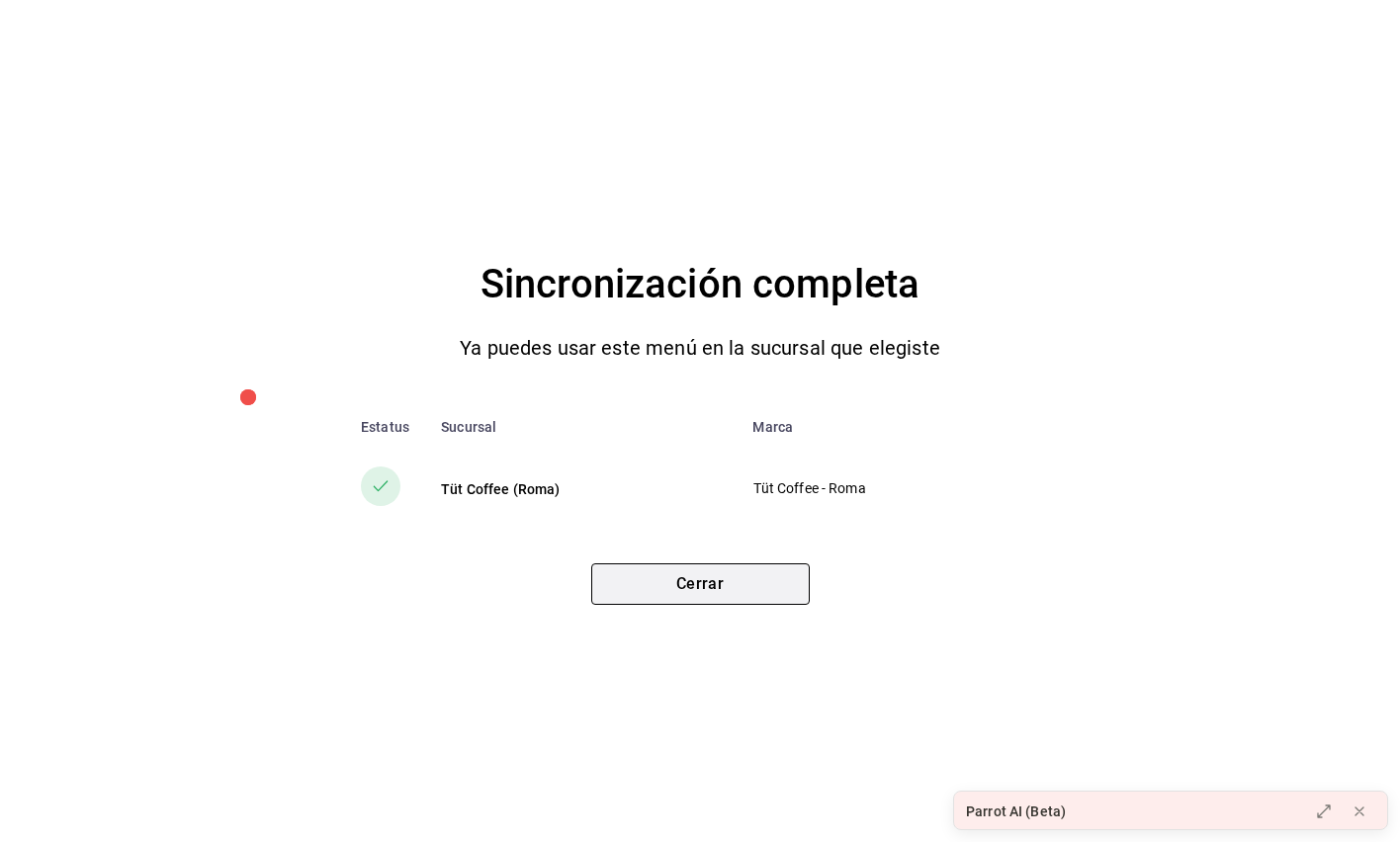 click on "Cerrar" at bounding box center (700, 584) 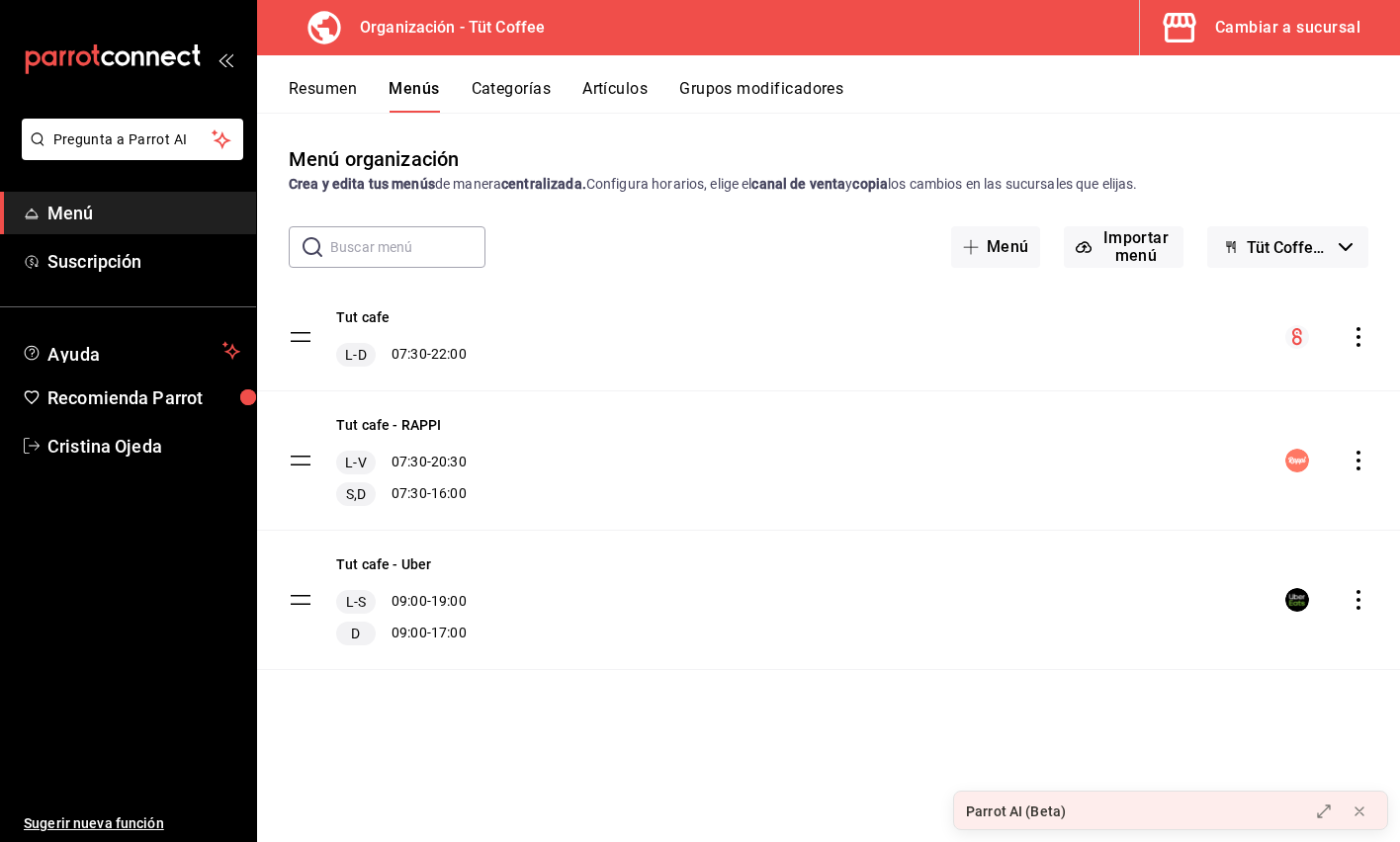 click on "Cambiar a sucursal" at bounding box center [1287, 28] 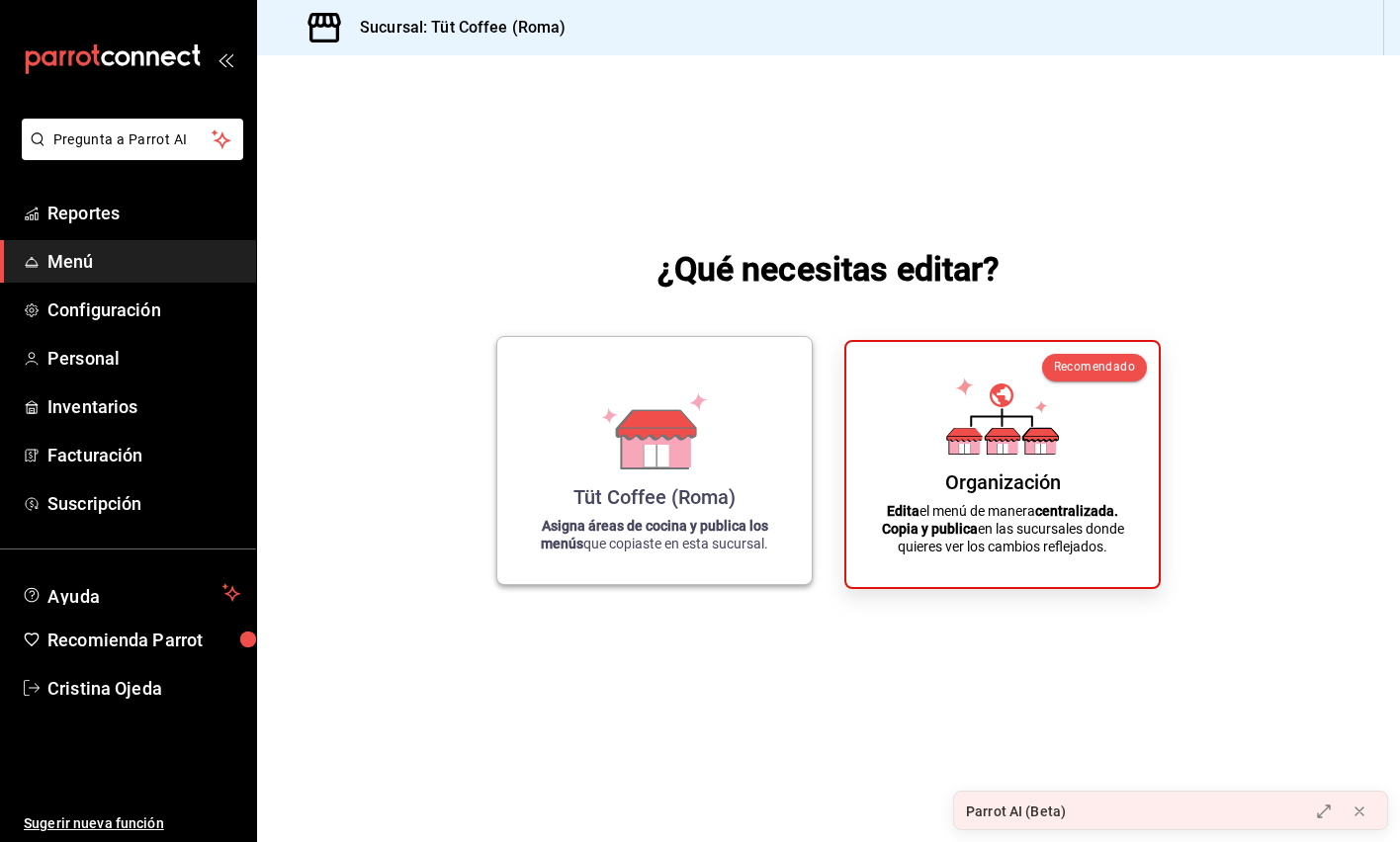 click 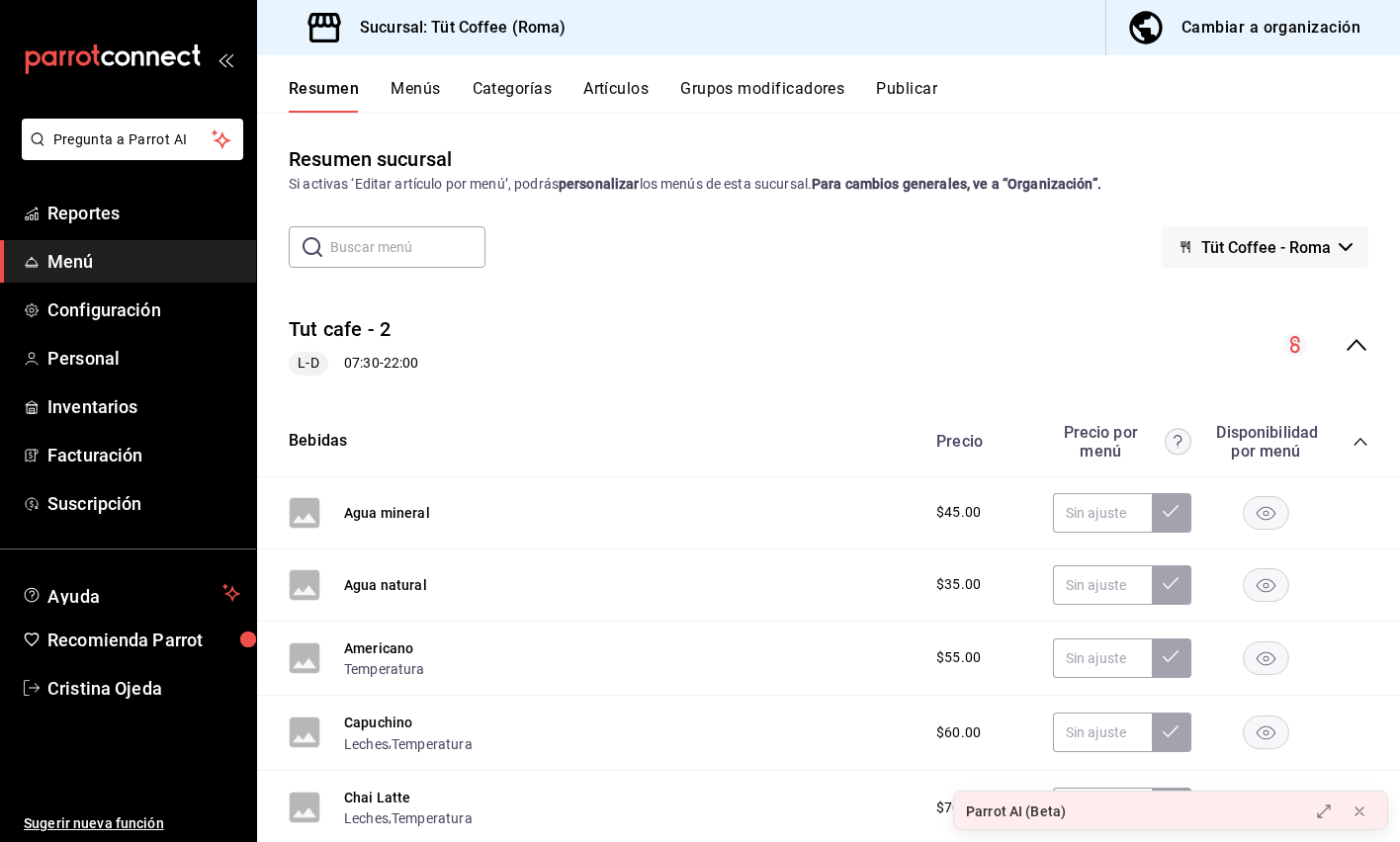 click on "Publicar" at bounding box center (907, 96) 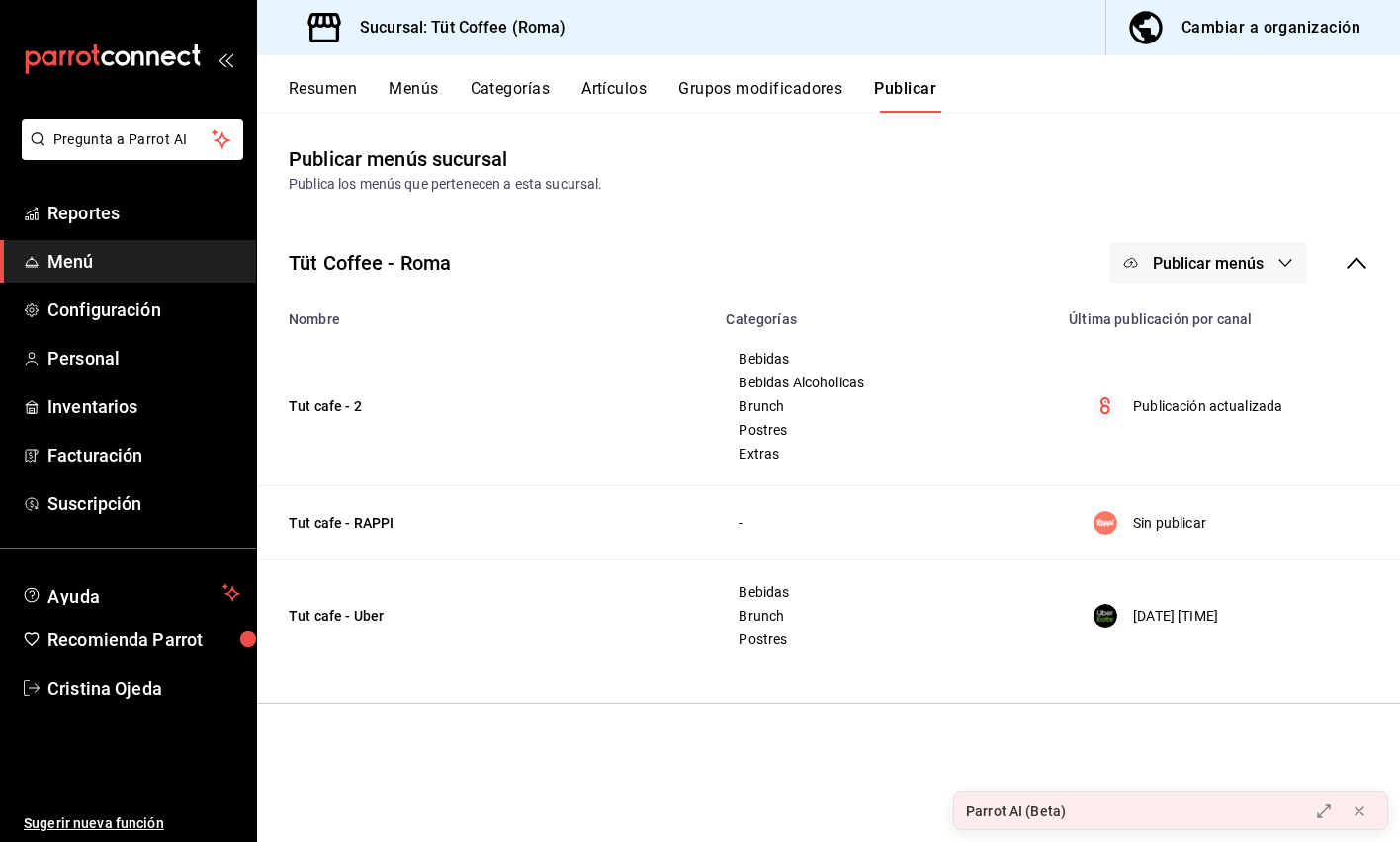 click on "Publicar menús" at bounding box center [1208, 263] 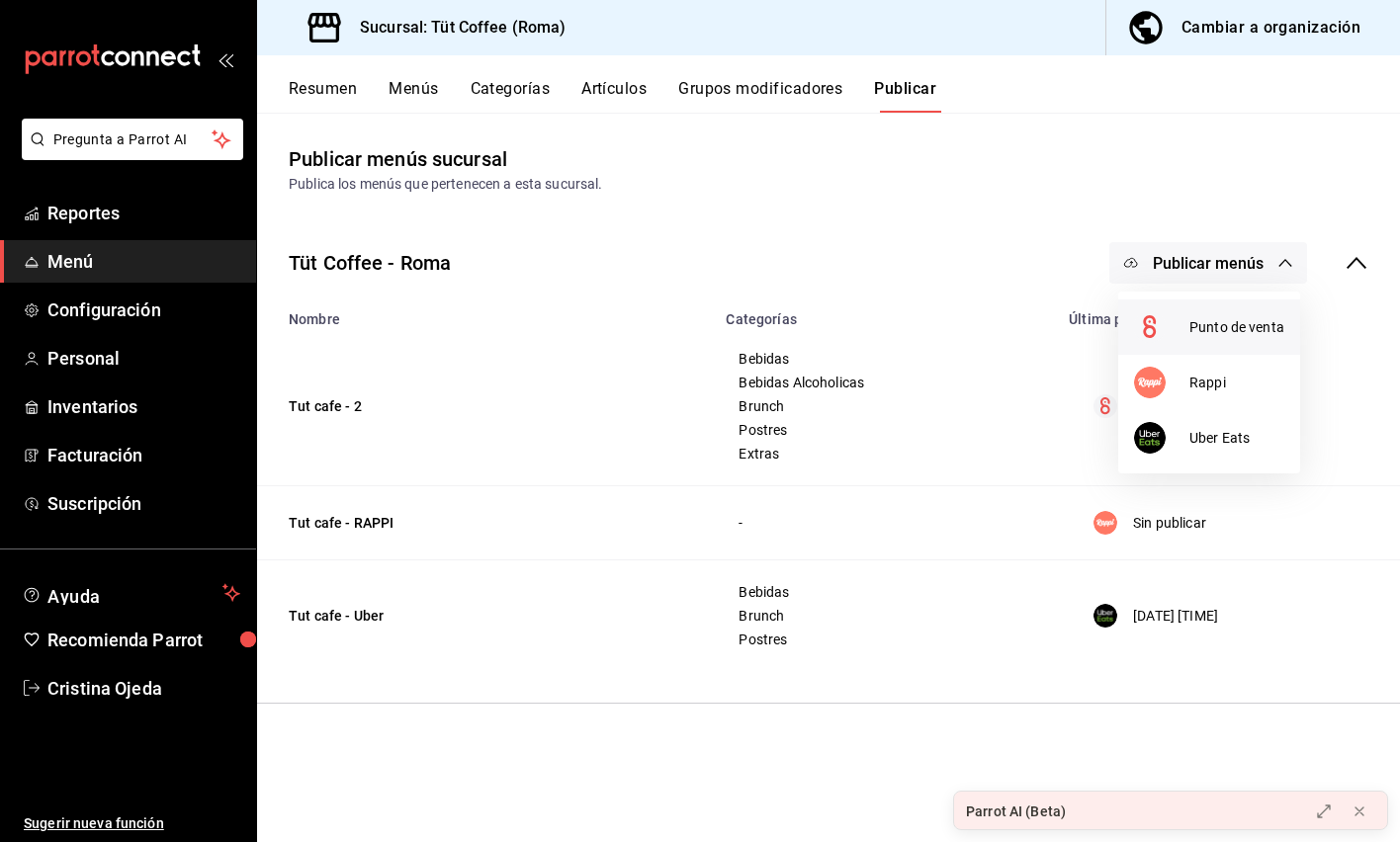 click on "Punto de venta" at bounding box center (1237, 327) 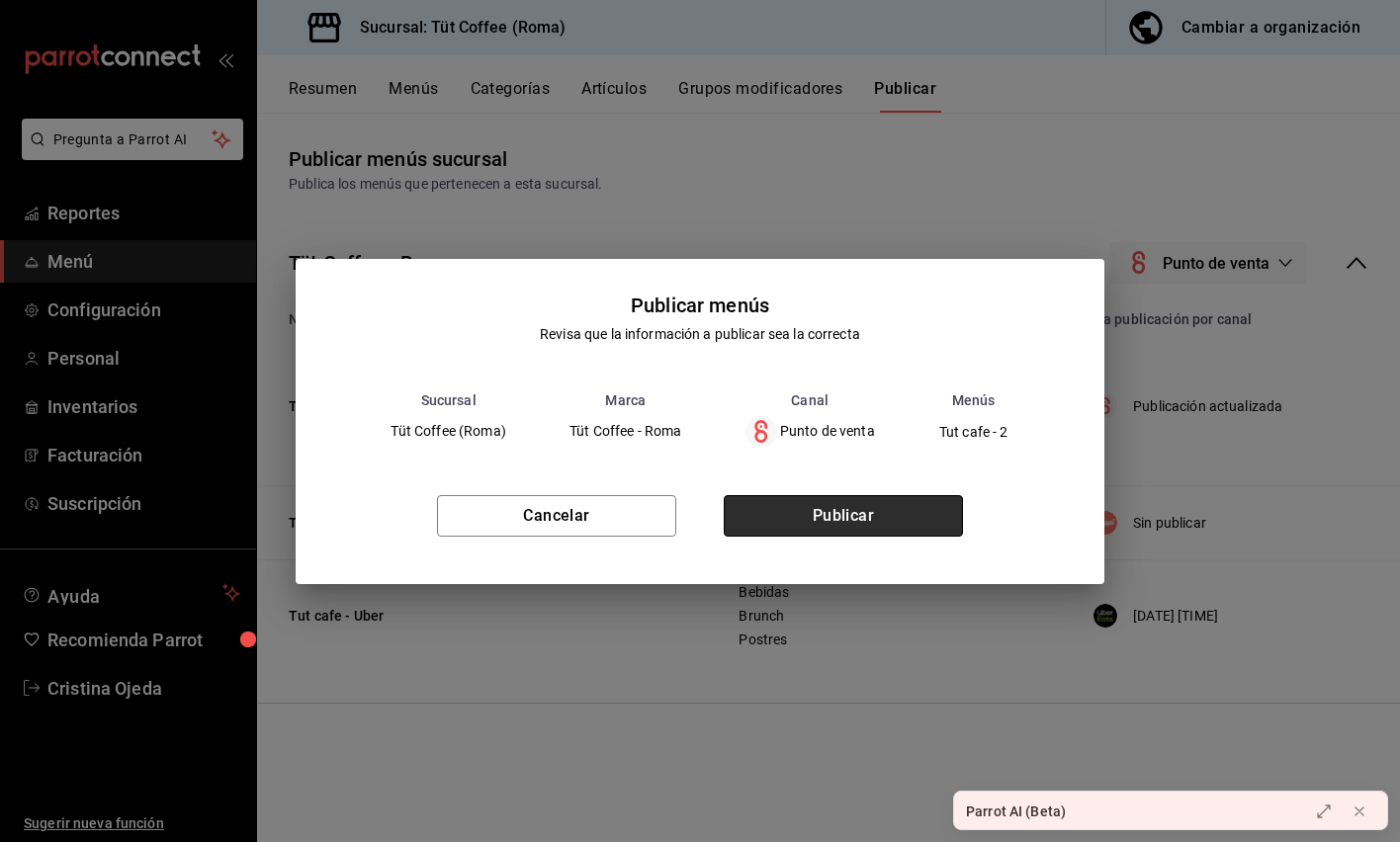 click on "Publicar" at bounding box center (843, 516) 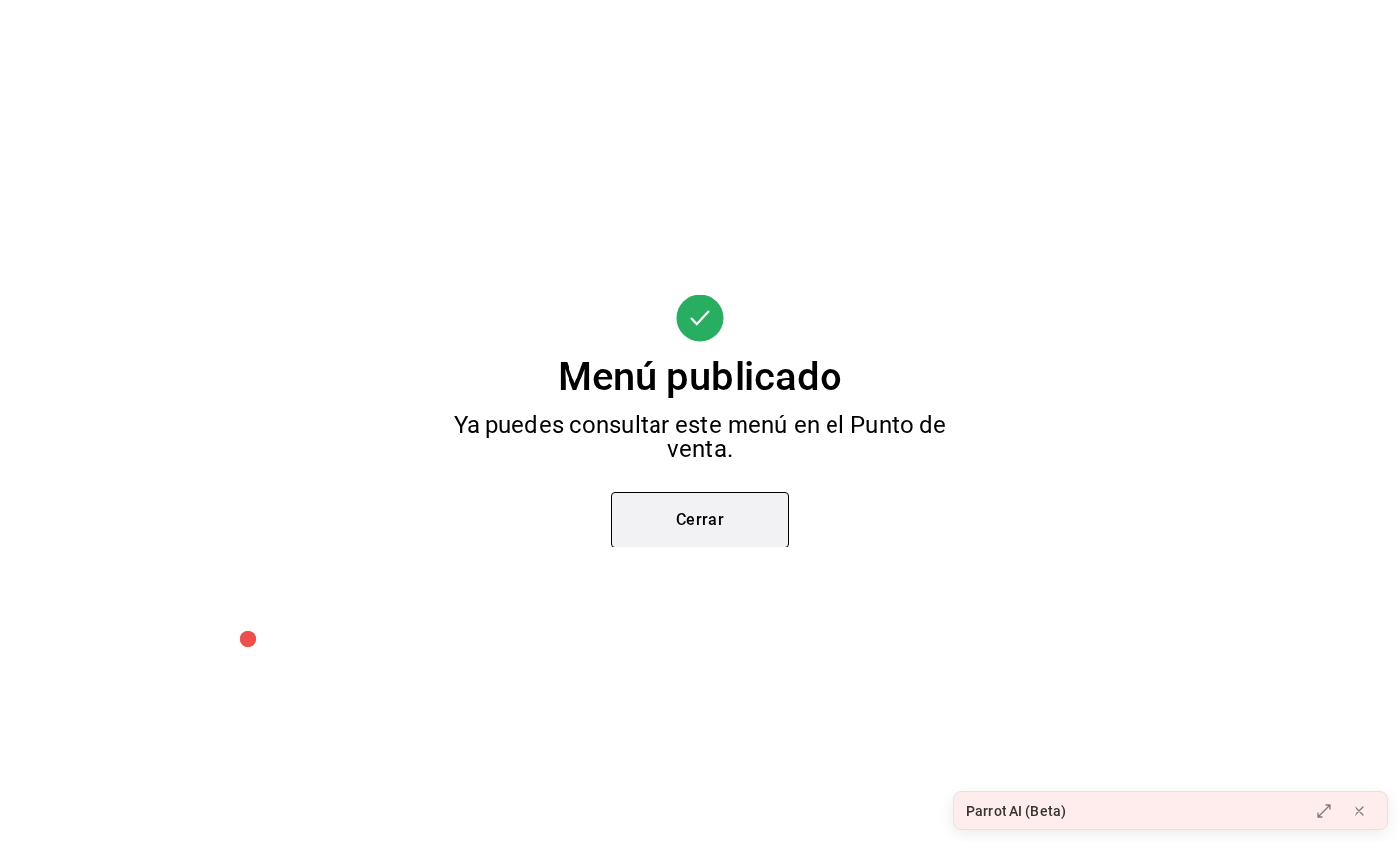 click on "Cerrar" at bounding box center [700, 520] 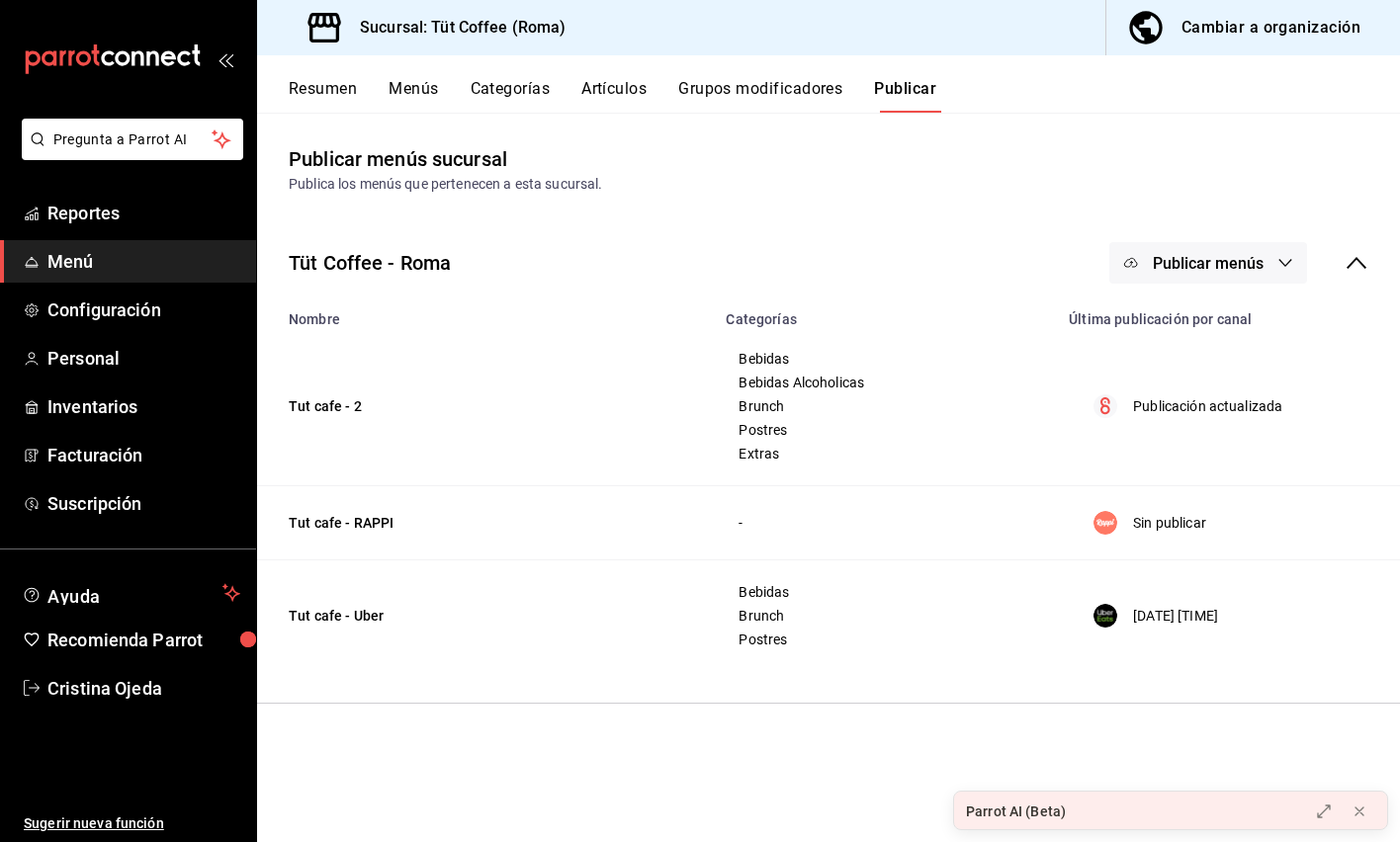 click on "Cambiar a organización" at bounding box center (1270, 28) 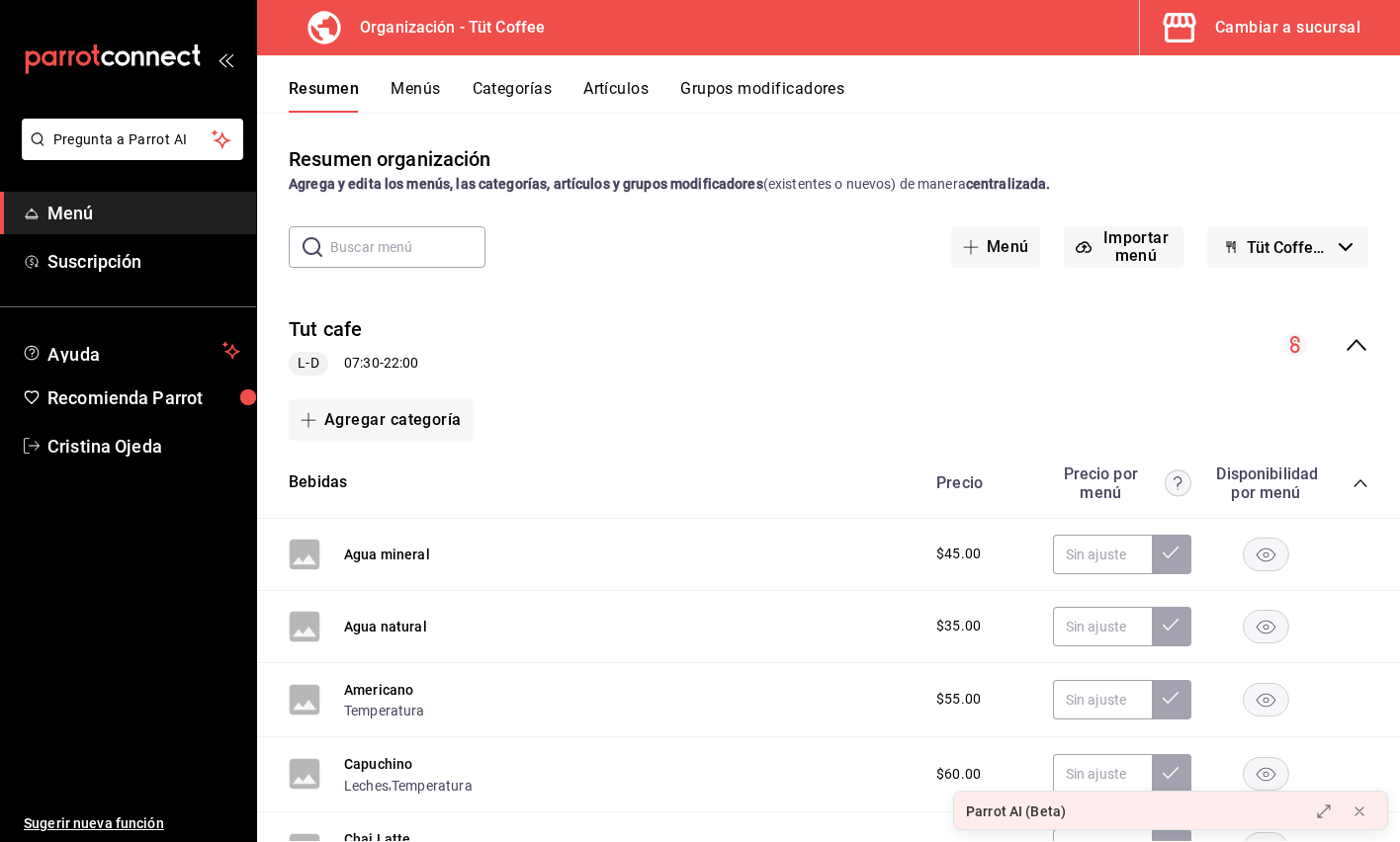 click on "Menús" at bounding box center [415, 96] 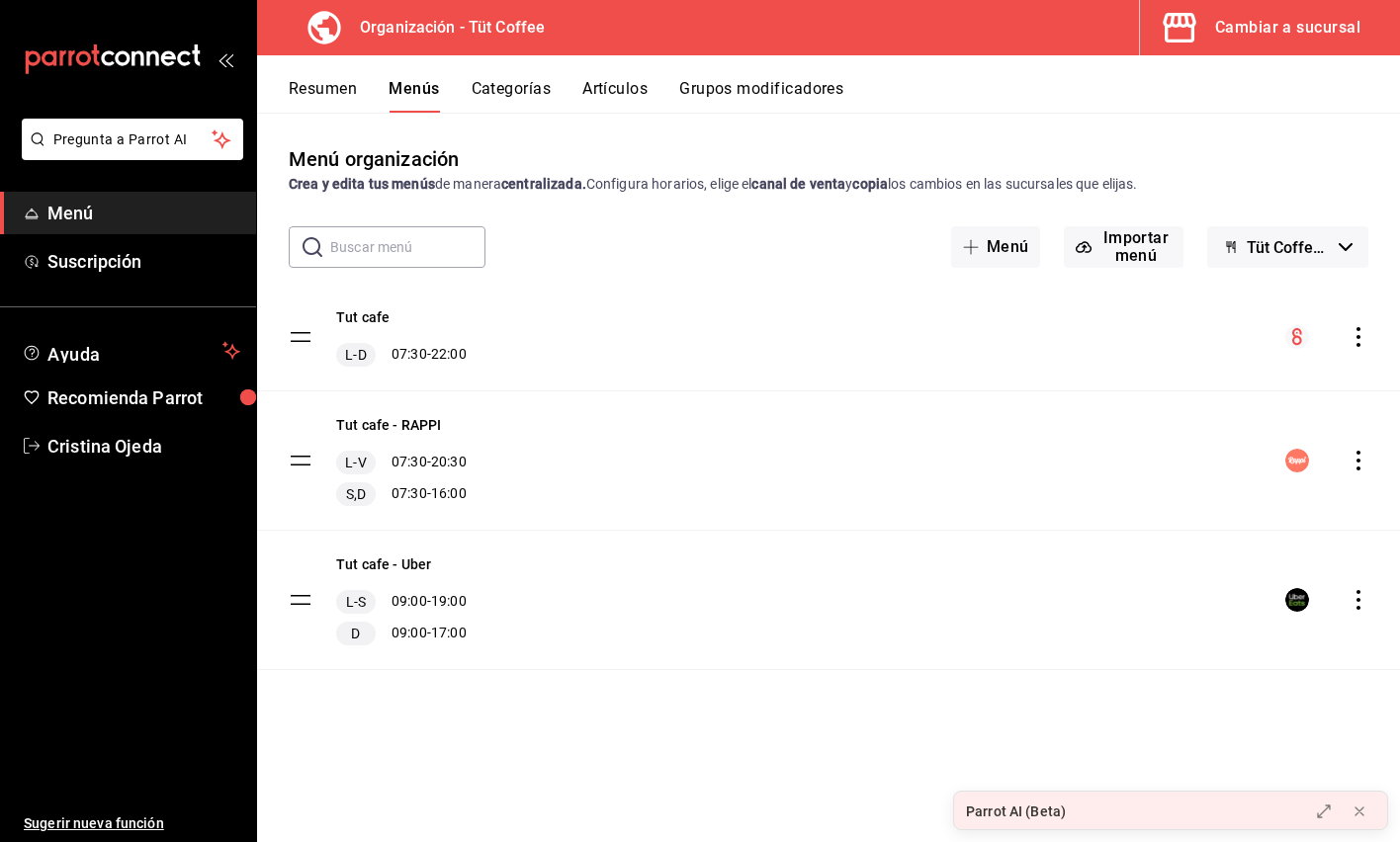 click on "Artículos" at bounding box center [615, 96] 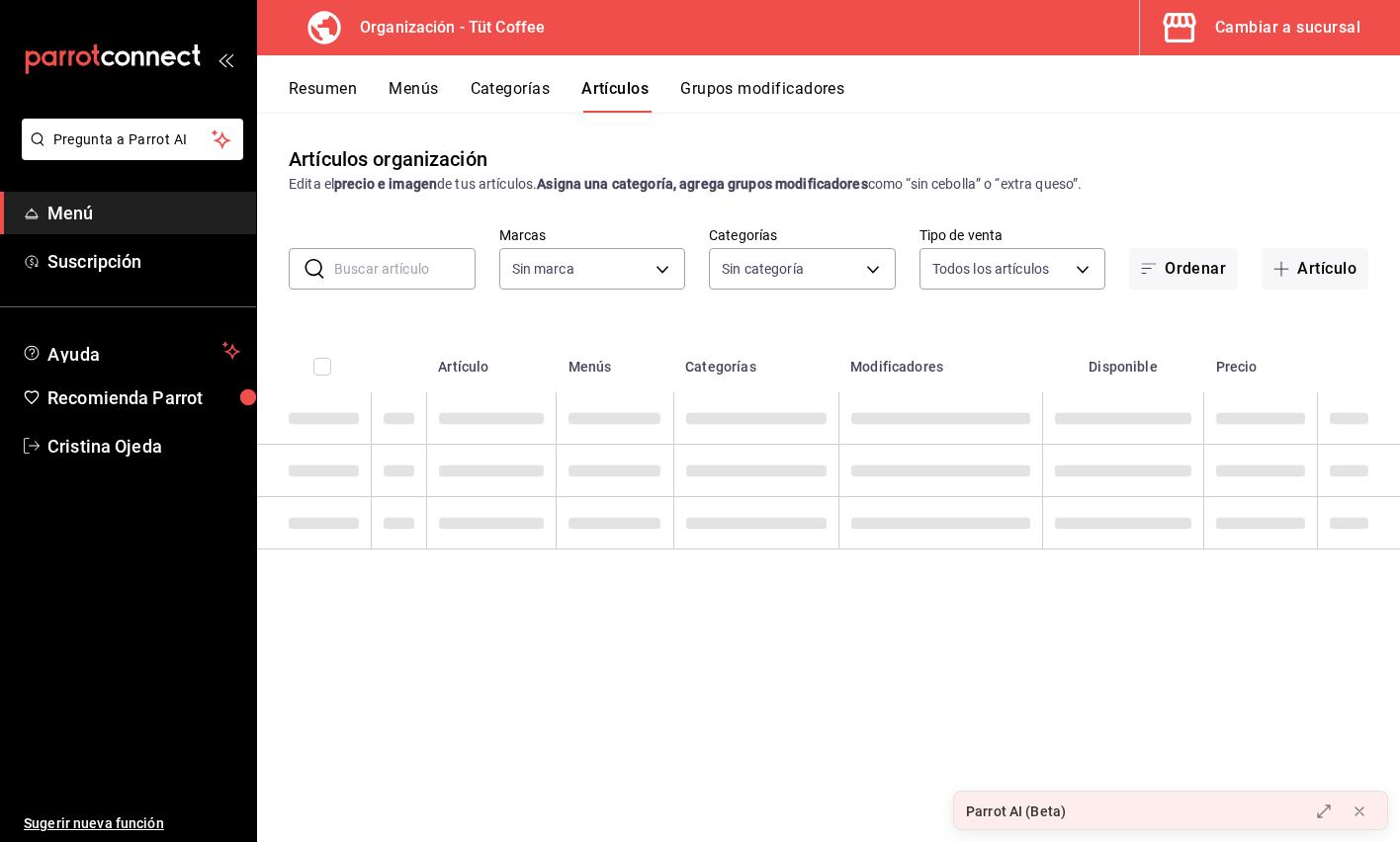 type on "32e499e3-ac49-4bfd-9688-6164702db340" 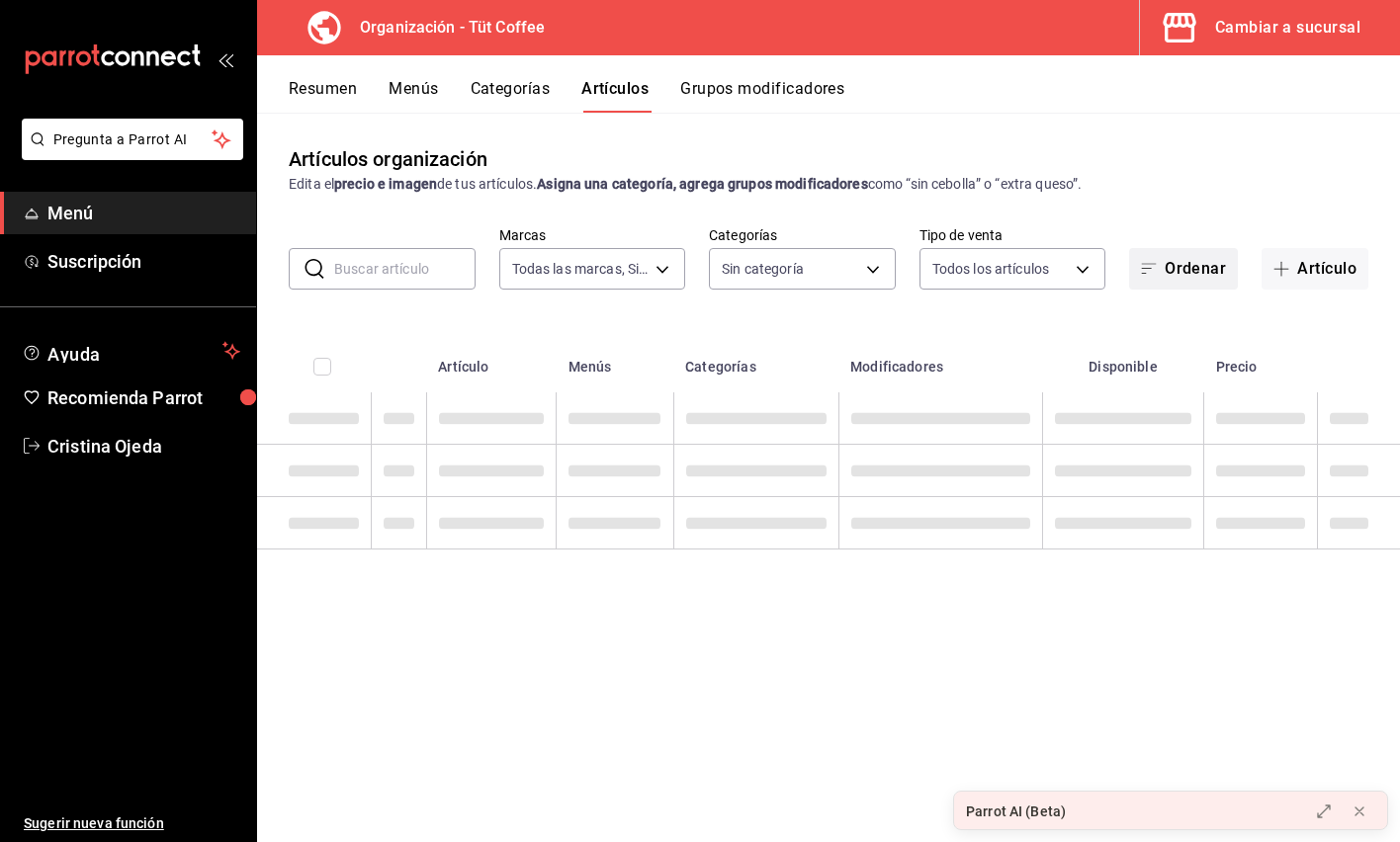 type on "59fb2af1-396e-4281-824f-583d7da0ab39,52a9df34-5940-42d4-ab25-b17d79a0a808,9e8964d6-a453-4484-aab5-42f20070a9bf,91c4351c-dab4-469a-b4c2-cfc92b357833,a39efab6-7b69-4b7e-866b-d2b334d8c0ed" 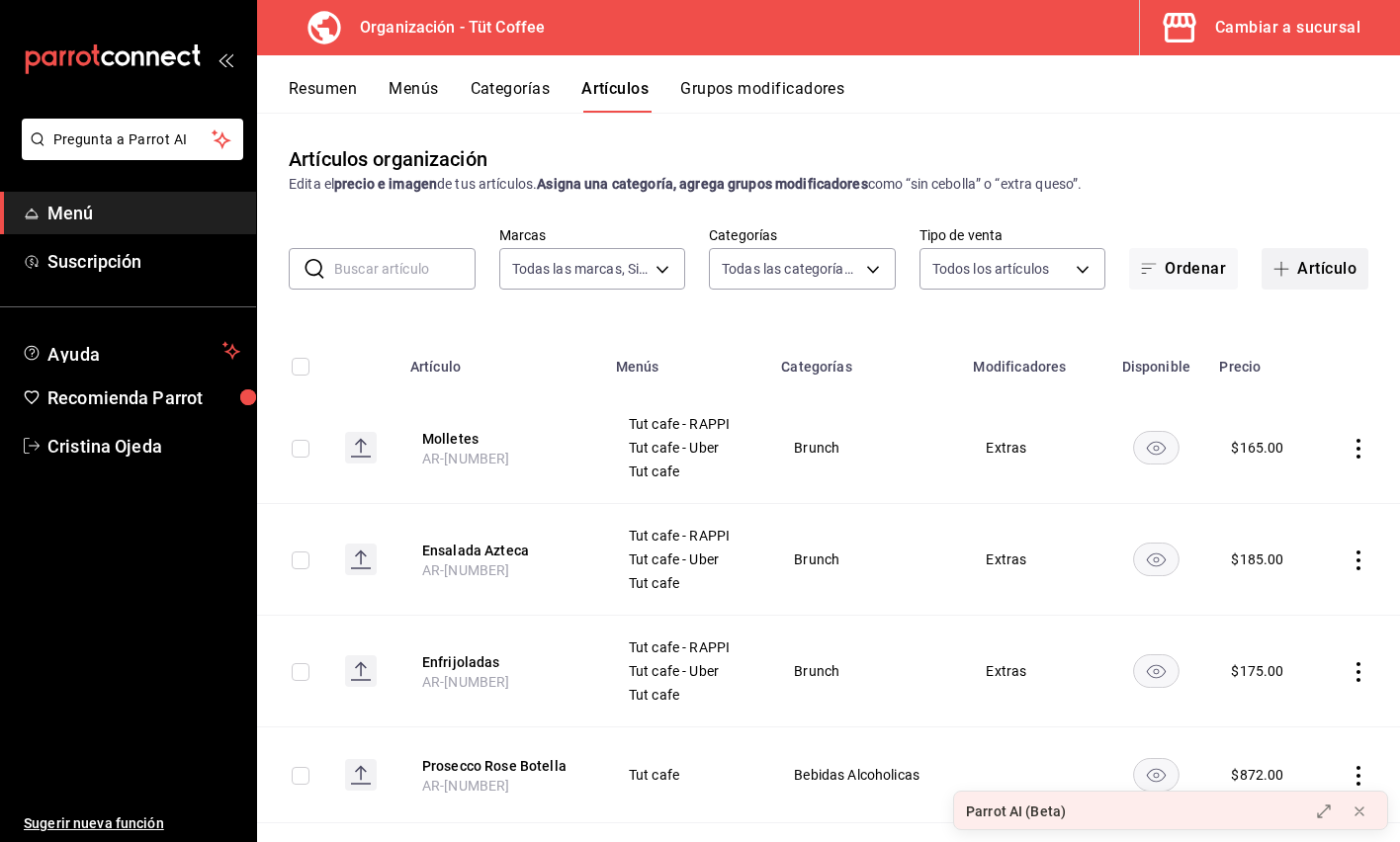 click on "Artículo" at bounding box center [1315, 269] 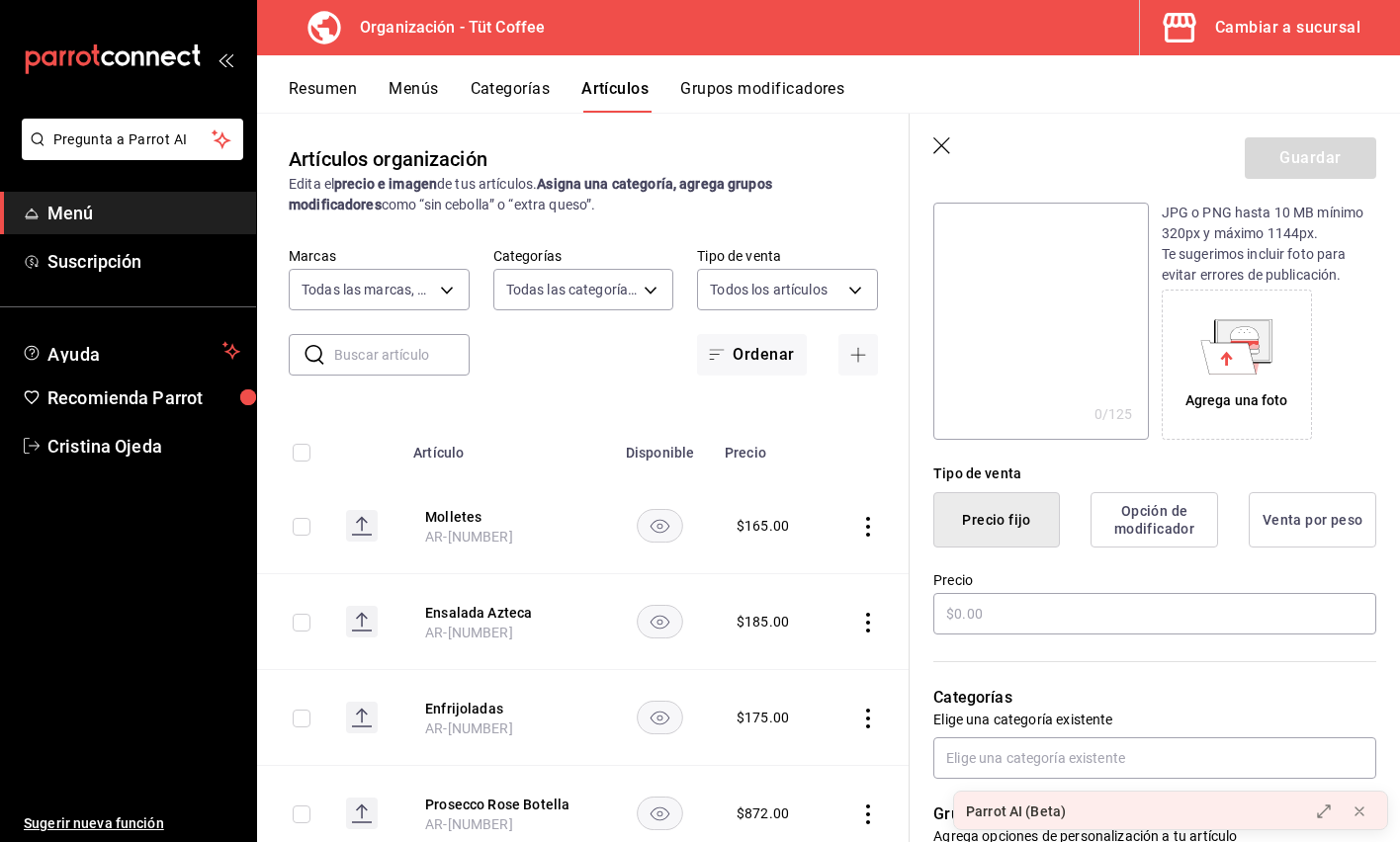 scroll, scrollTop: 262, scrollLeft: 0, axis: vertical 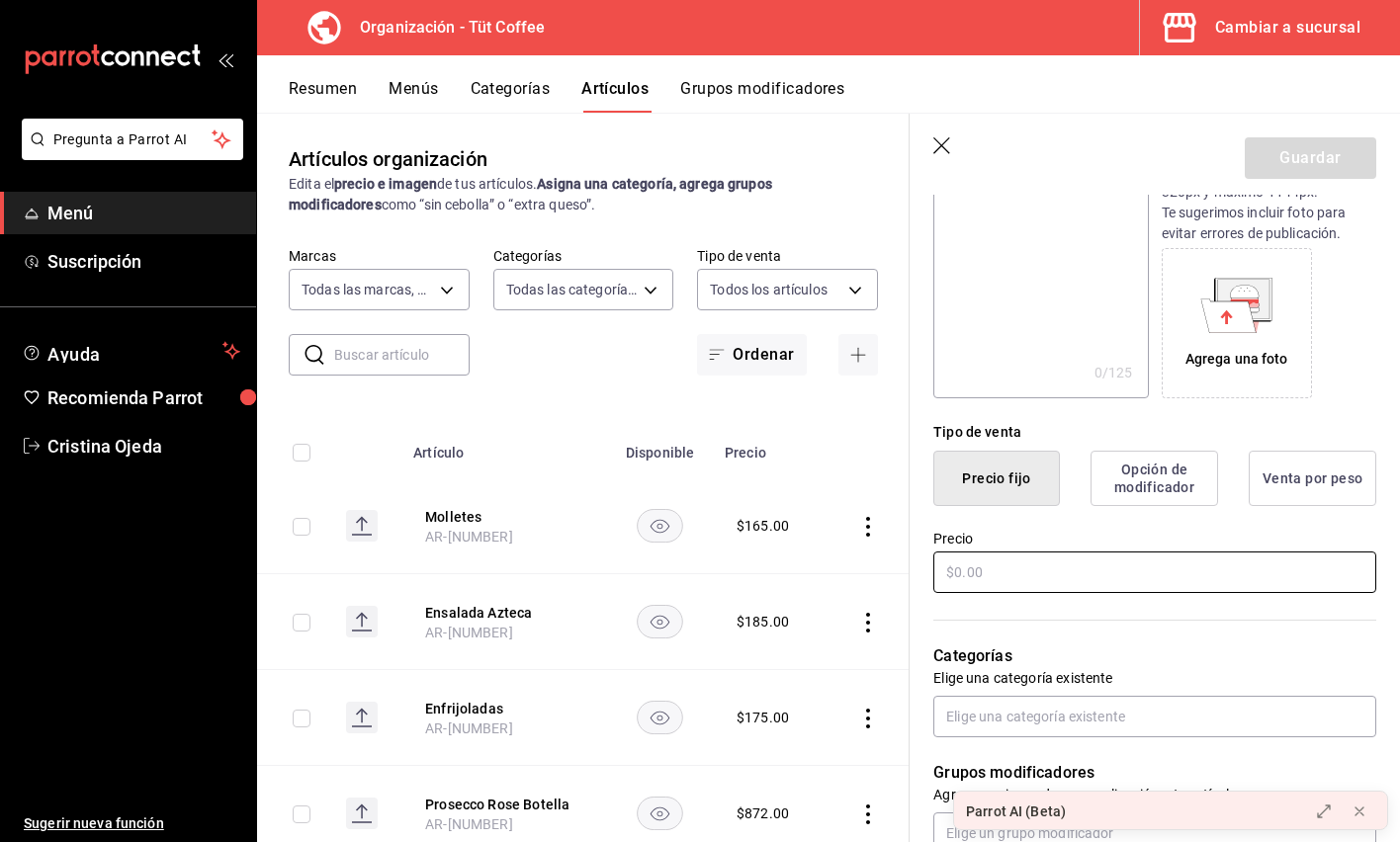 type on "Mermelada de tocino tarrito" 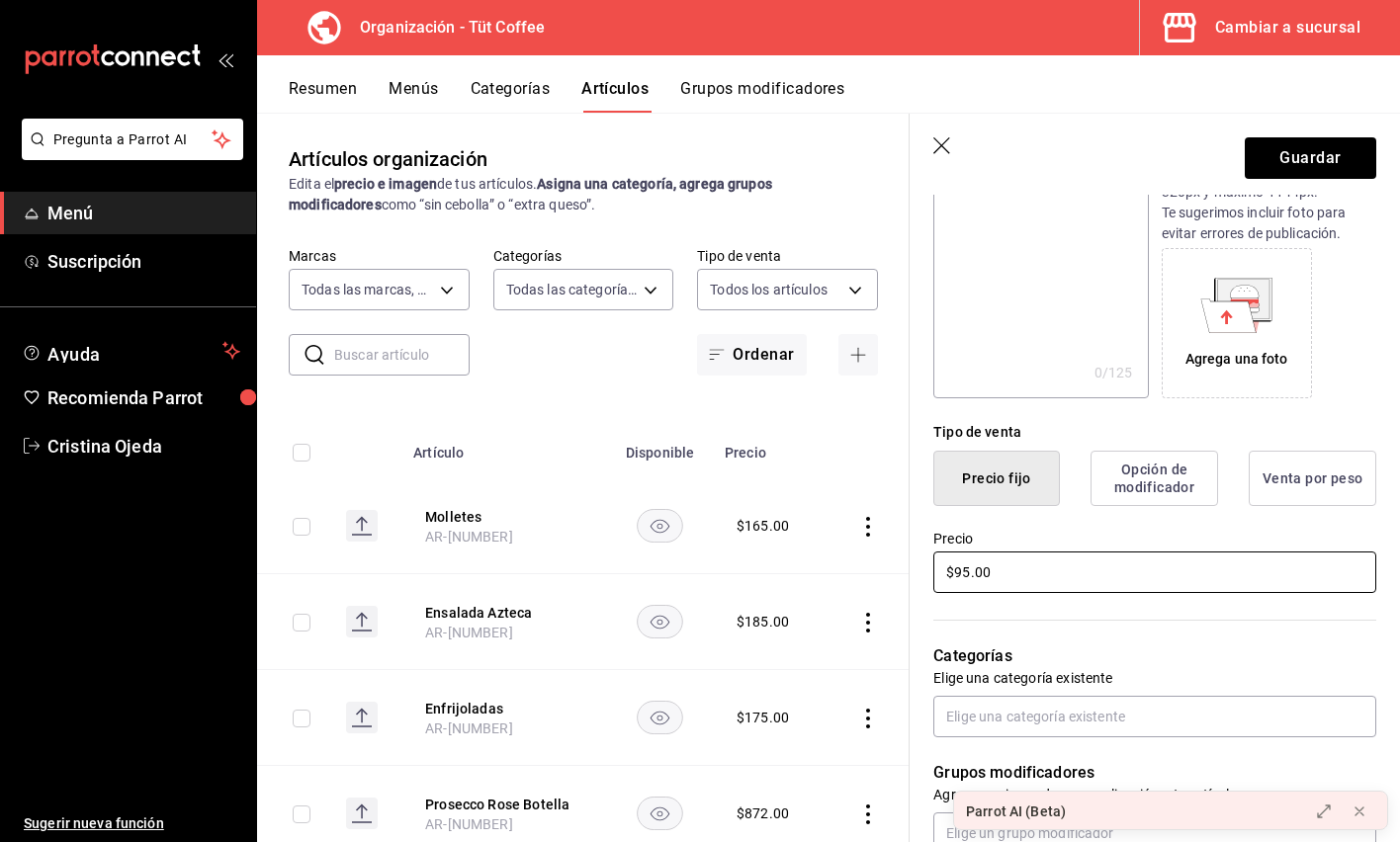 type on "$95.00" 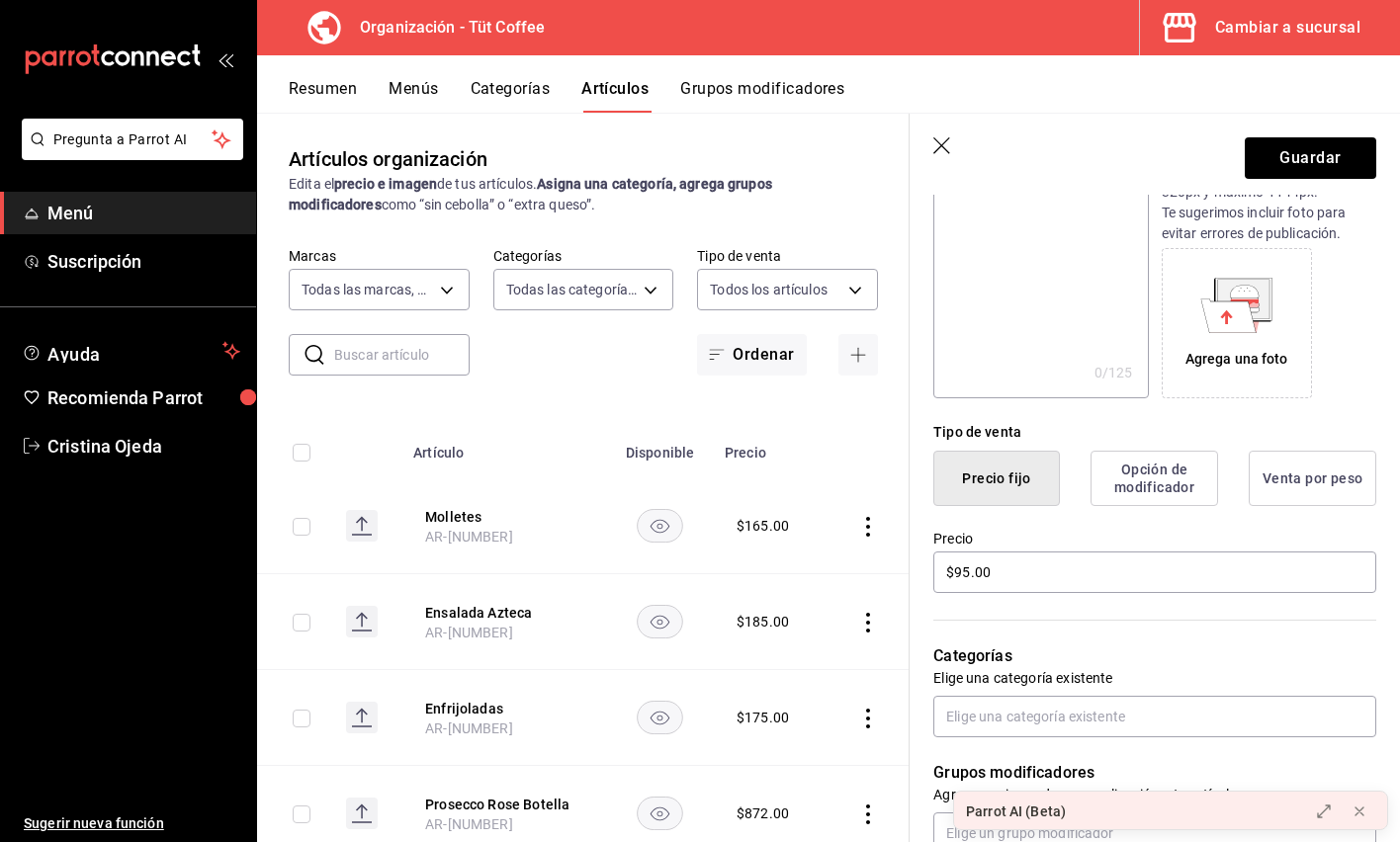 click on "Categorías" at bounding box center [1155, 656] 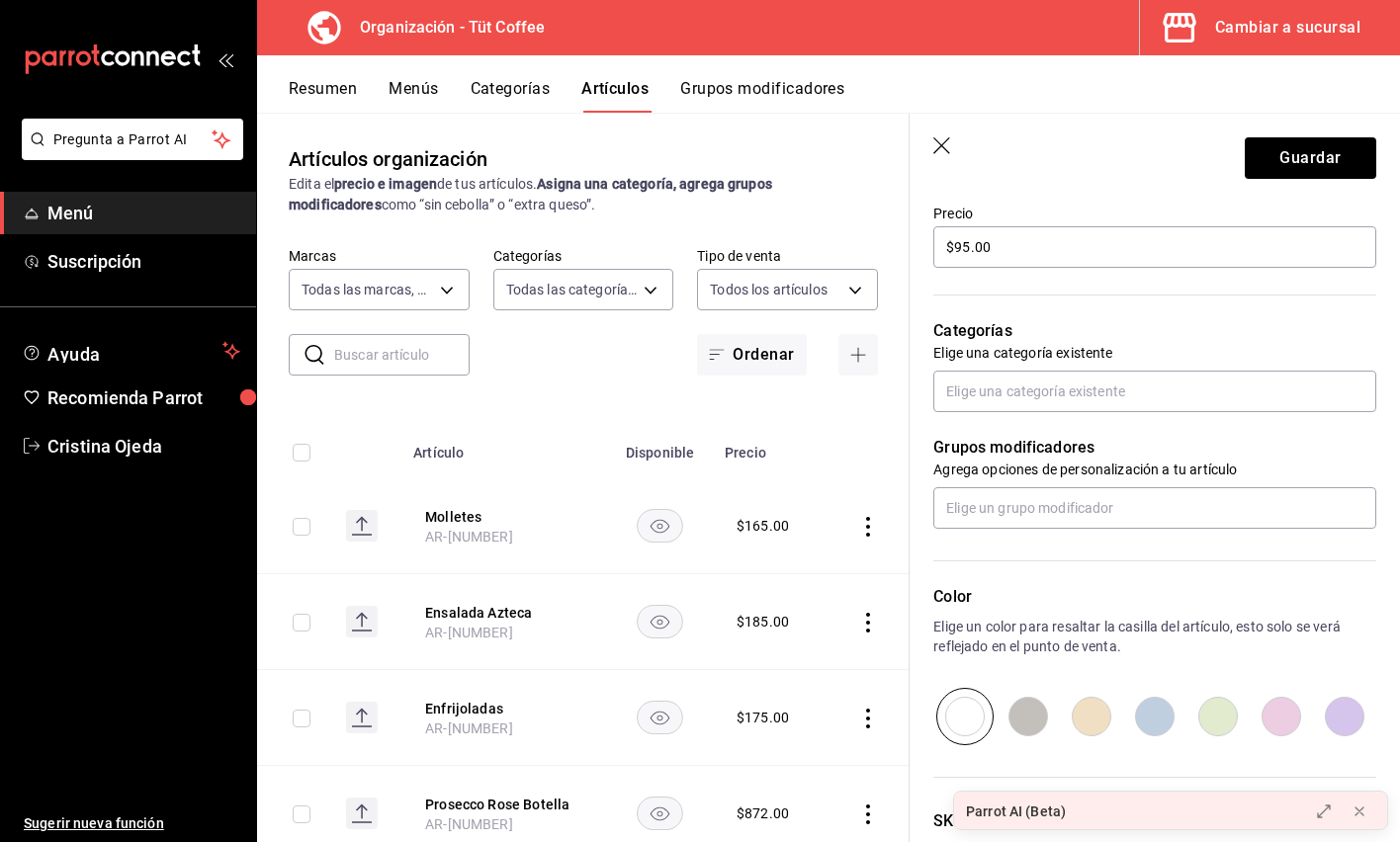 scroll, scrollTop: 588, scrollLeft: 0, axis: vertical 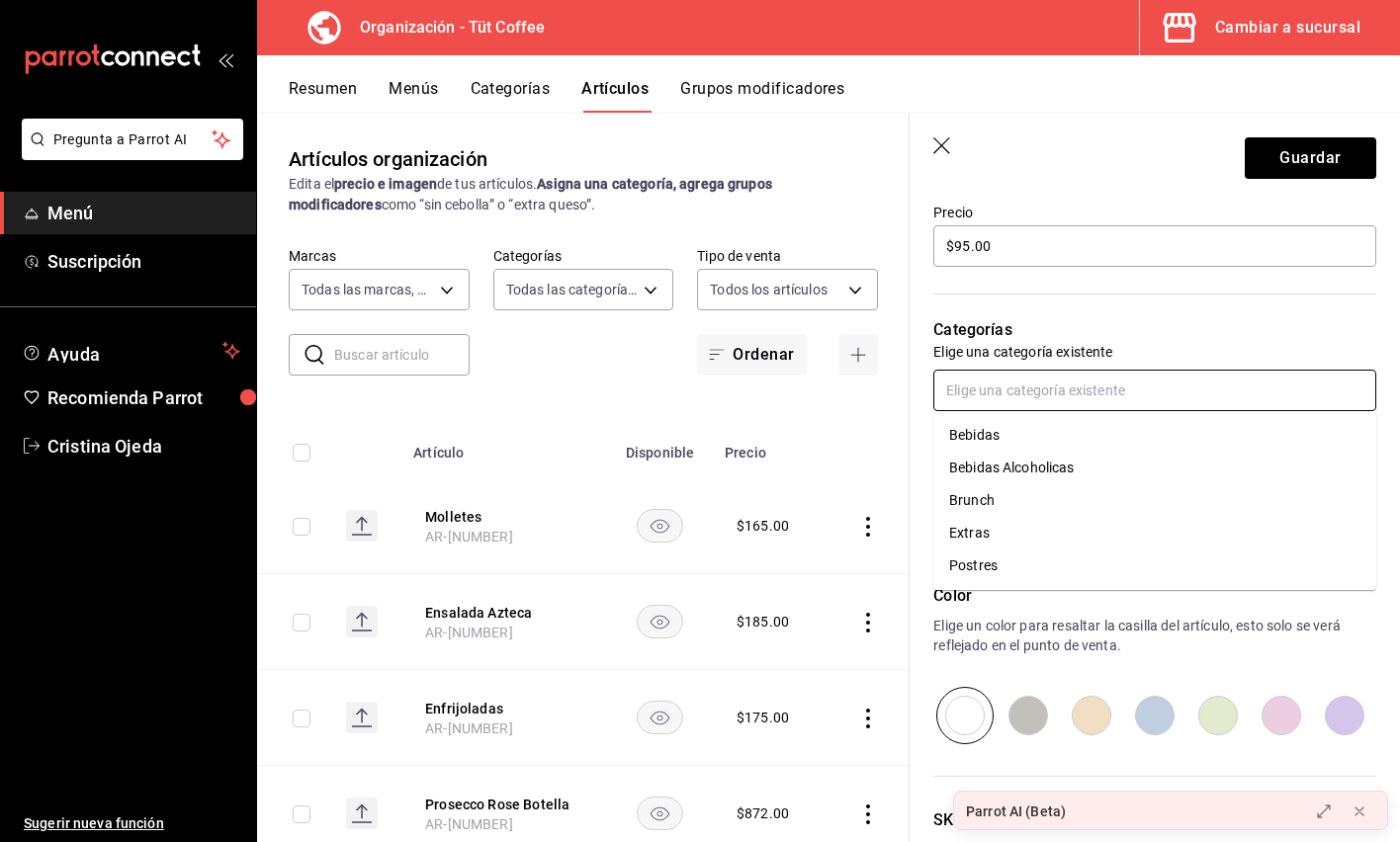 click at bounding box center (1155, 390) 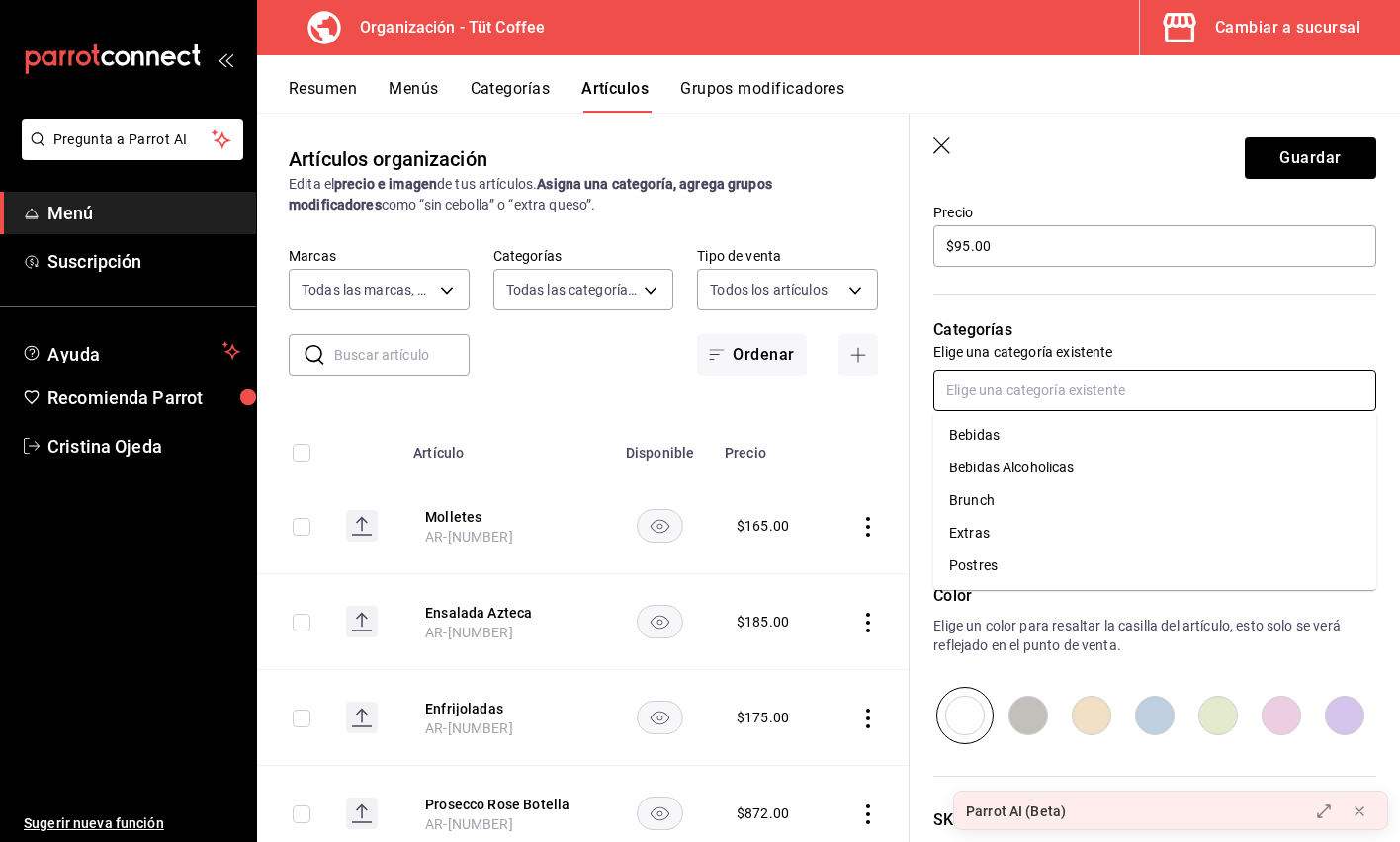 click on "Extras" at bounding box center [1155, 533] 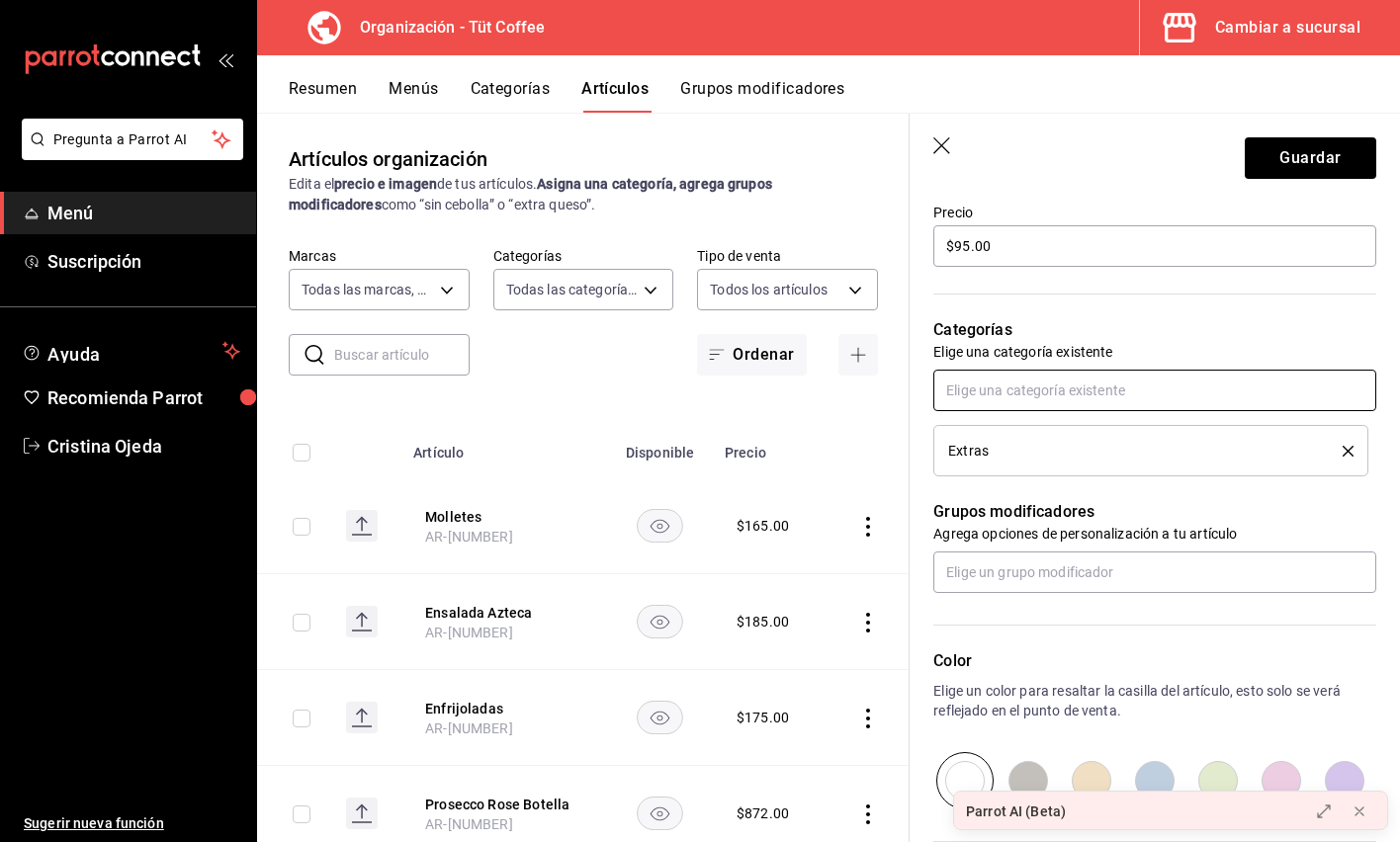 scroll, scrollTop: 643, scrollLeft: 0, axis: vertical 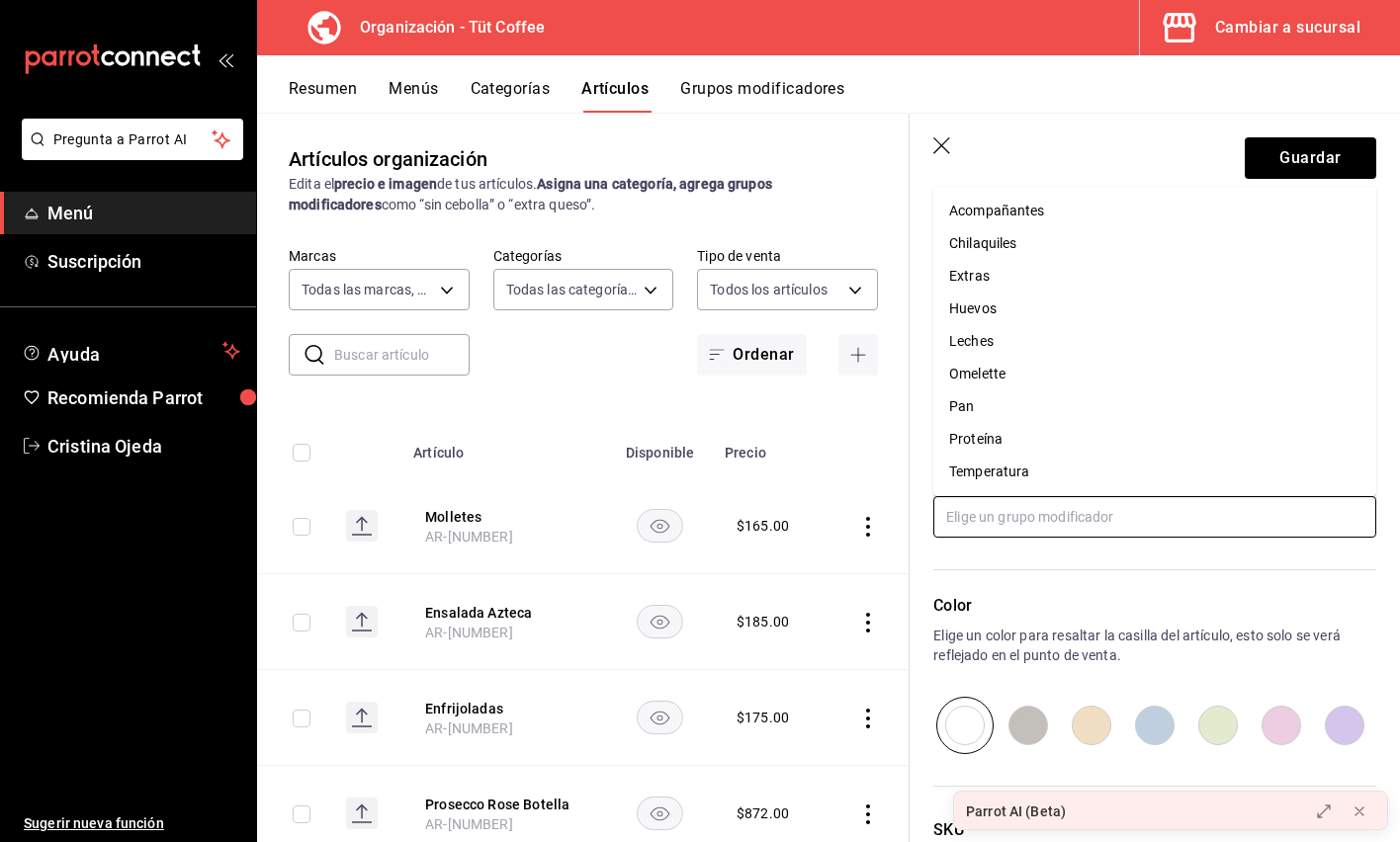 click at bounding box center [1155, 517] 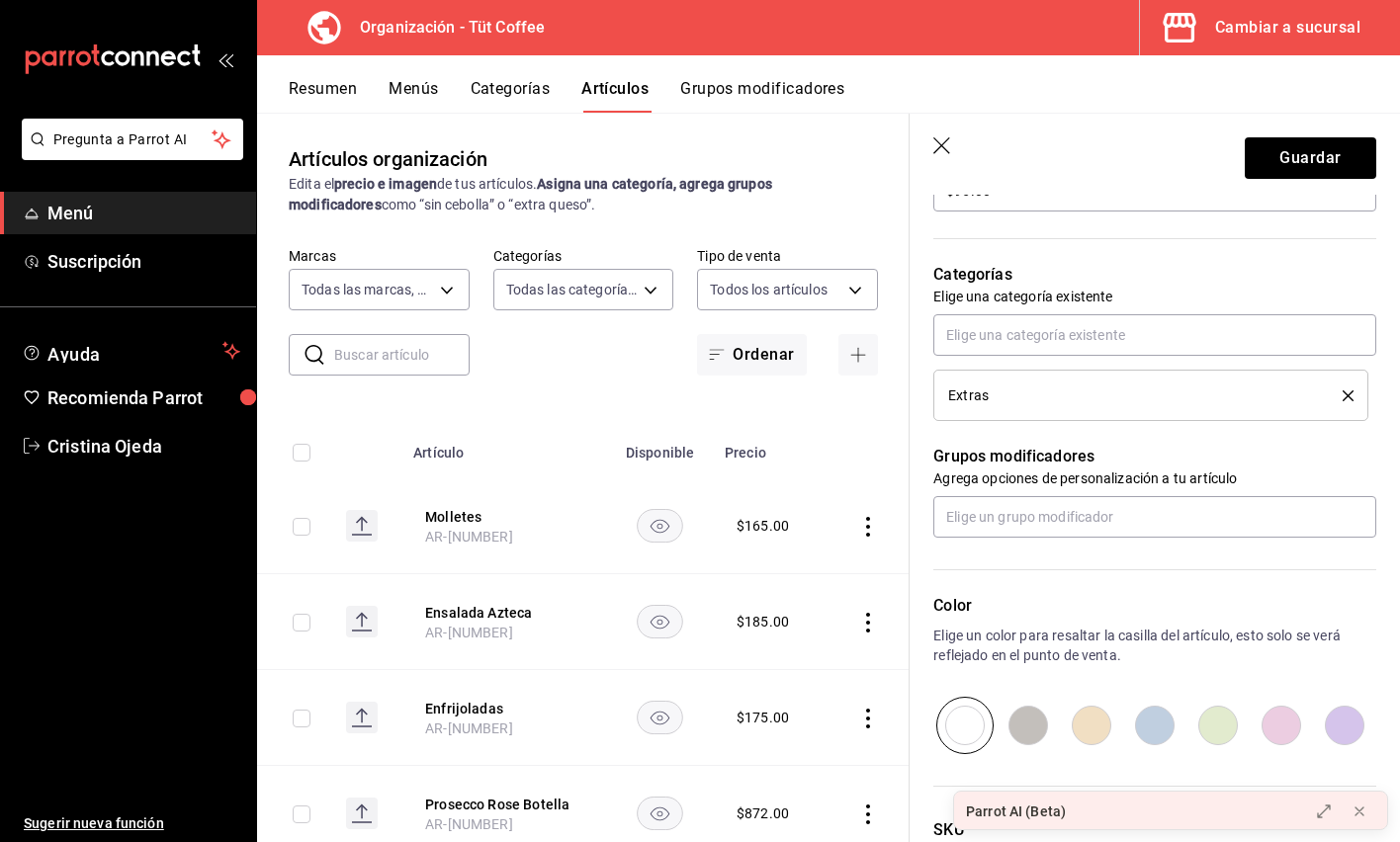 click on "Color" at bounding box center [1155, 606] 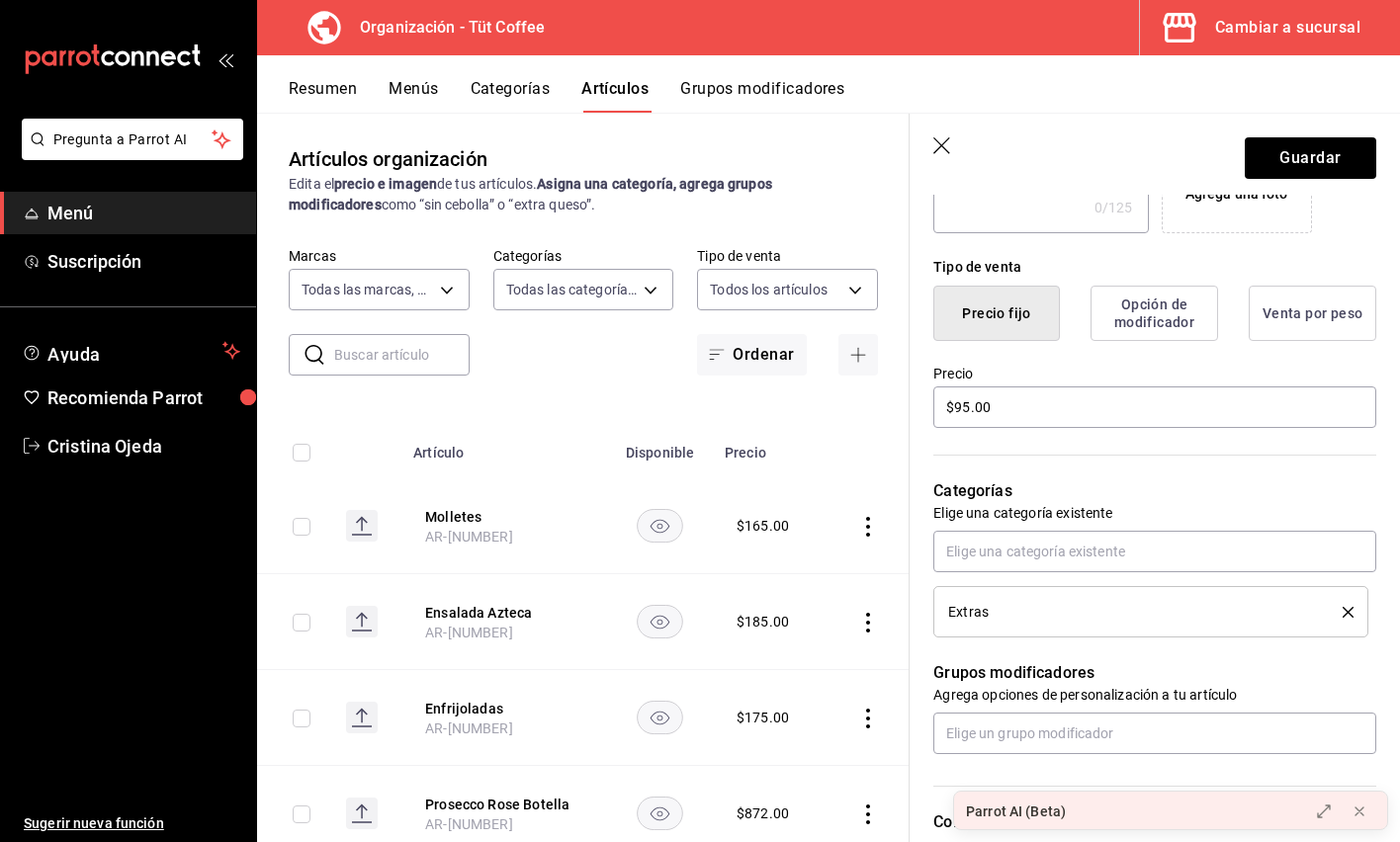 scroll, scrollTop: 0, scrollLeft: 0, axis: both 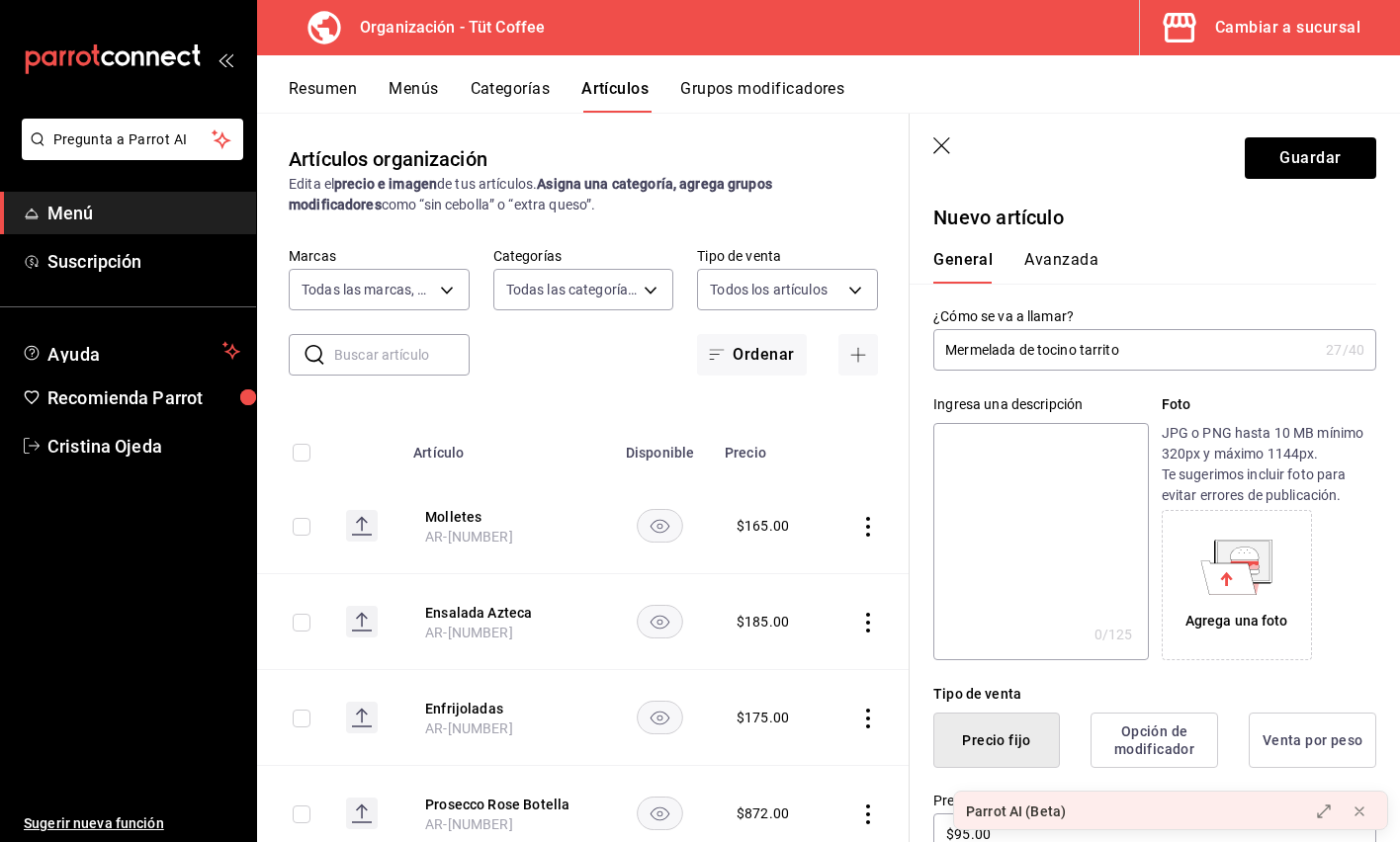click on "Avanzada" at bounding box center [1061, 267] 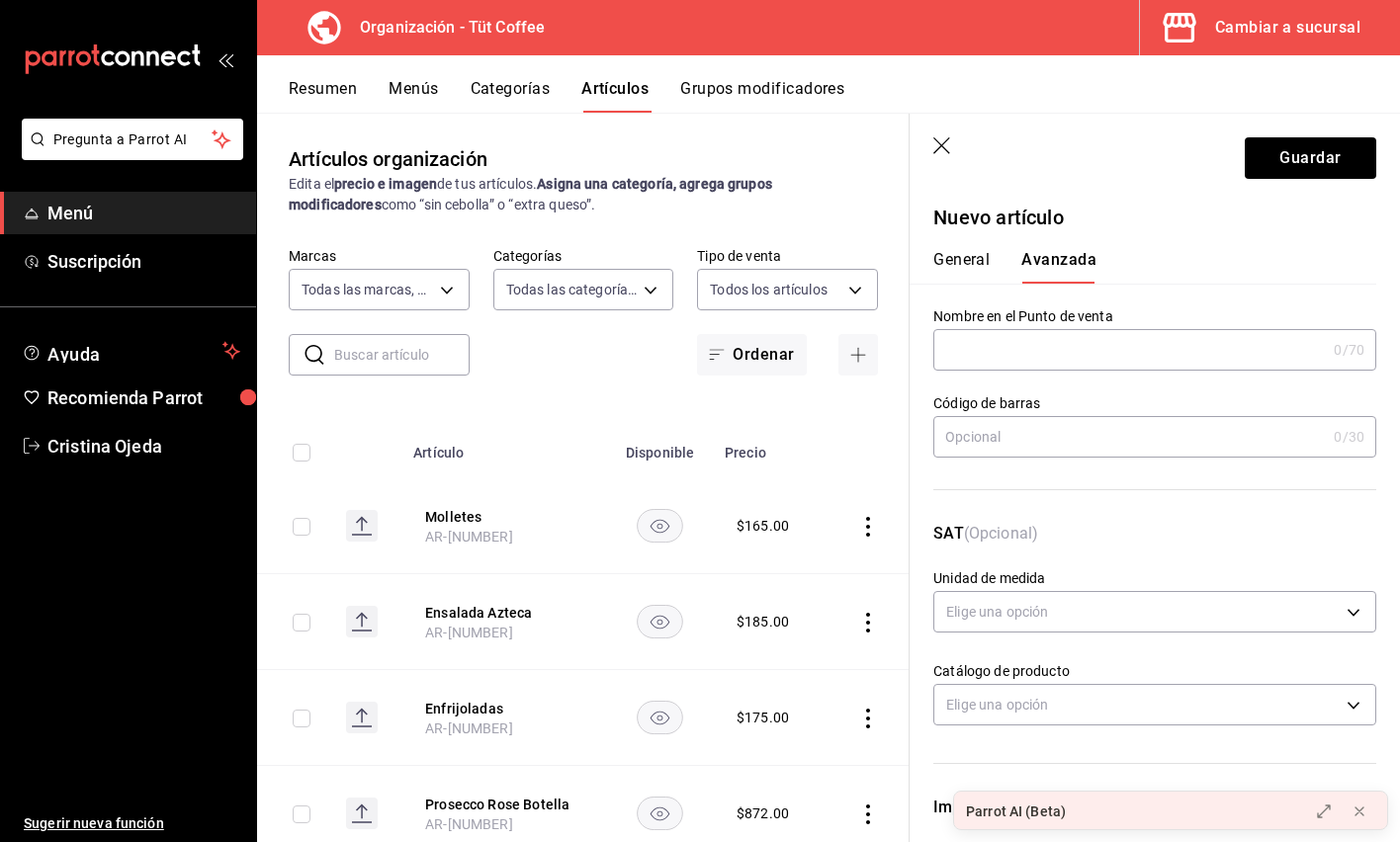 click at bounding box center (1129, 350) 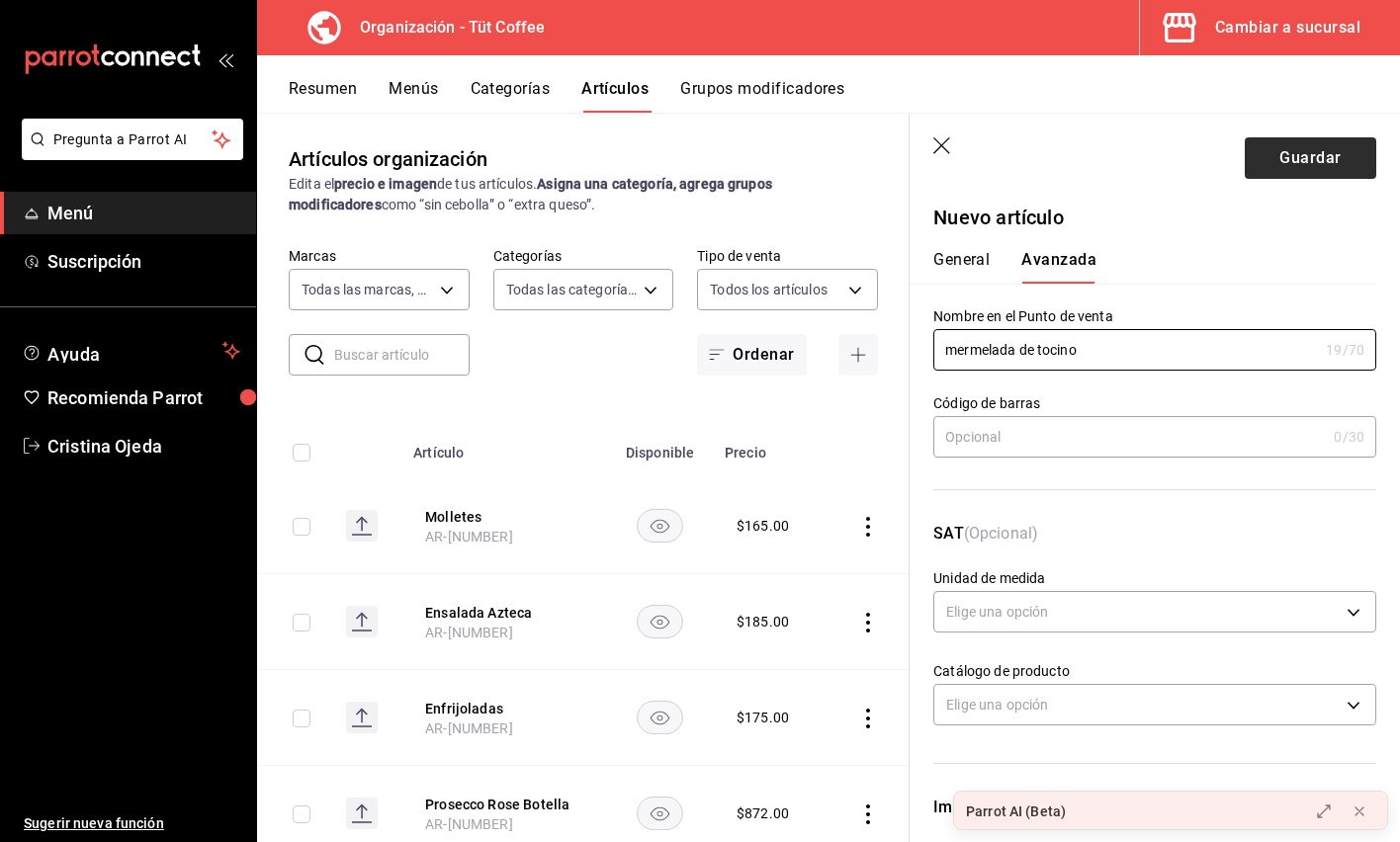 type on "mermelada de tocino" 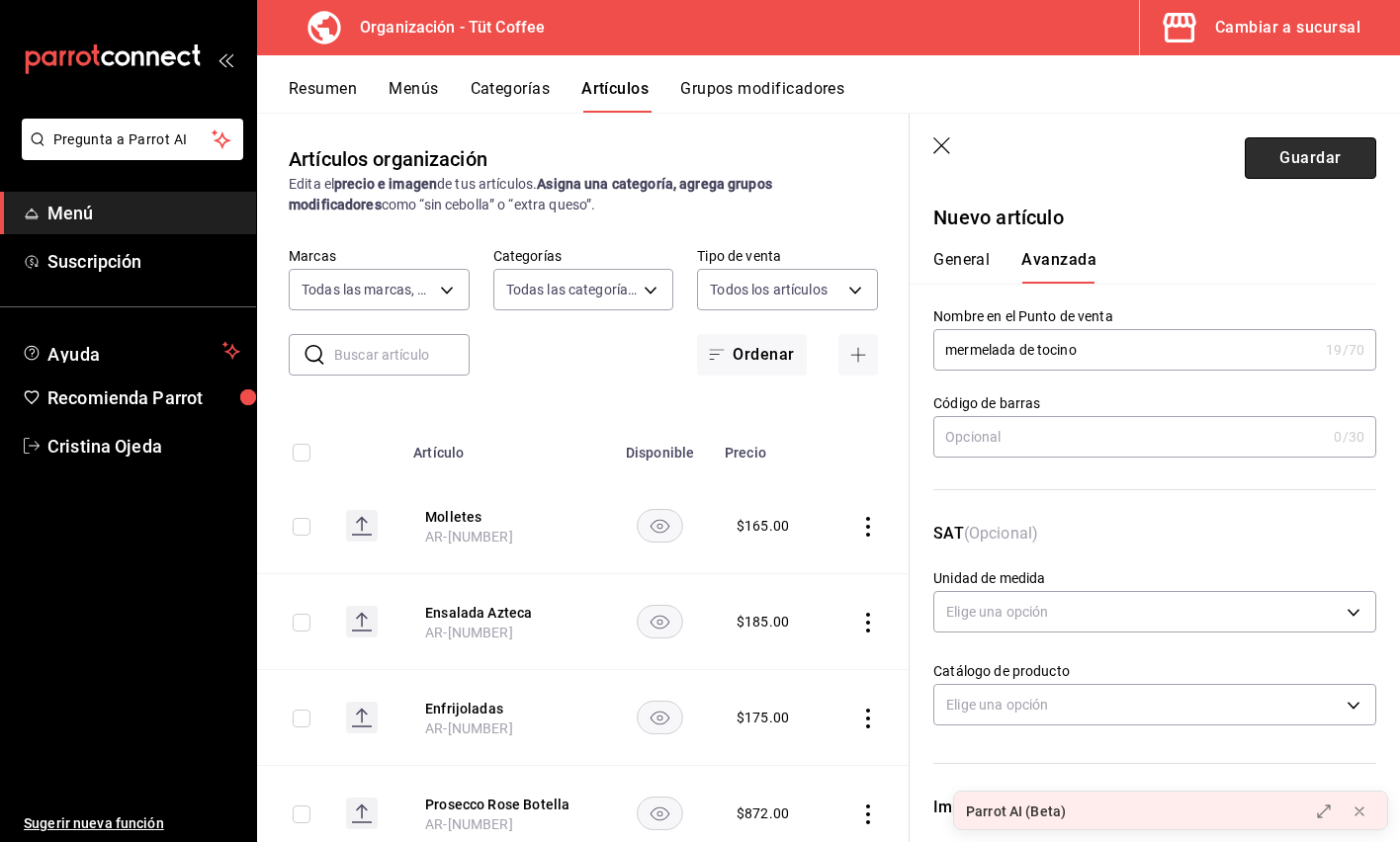 click on "Guardar" at bounding box center (1310, 158) 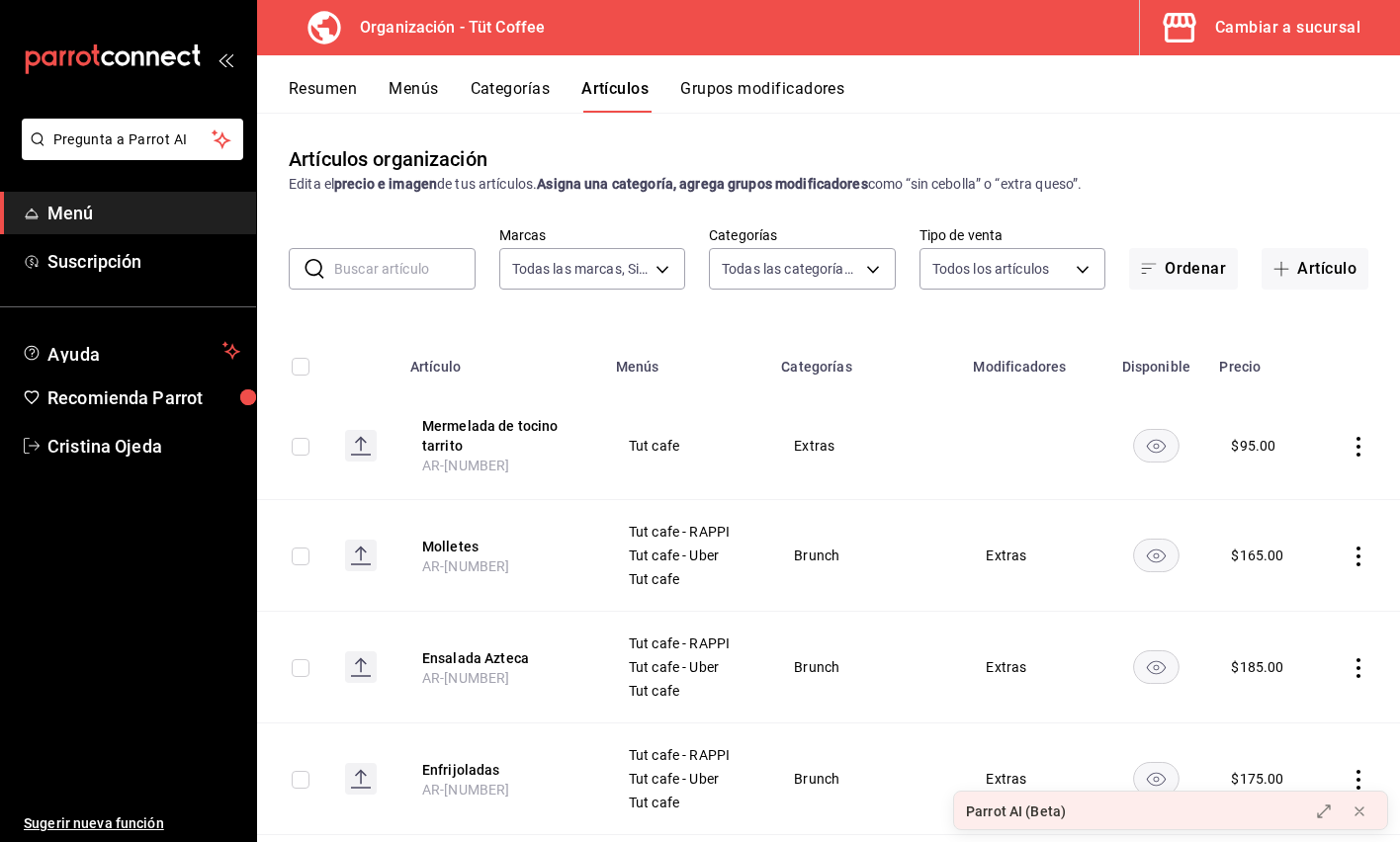 click on "Menús" at bounding box center (413, 96) 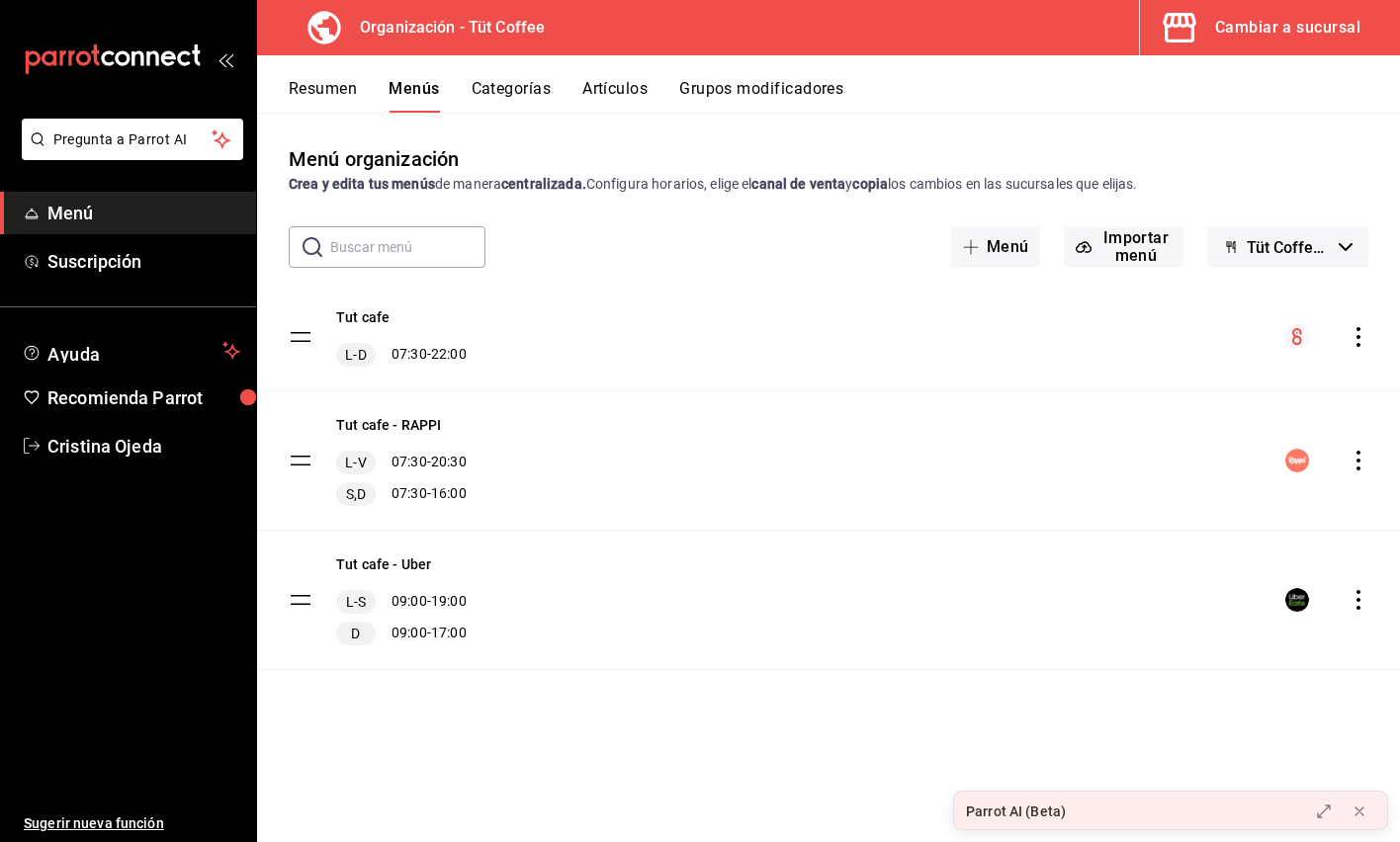click 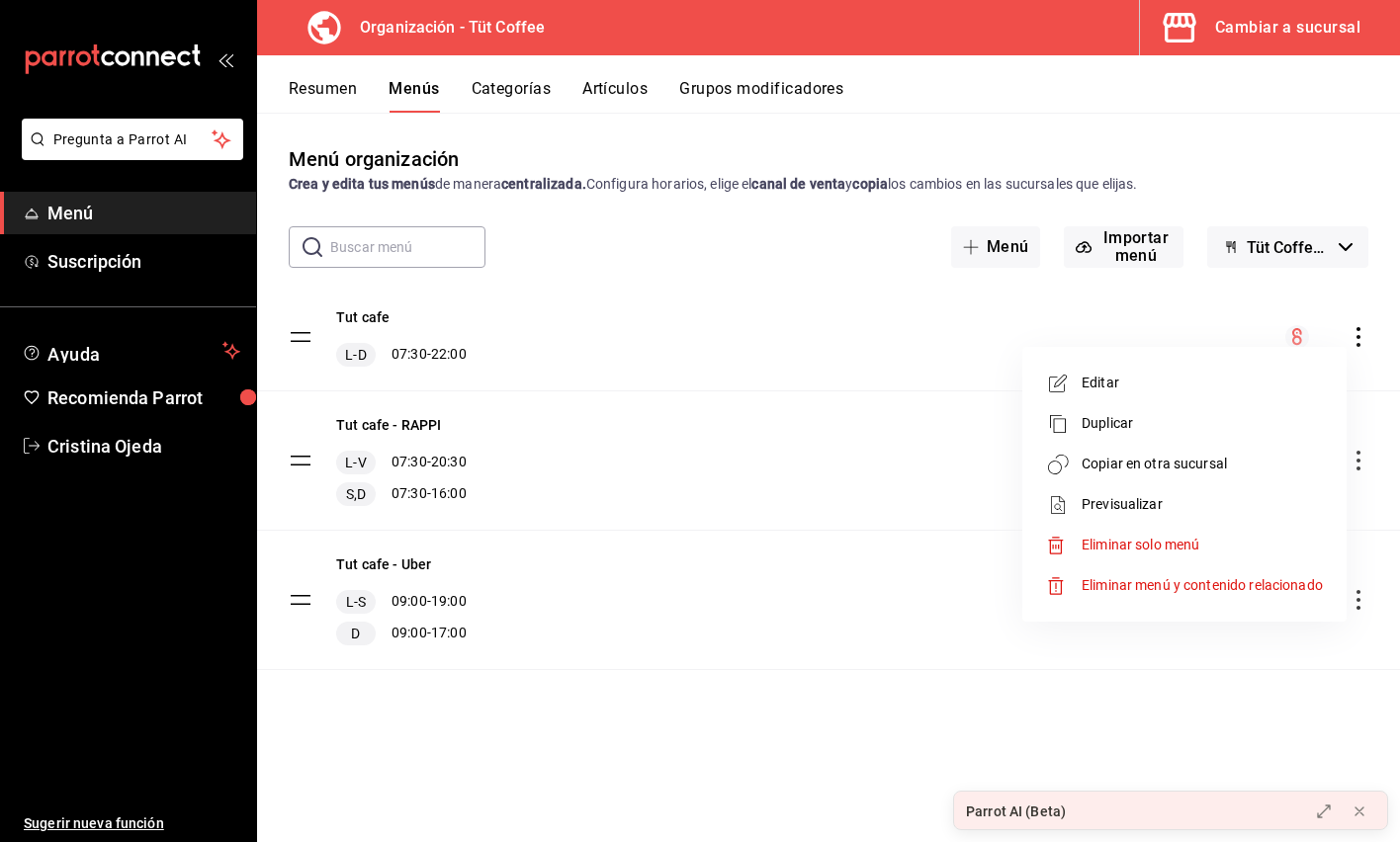 click on "Copiar en otra sucursal" at bounding box center [1202, 463] 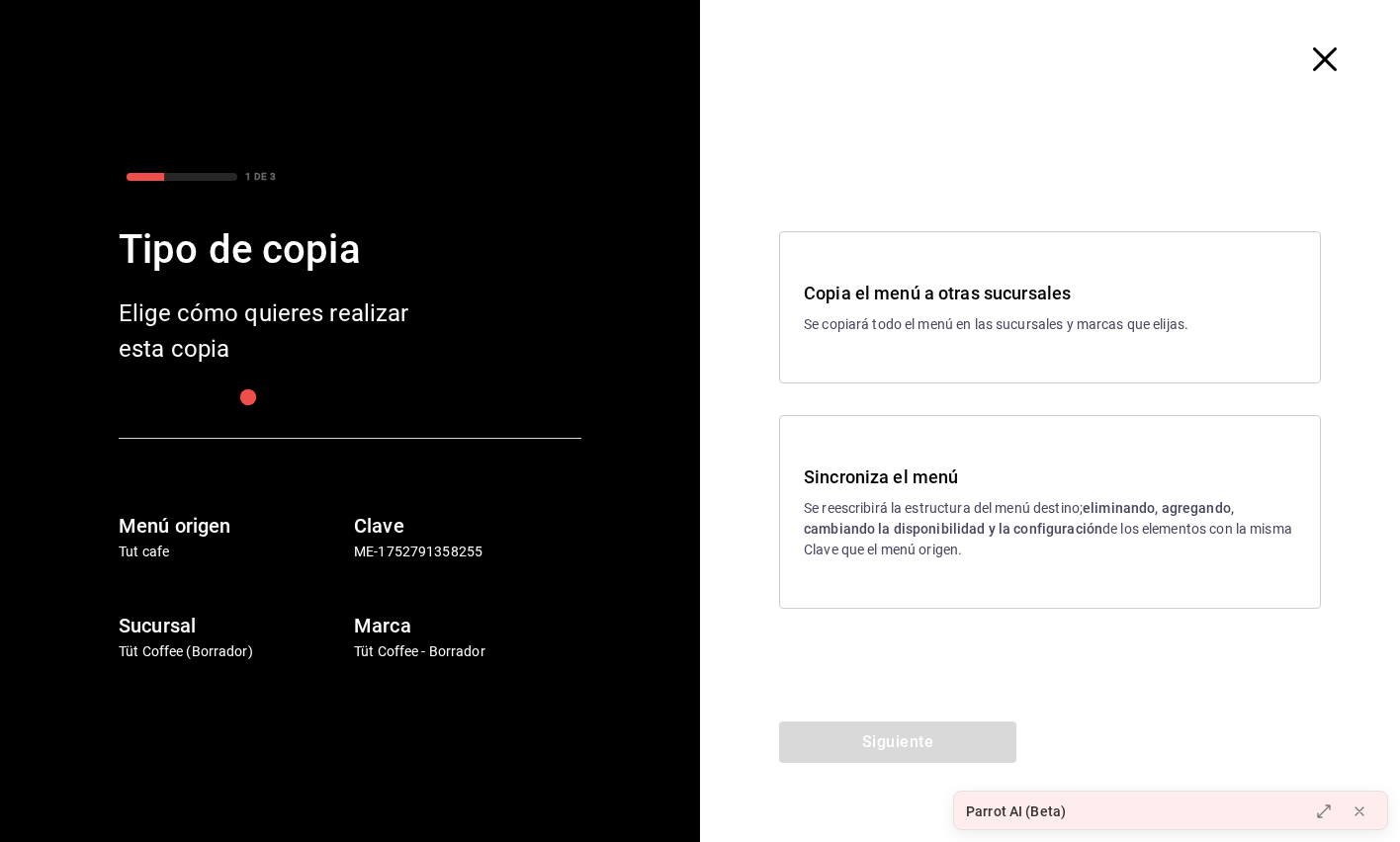 click on "Se reescribirá la estructura del menú destino;  eliminando, agregando, cambiando la disponibilidad y la configuración  de los elementos con la misma Clave que el menú origen." at bounding box center [1050, 529] 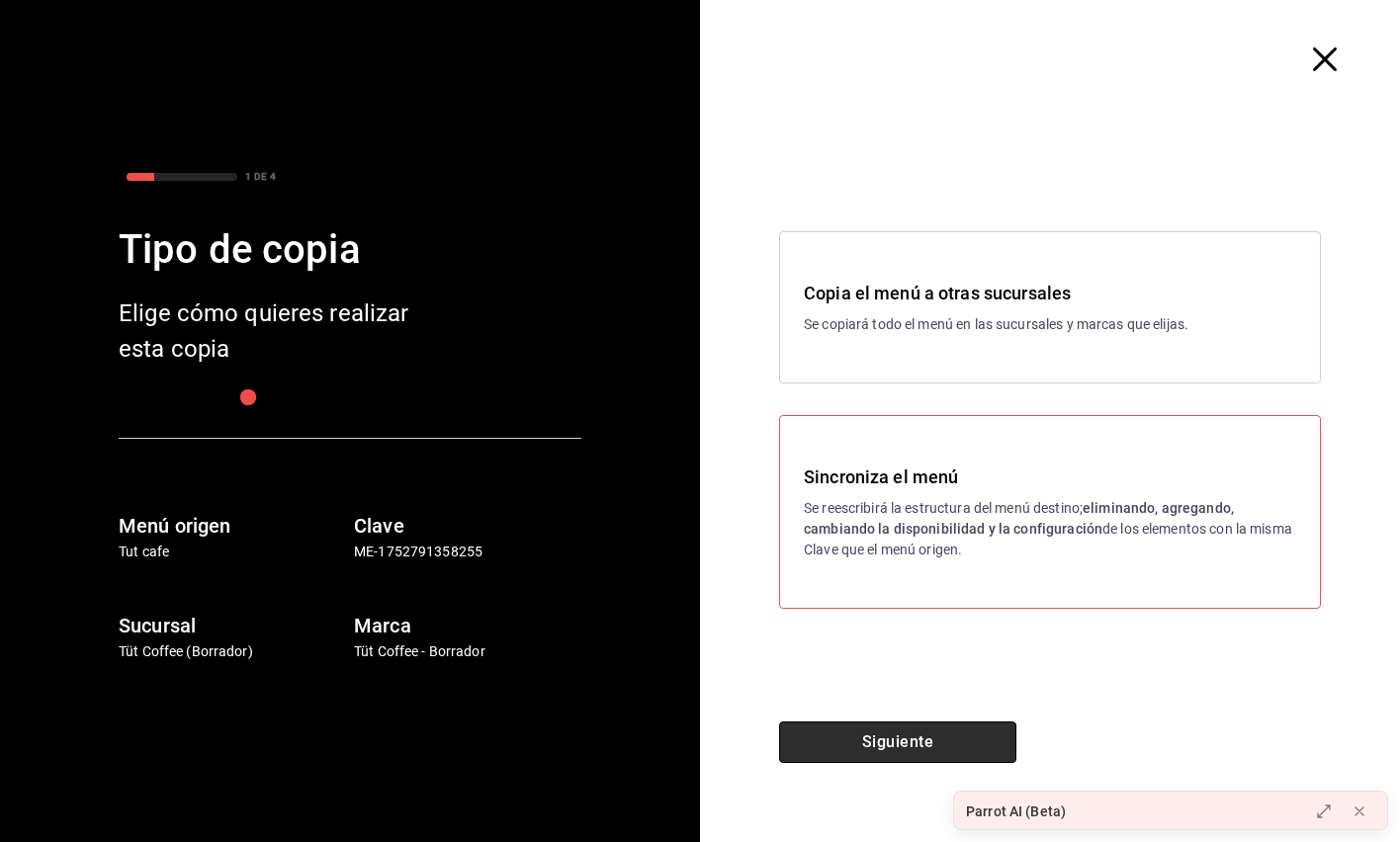 click on "Siguiente" at bounding box center [898, 742] 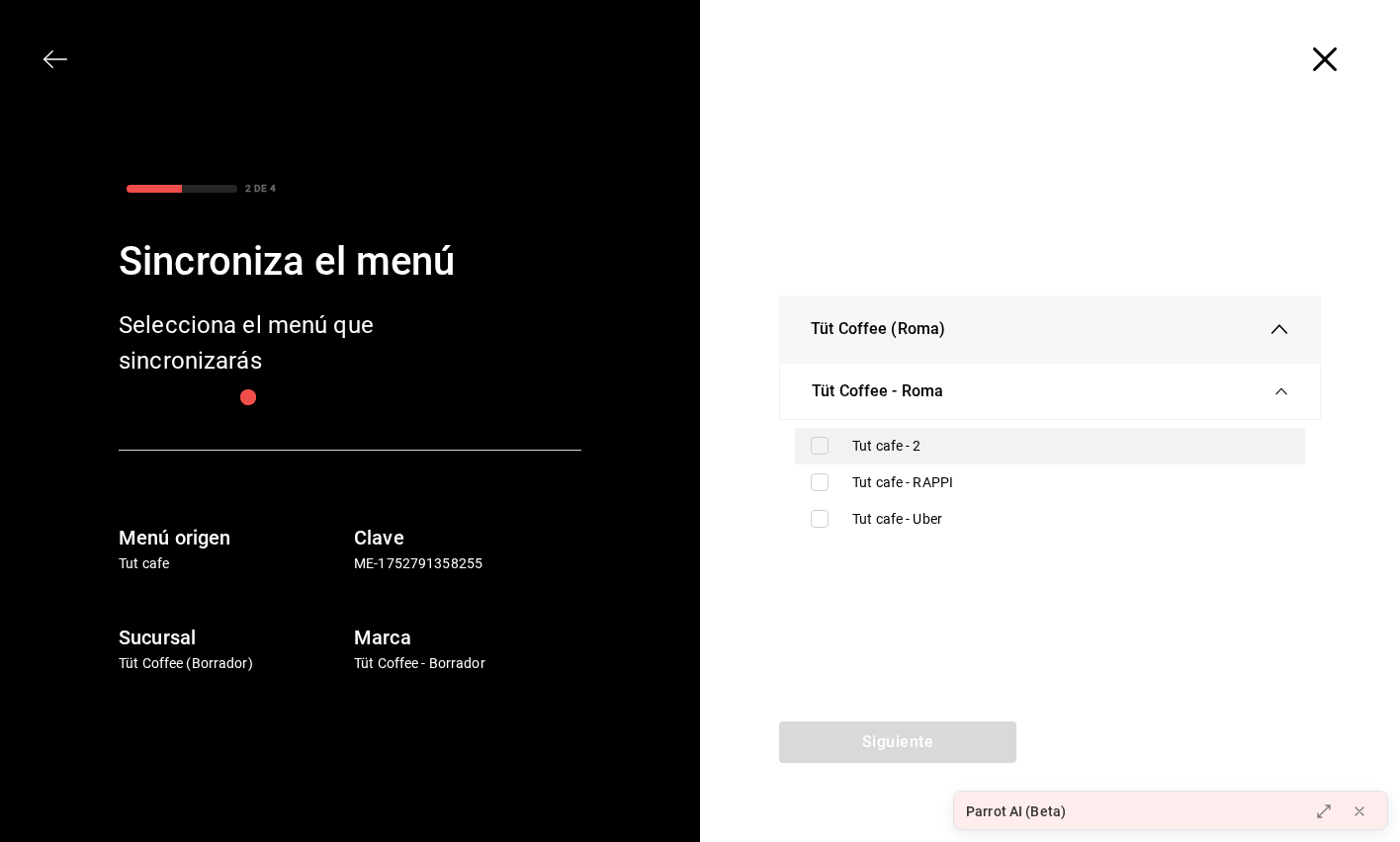 click at bounding box center (820, 446) 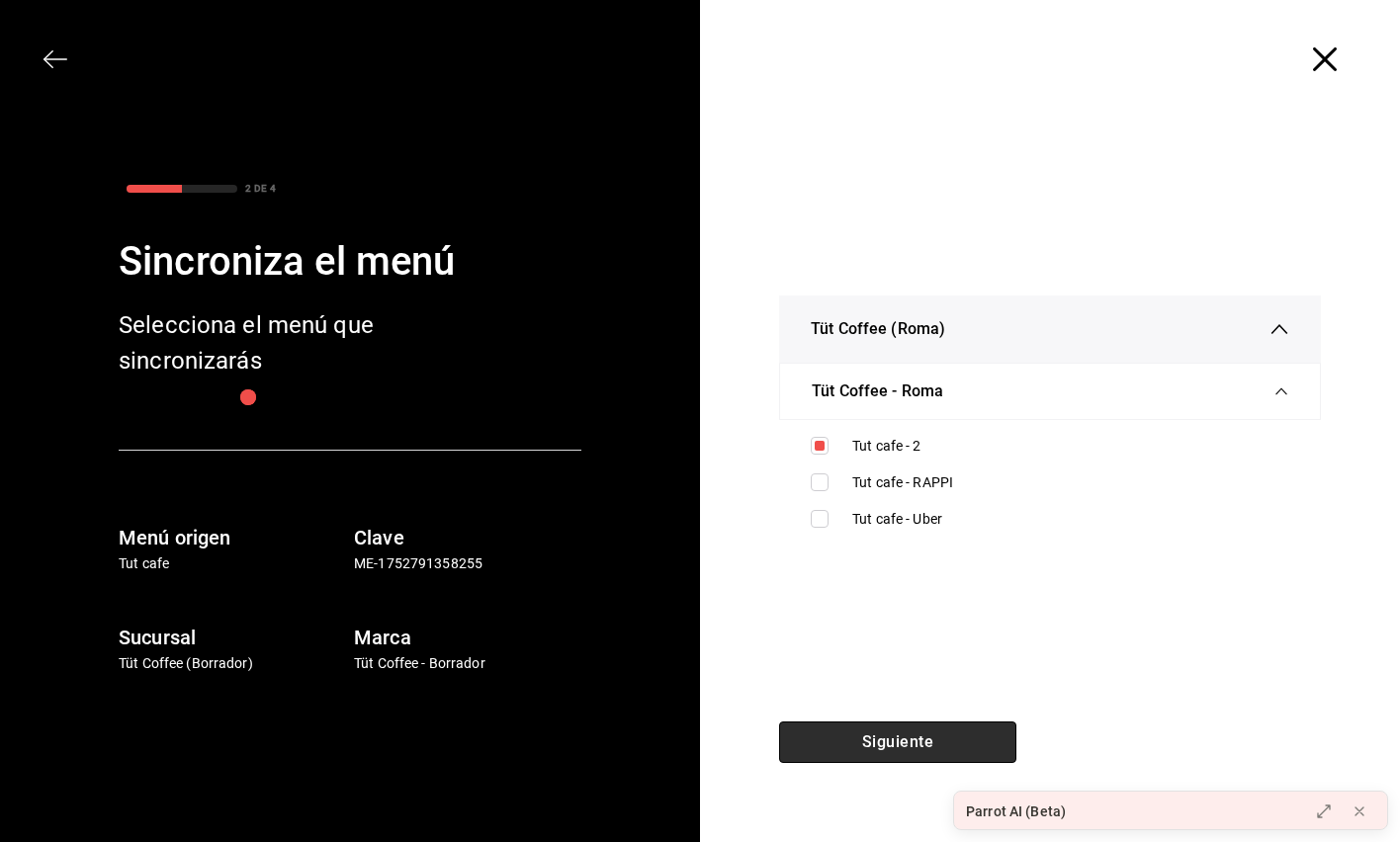 click on "Siguiente" at bounding box center [898, 742] 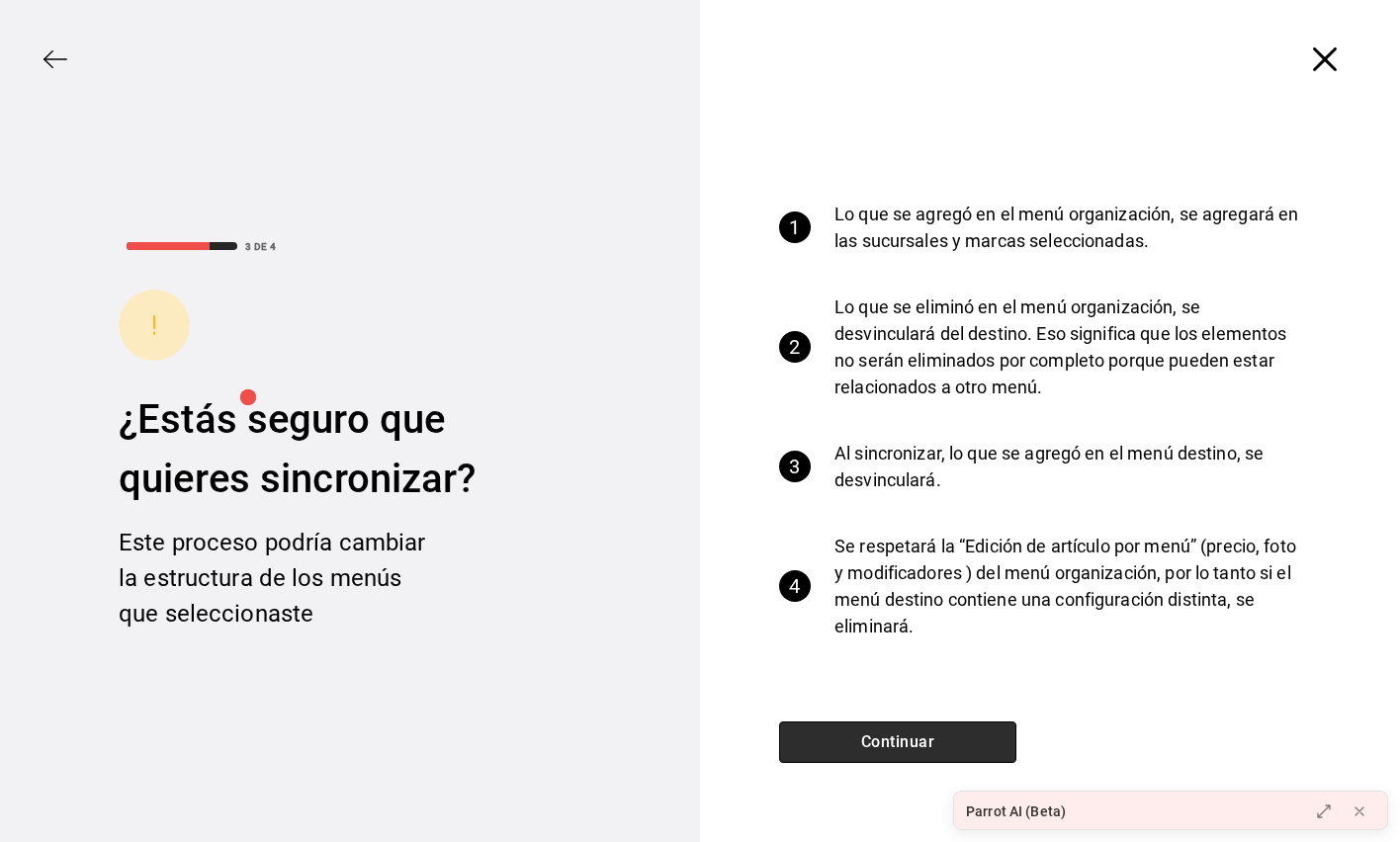 click on "Continuar" at bounding box center [898, 742] 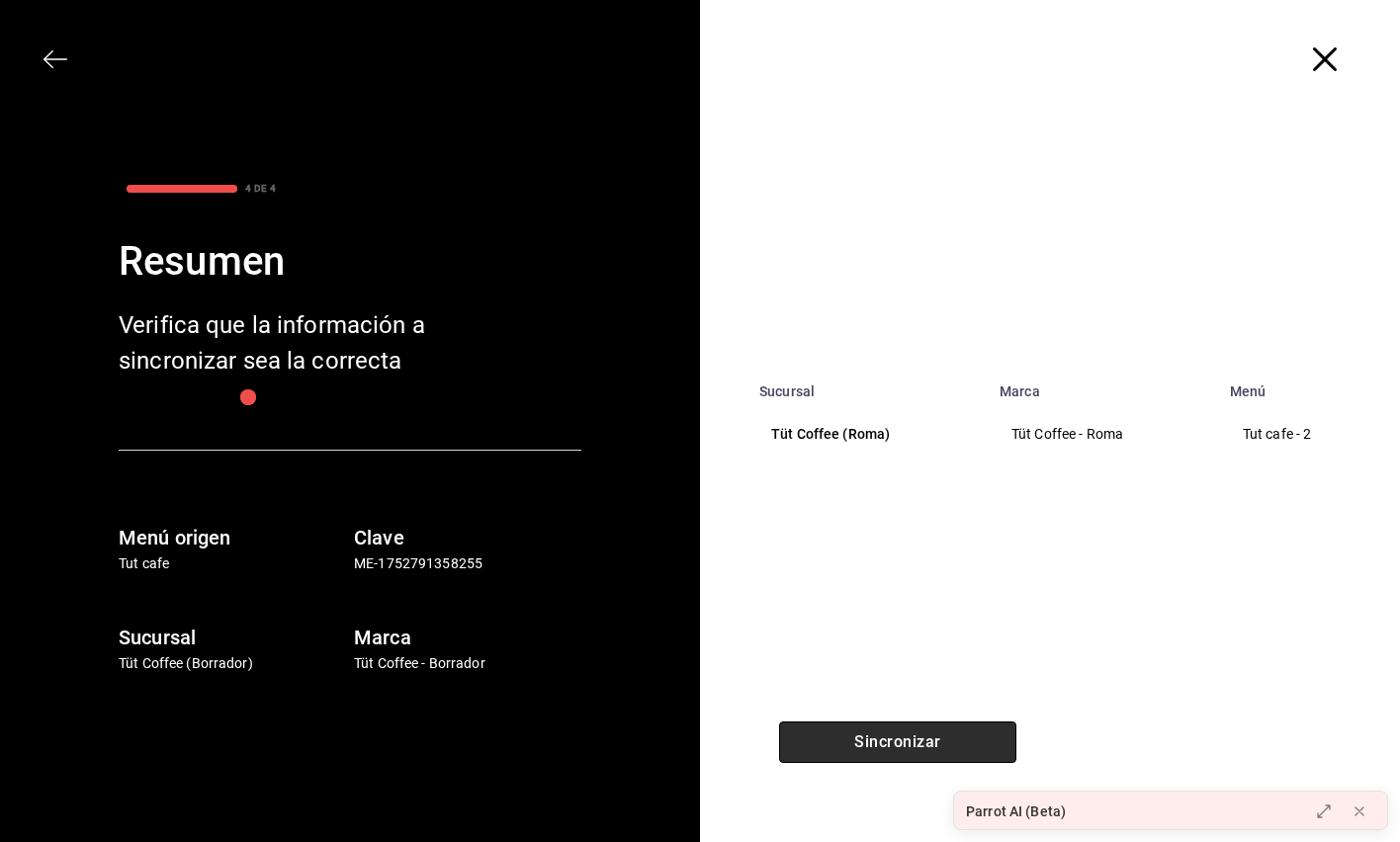 click on "Sincronizar" at bounding box center (898, 742) 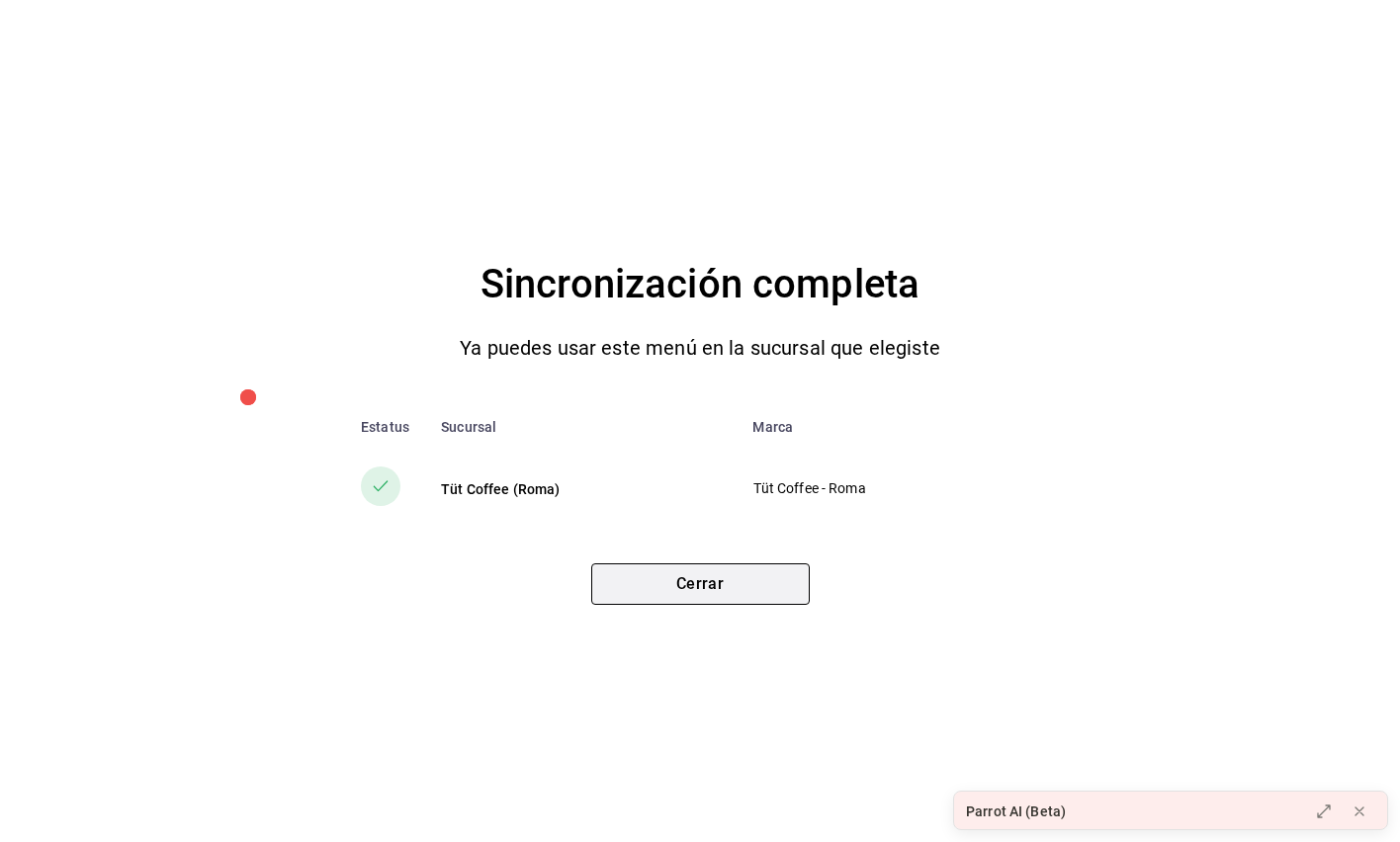 click on "Cerrar" at bounding box center [700, 584] 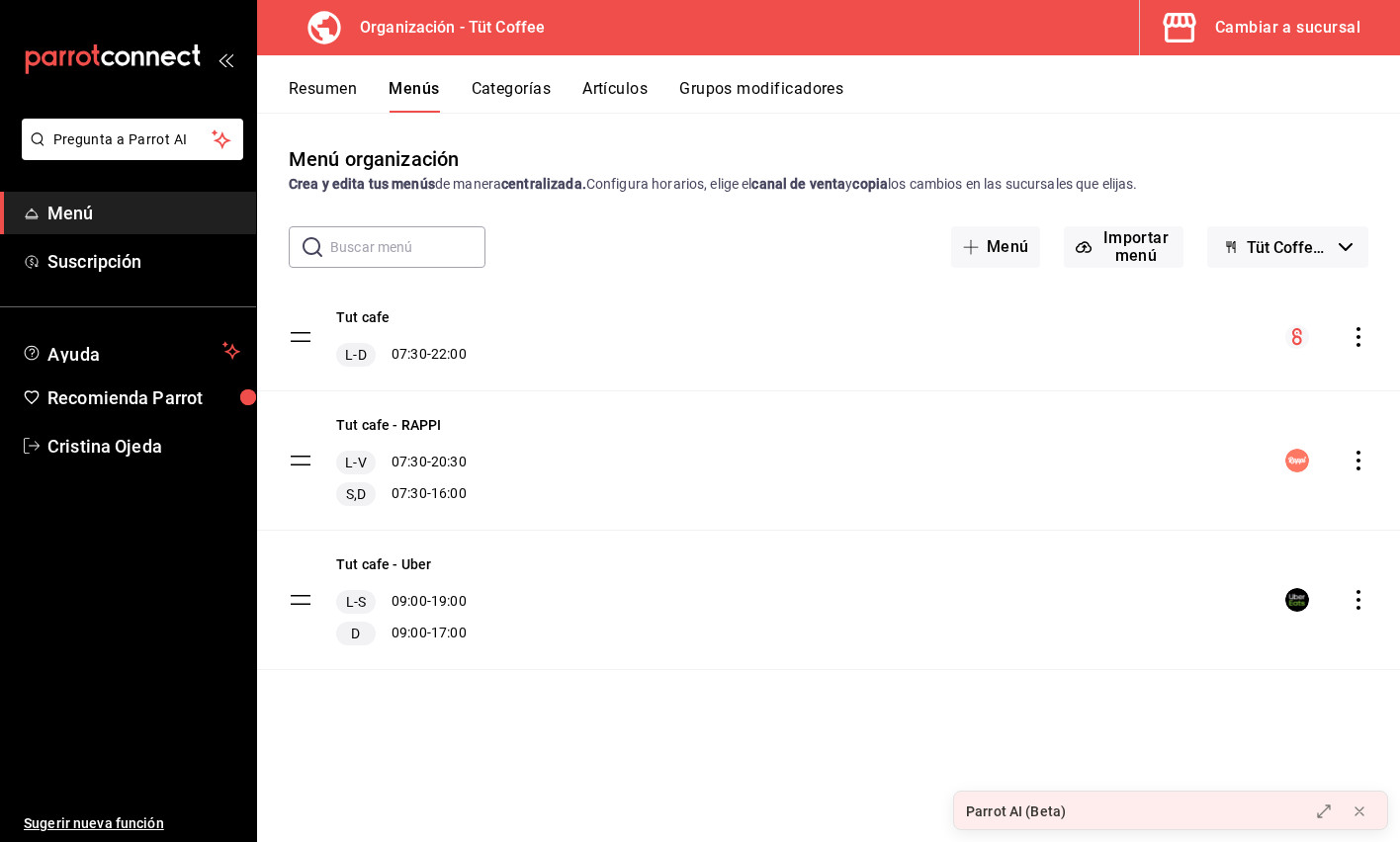 click on "Cambiar a sucursal" at bounding box center [1287, 28] 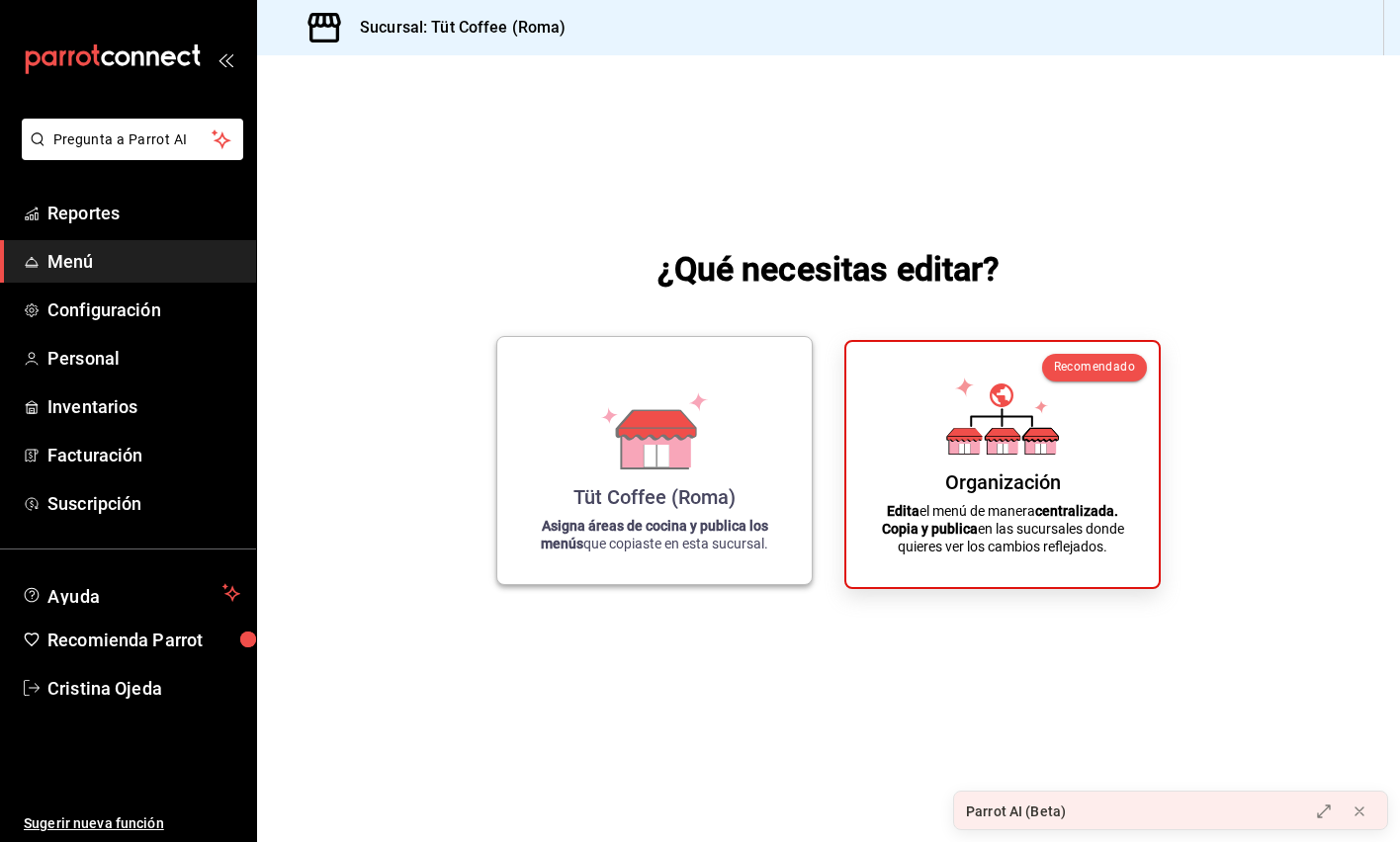 click on "Tüt Coffee (Roma) Asigna áreas de cocina y publica los menús  que copiaste en esta sucursal." at bounding box center (655, 461) 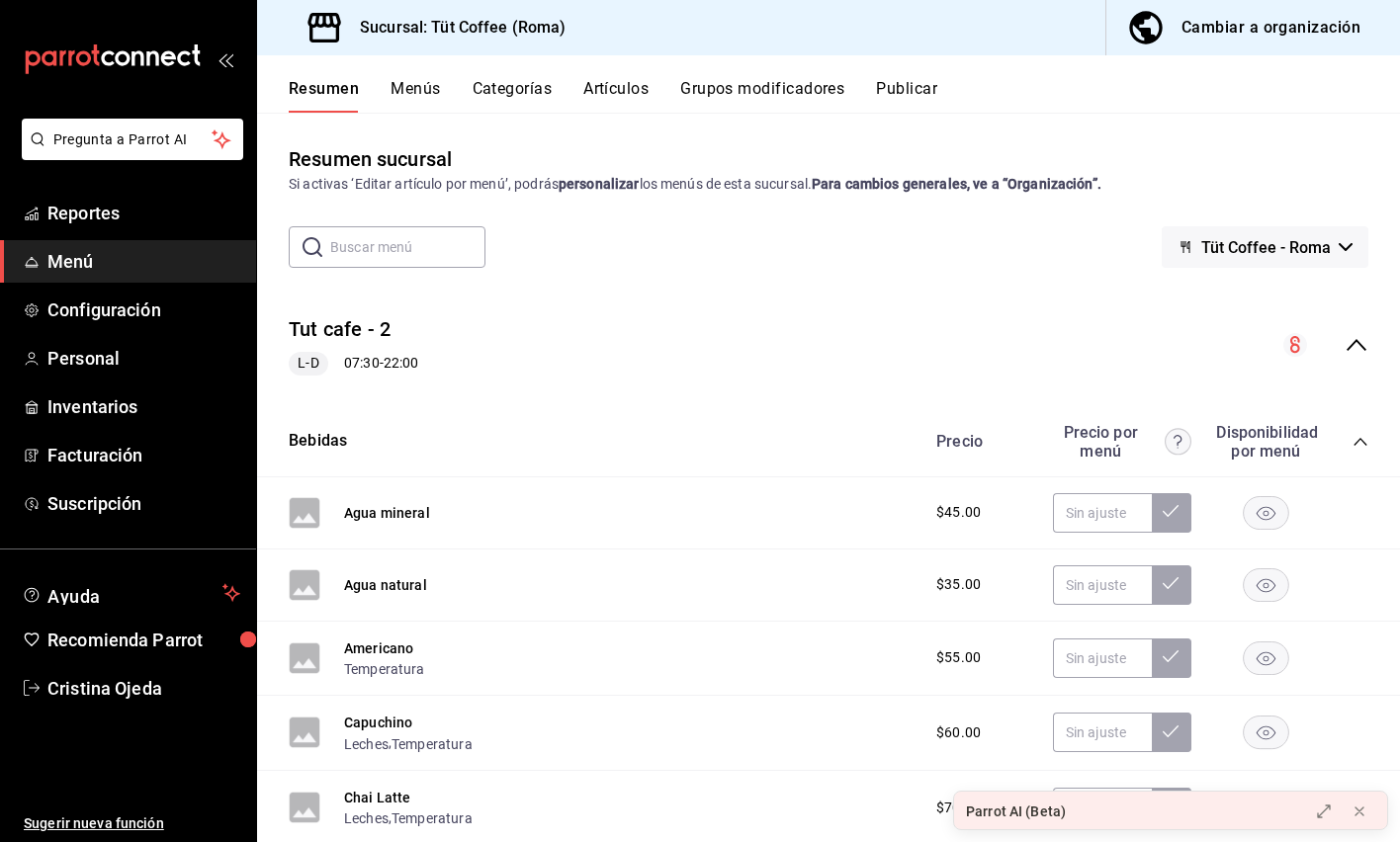 click on "Publicar" at bounding box center (907, 96) 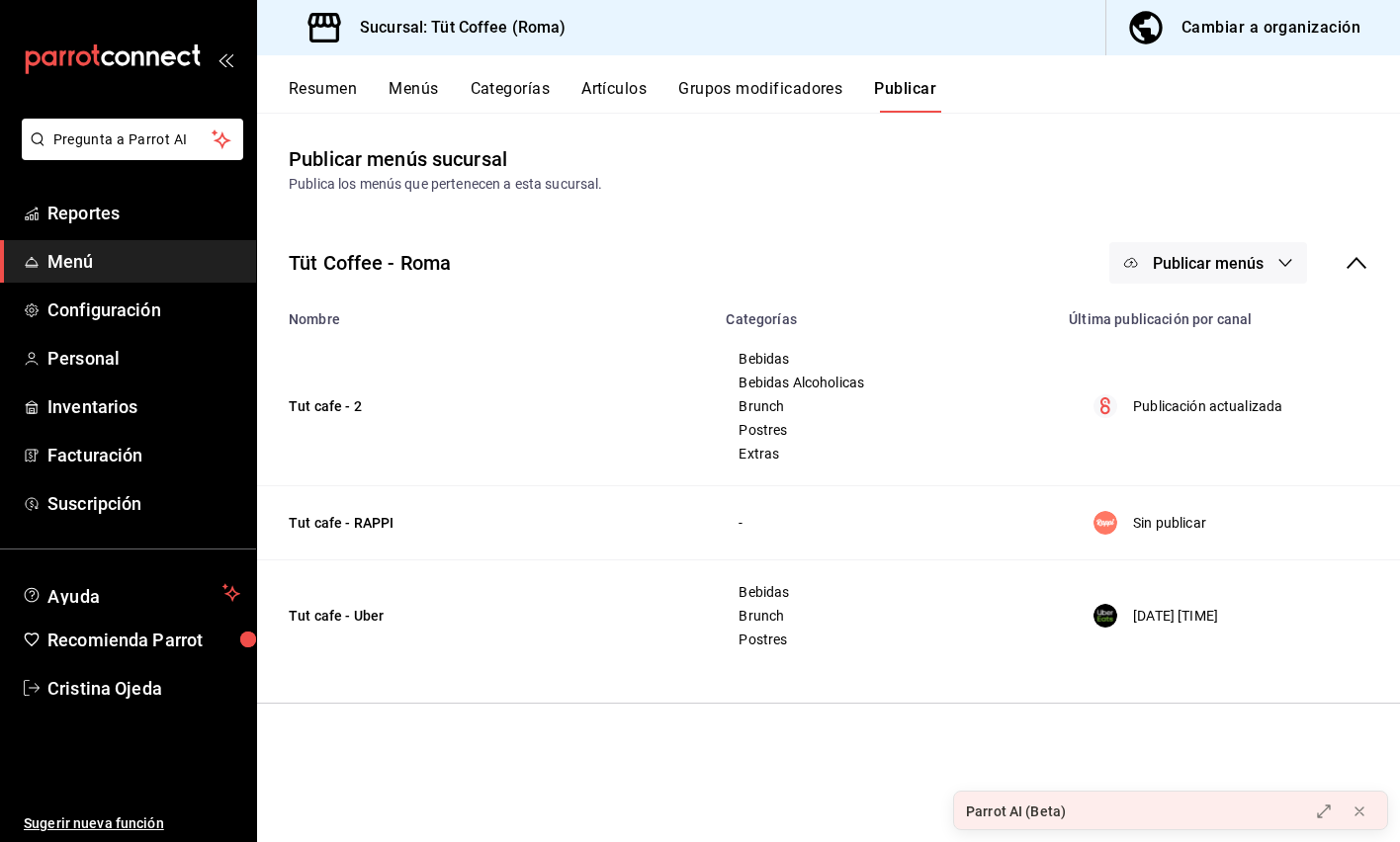 click 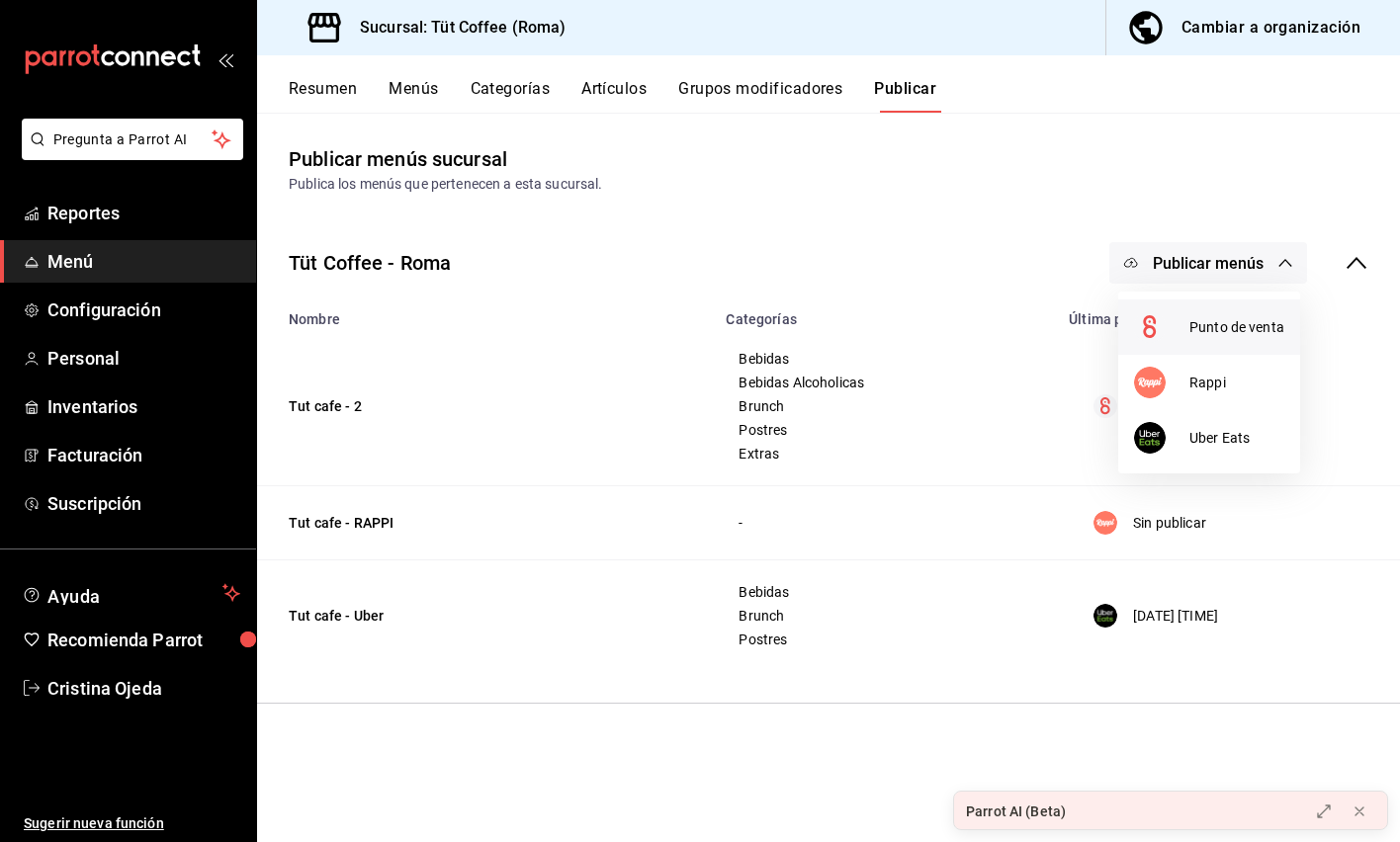 click on "Punto de venta" at bounding box center [1237, 327] 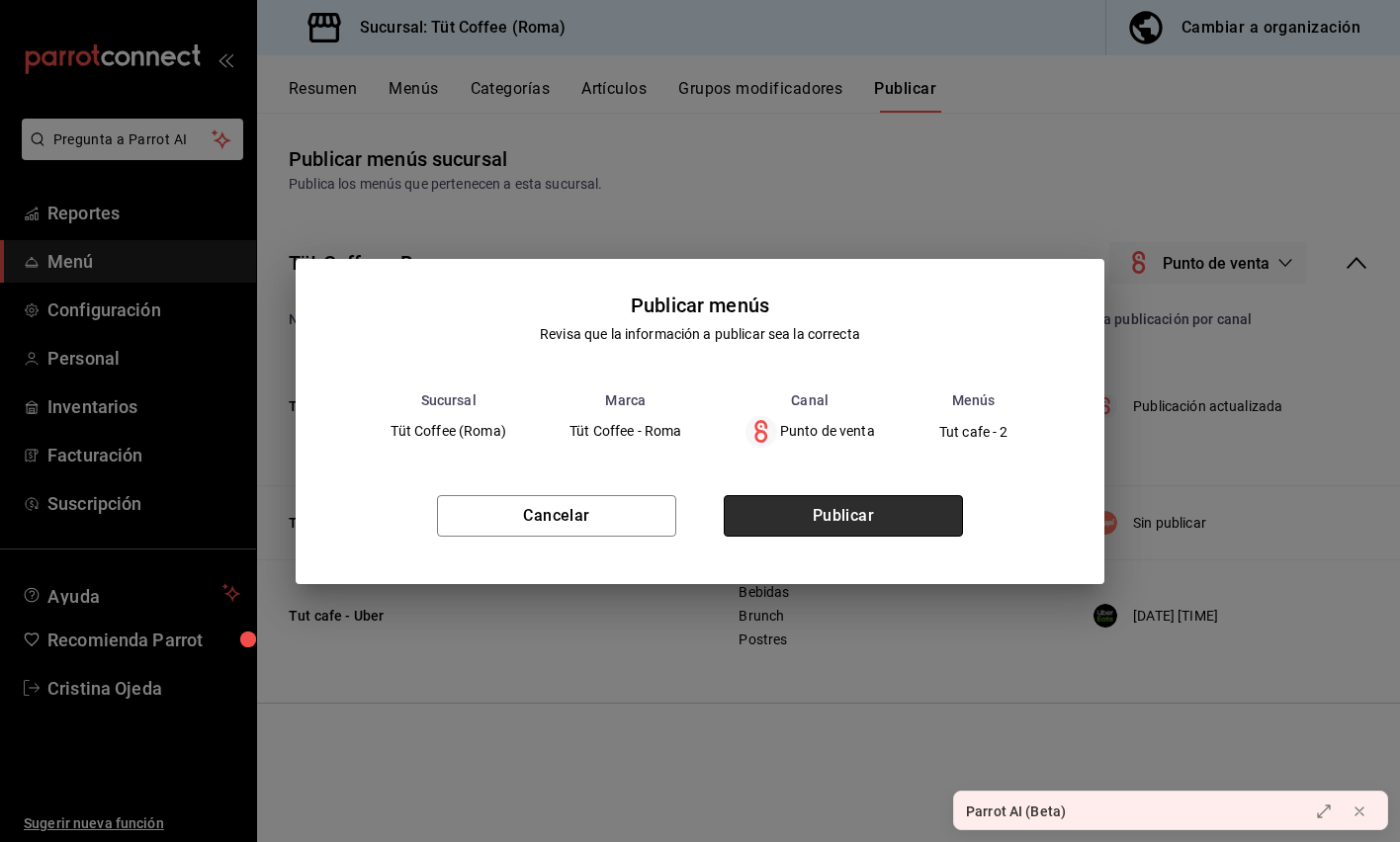 click on "Publicar" at bounding box center (843, 516) 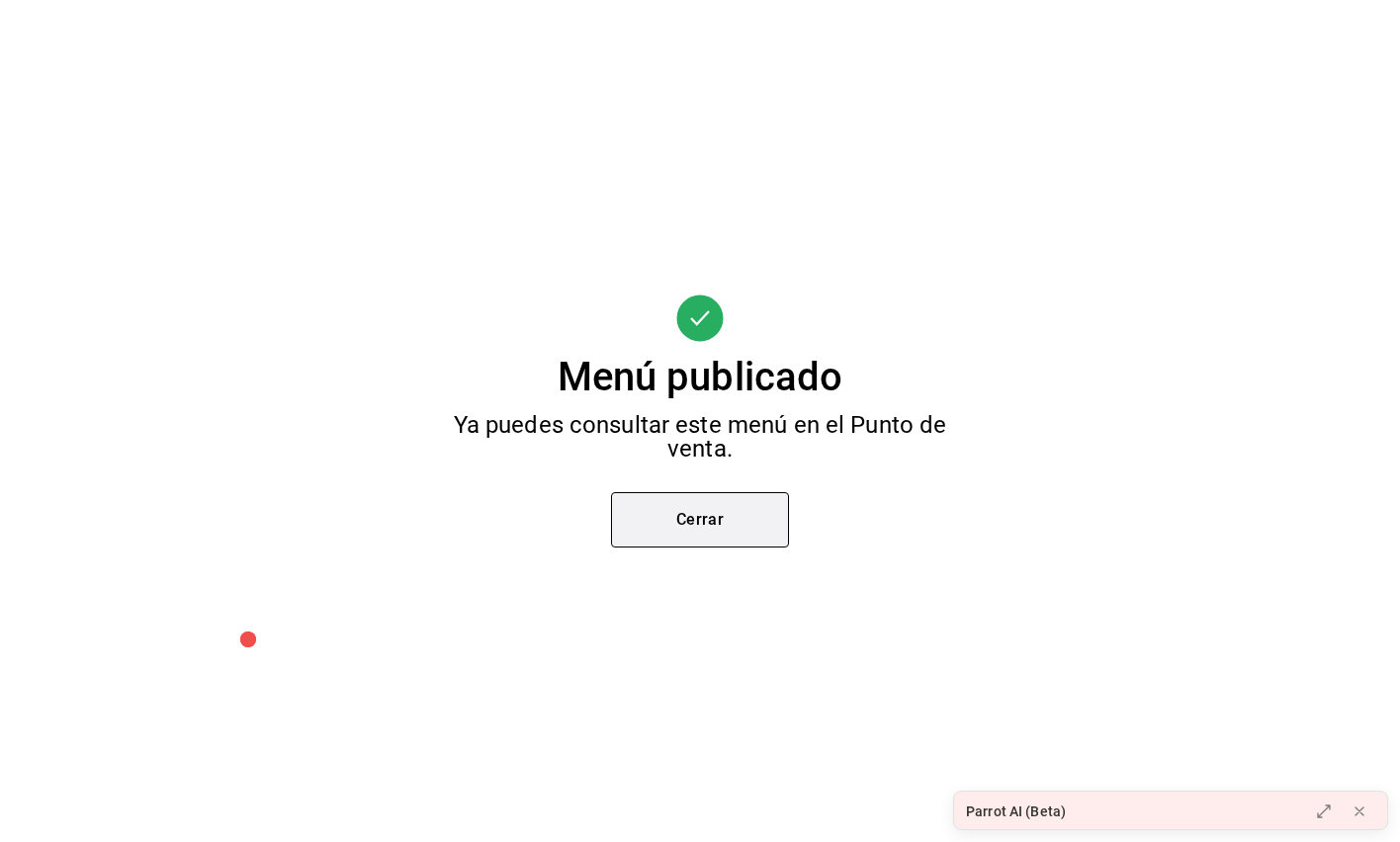 click on "Cerrar" at bounding box center [700, 520] 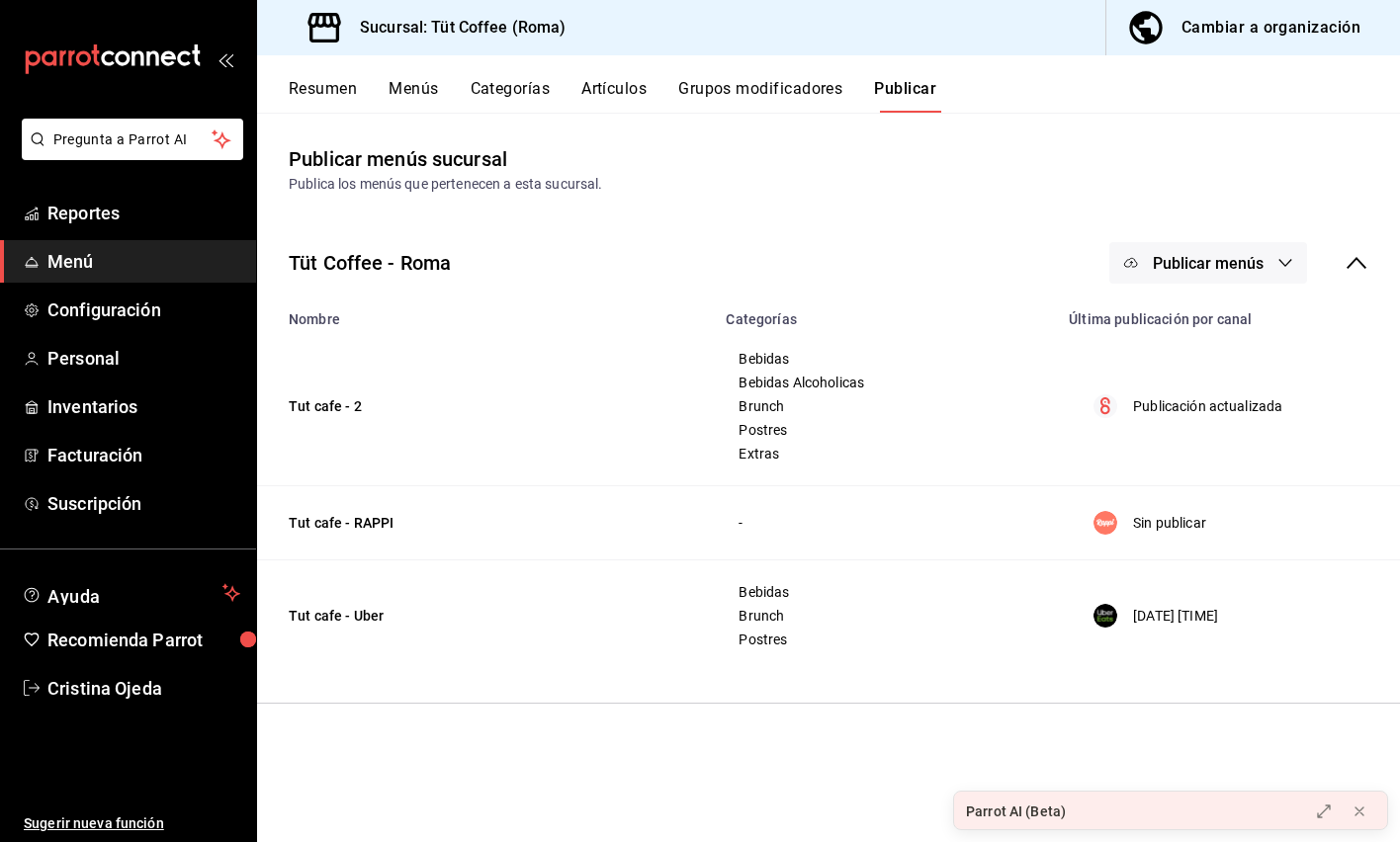 click on "Cambiar a organización" at bounding box center [1270, 28] 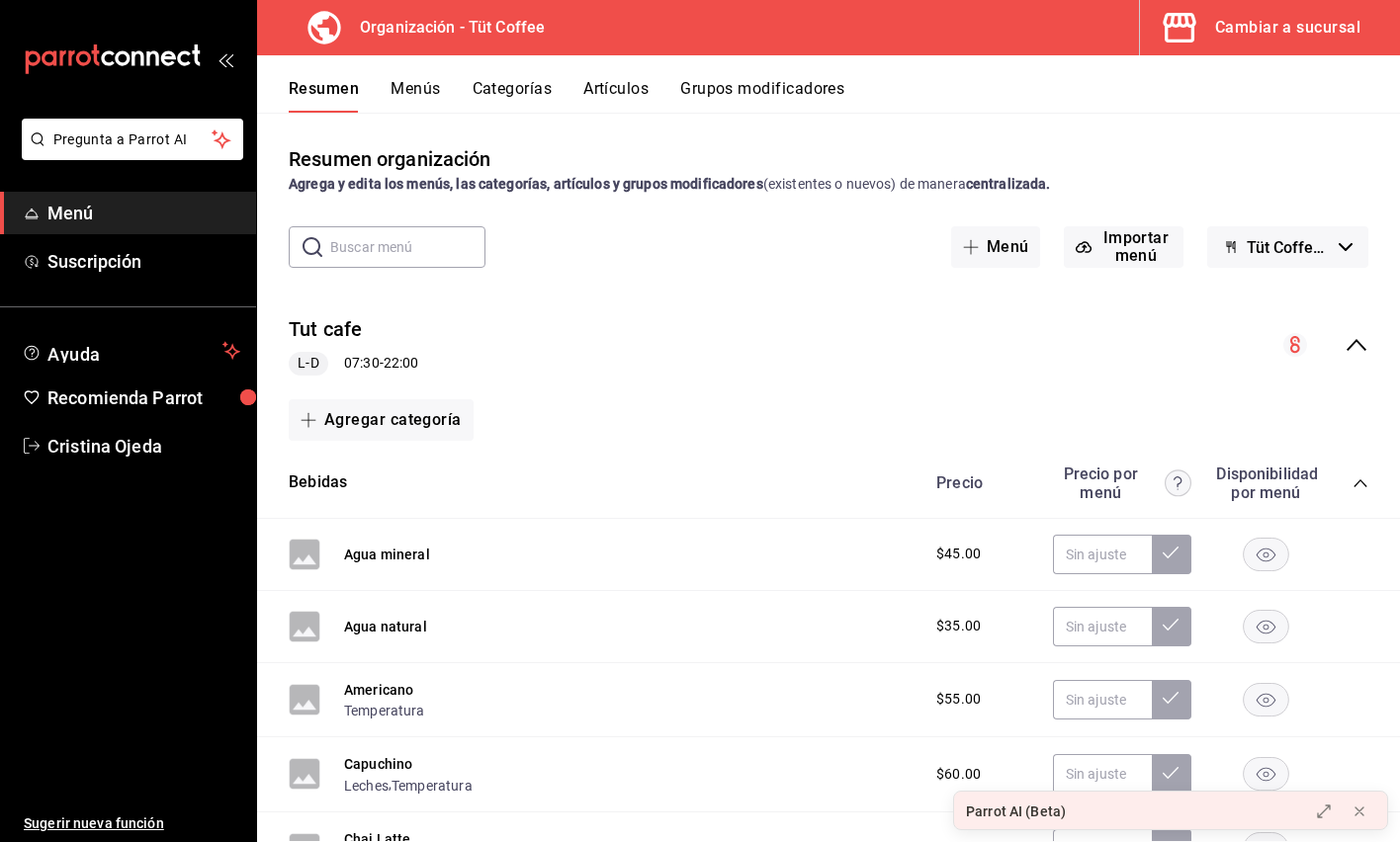 click on "Artículos" at bounding box center [616, 96] 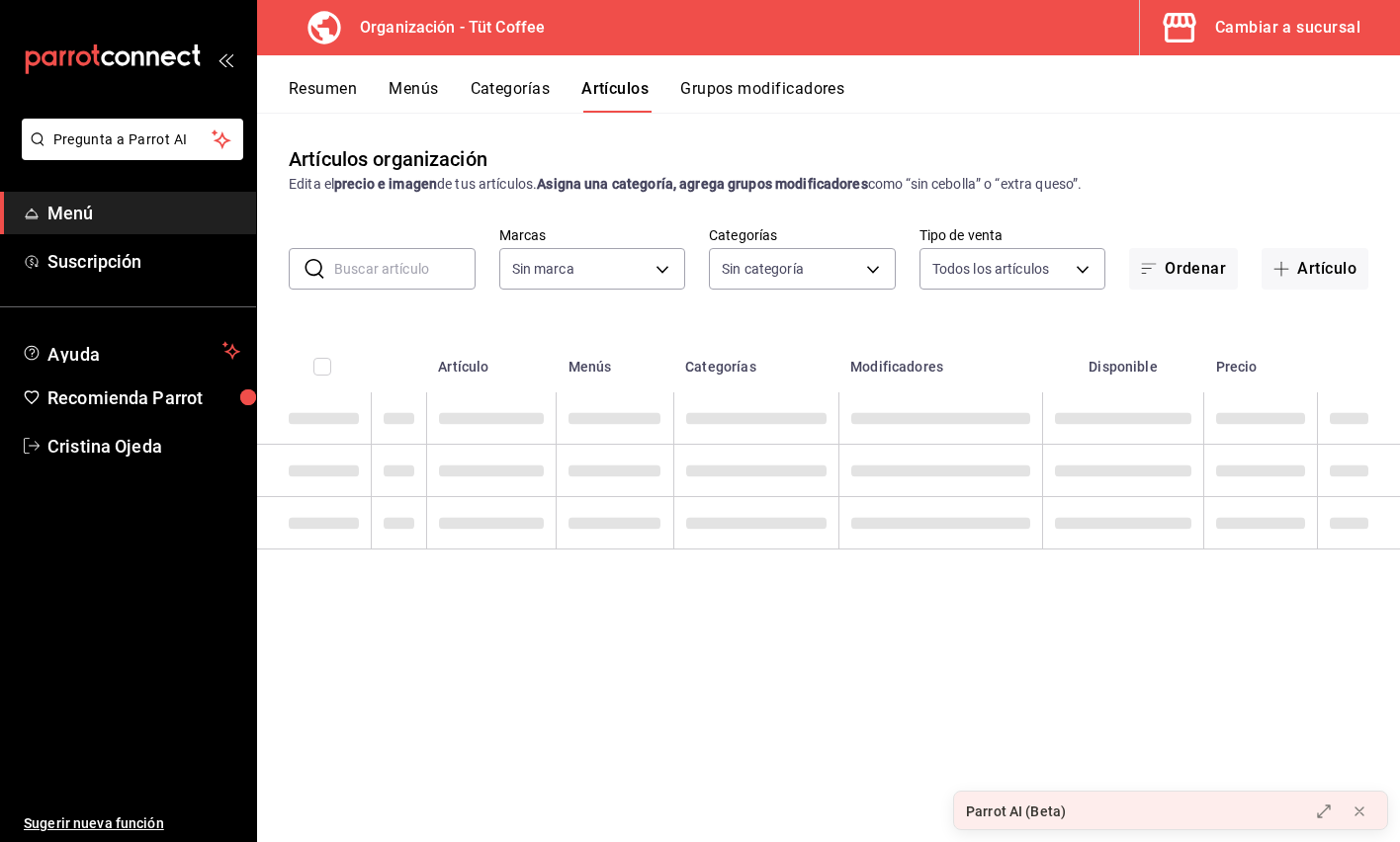 type on "32e499e3-ac49-4bfd-9688-6164702db340" 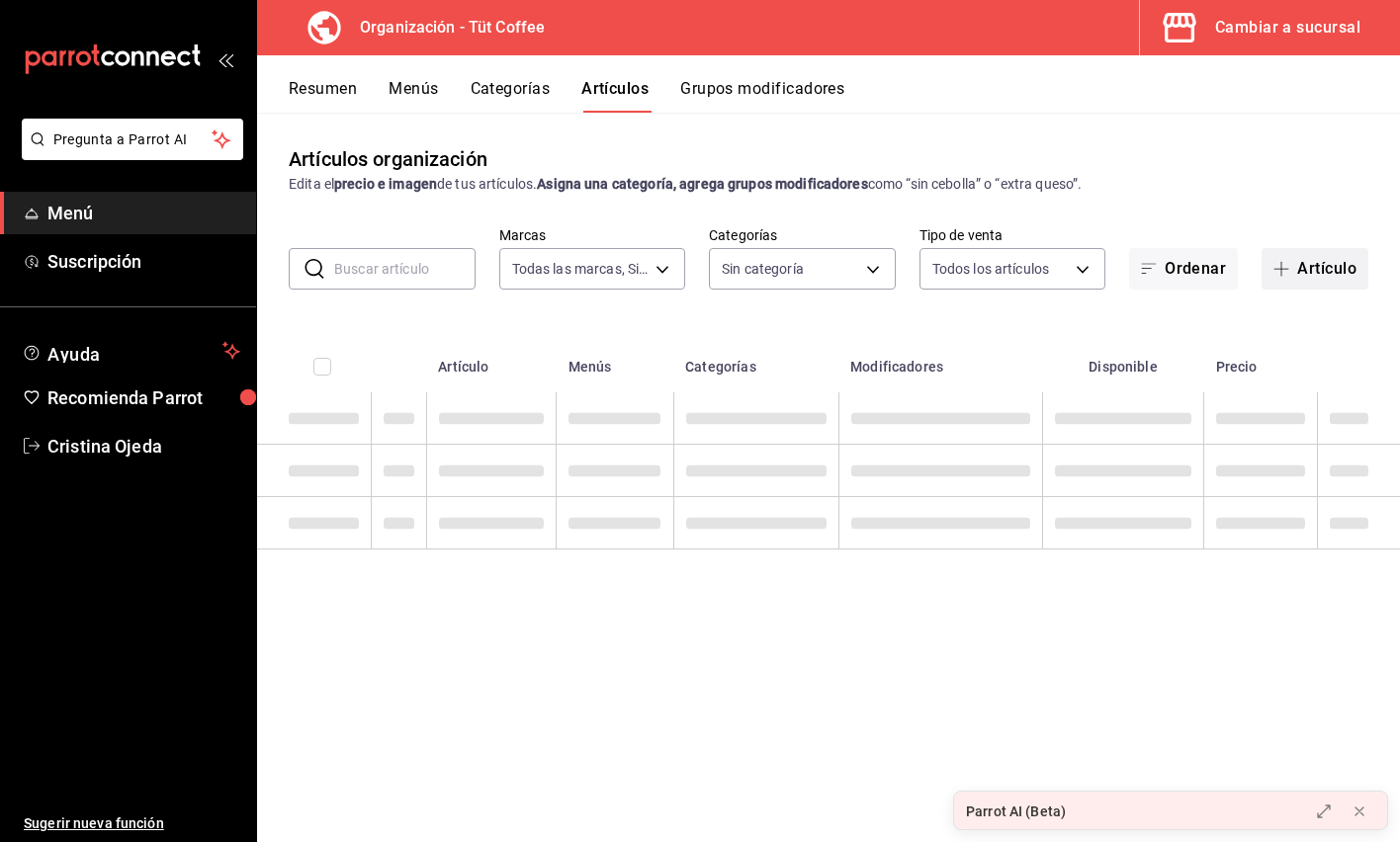 type on "59fb2af1-396e-4281-824f-583d7da0ab39,52a9df34-5940-42d4-ab25-b17d79a0a808,9e8964d6-a453-4484-aab5-42f20070a9bf,91c4351c-dab4-469a-b4c2-cfc92b357833,a39efab6-7b69-4b7e-866b-d2b334d8c0ed" 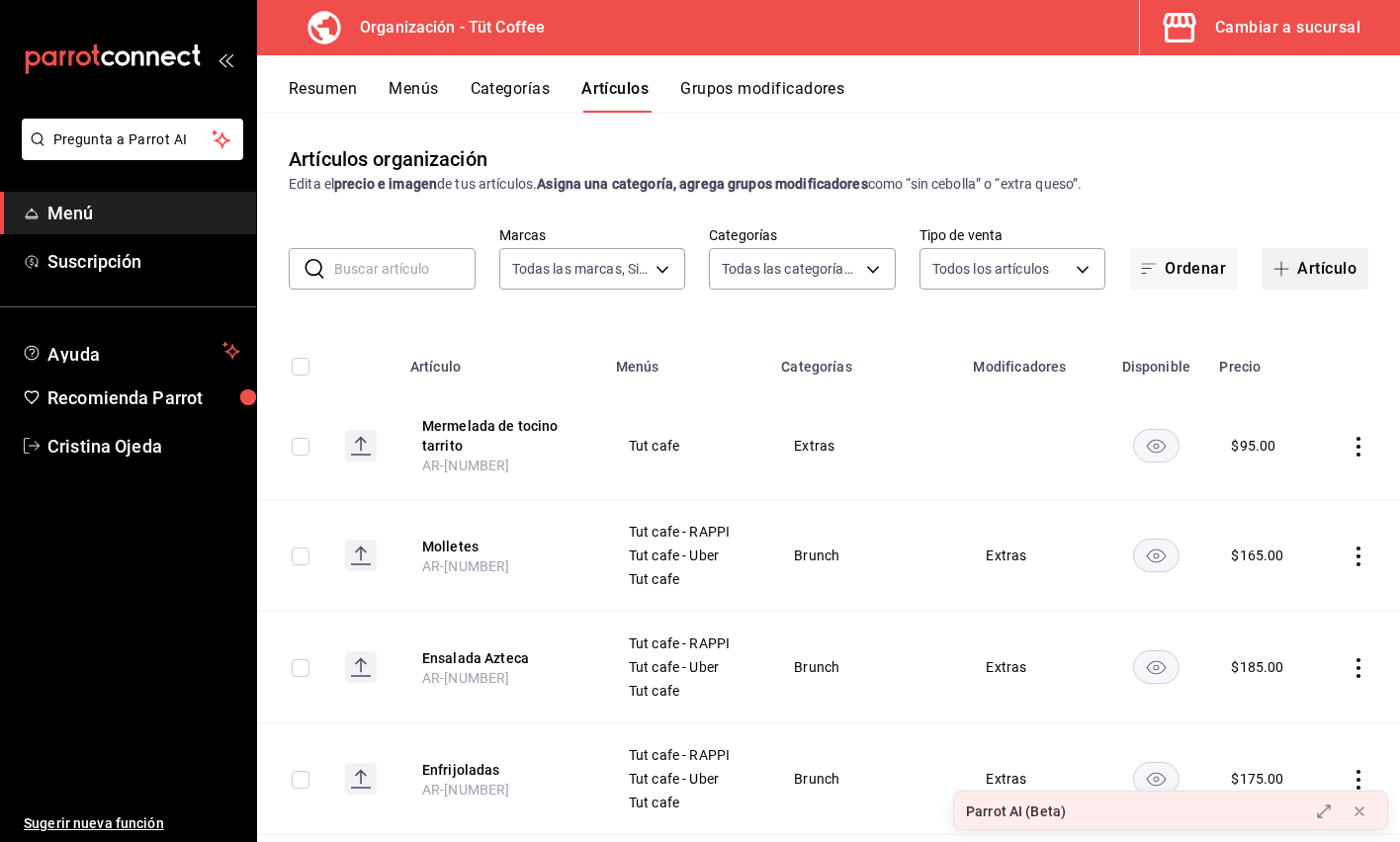 click on "Artículo" at bounding box center (1315, 269) 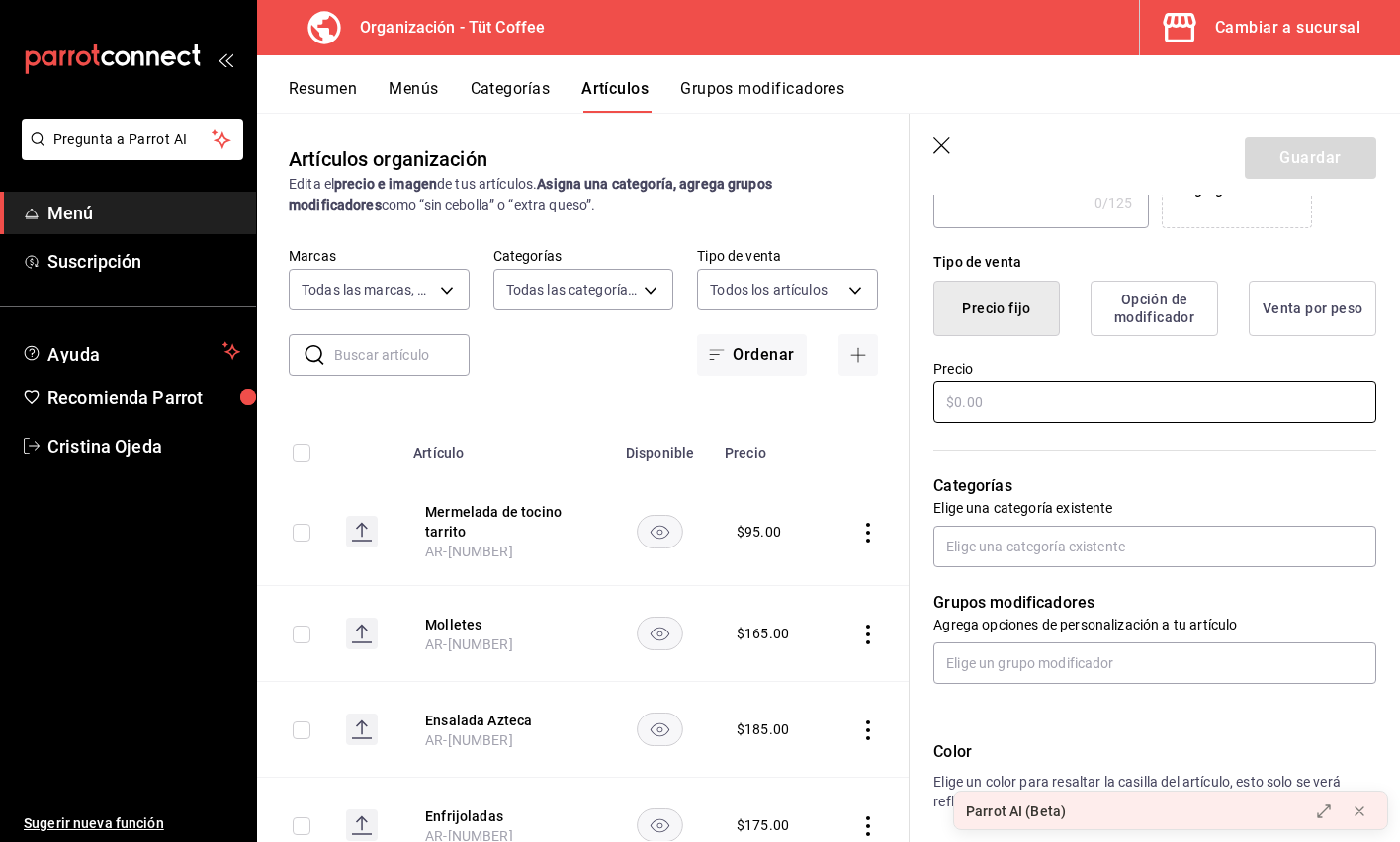 scroll, scrollTop: 445, scrollLeft: 0, axis: vertical 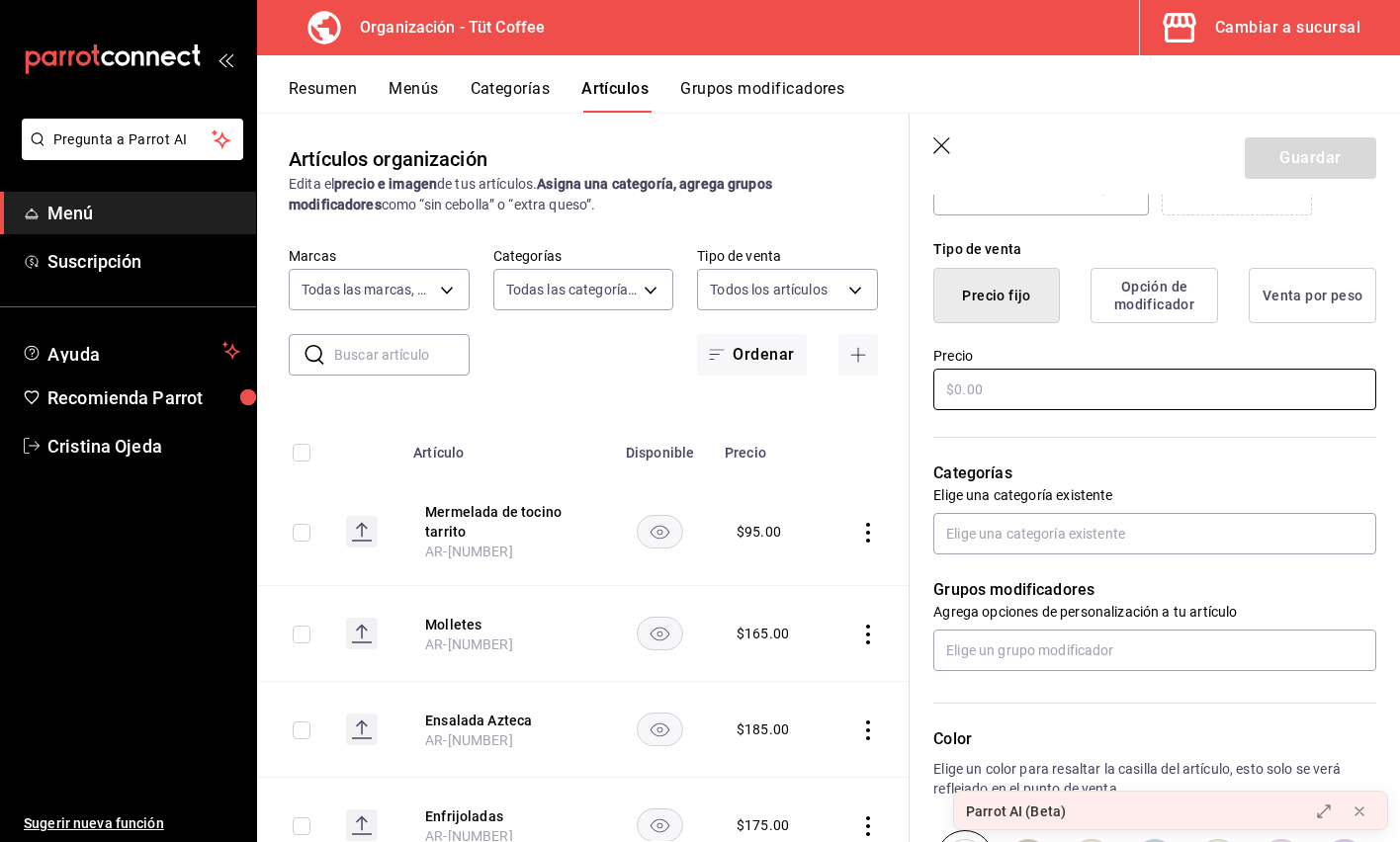 type on "Cafe bolsa 250 g" 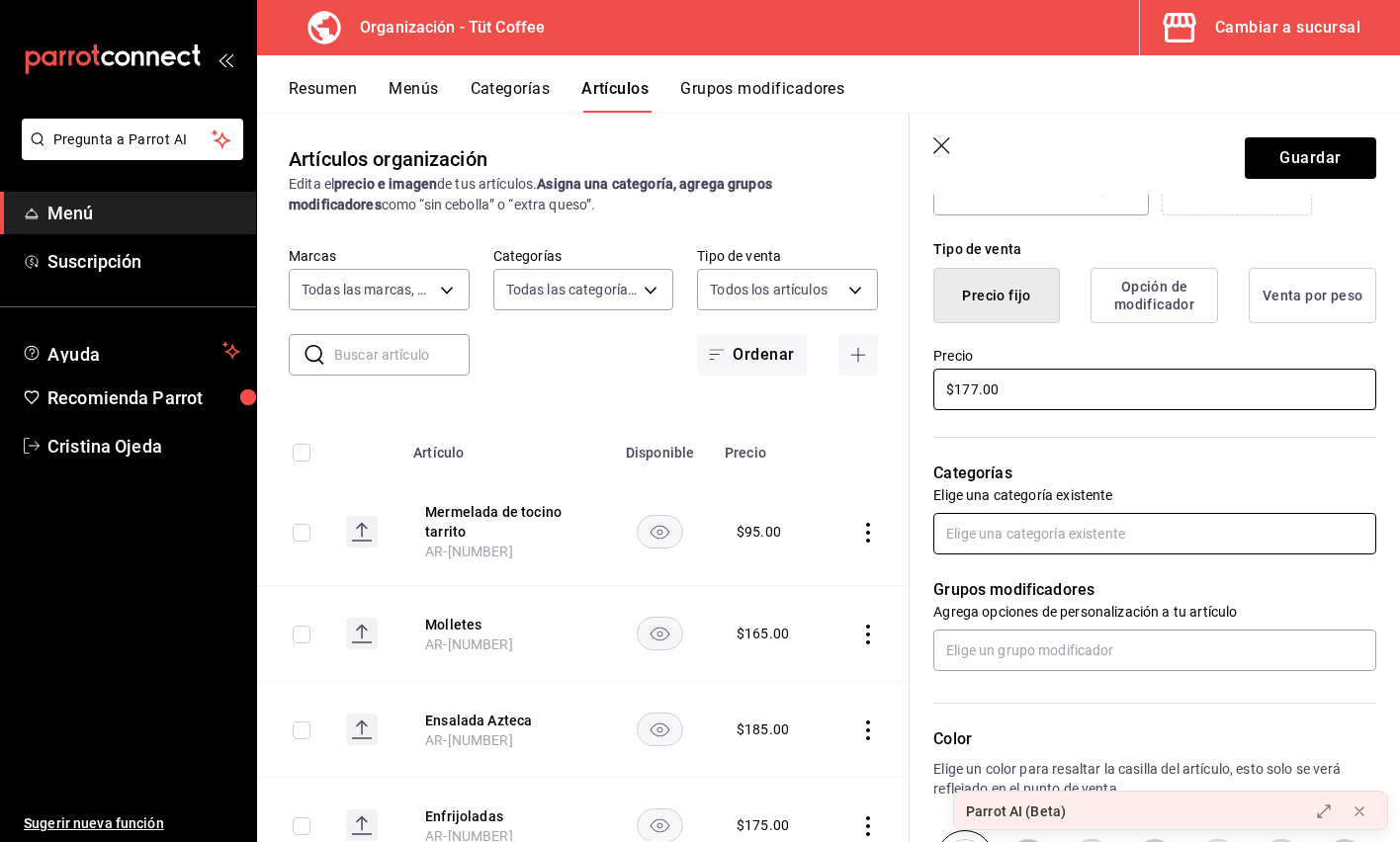 type on "$177.00" 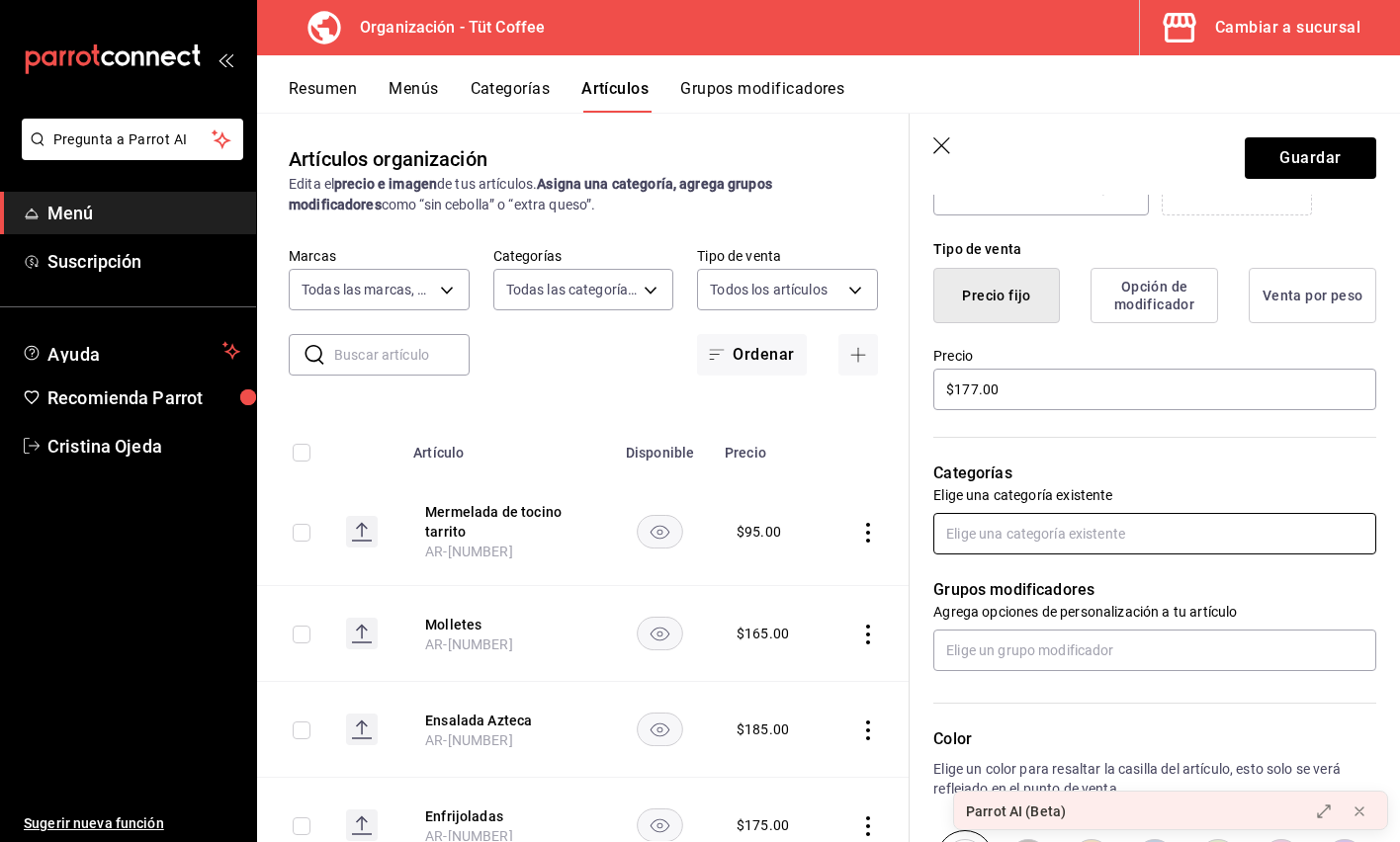 click at bounding box center [1155, 534] 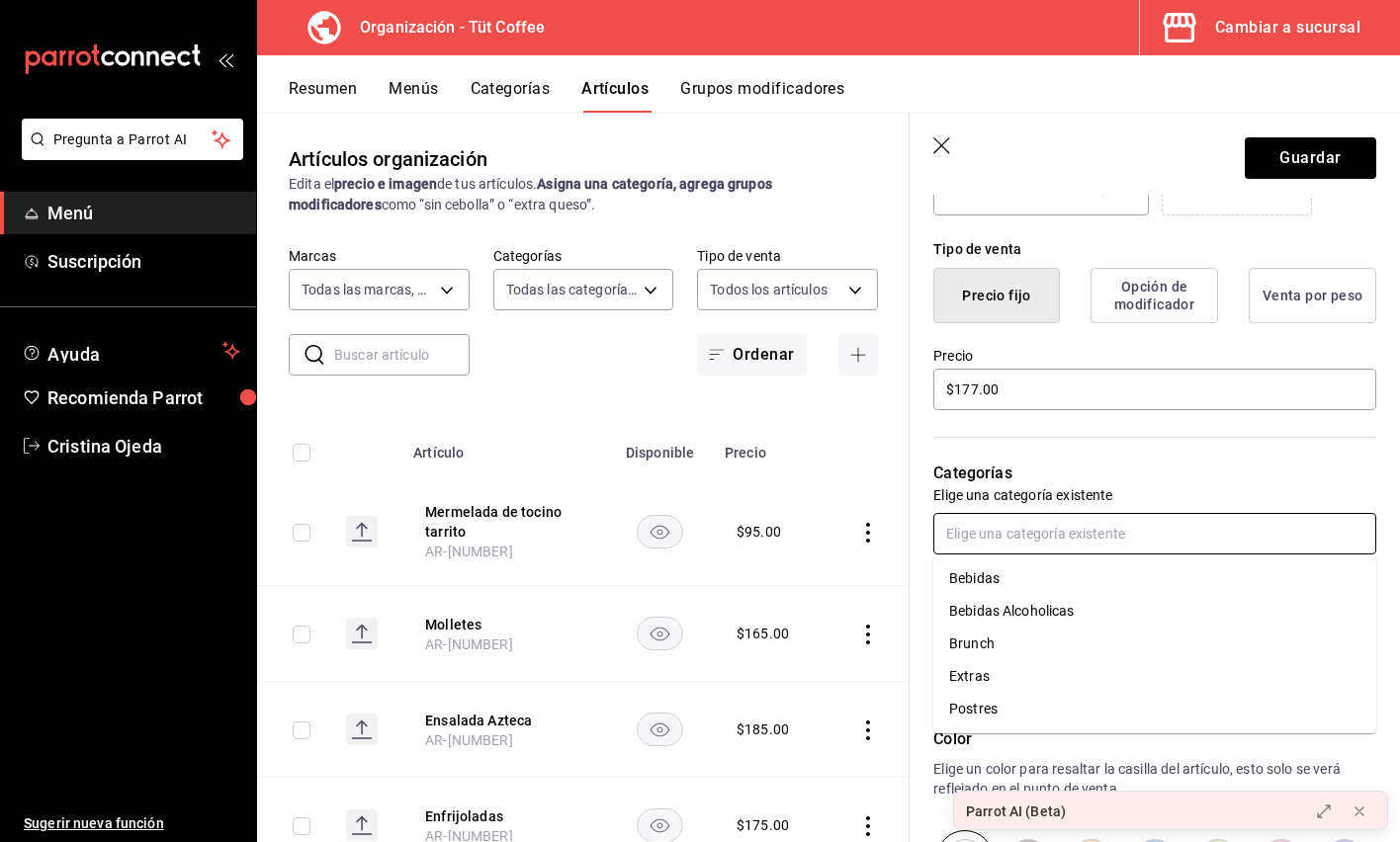 click on "Extras" at bounding box center [1155, 676] 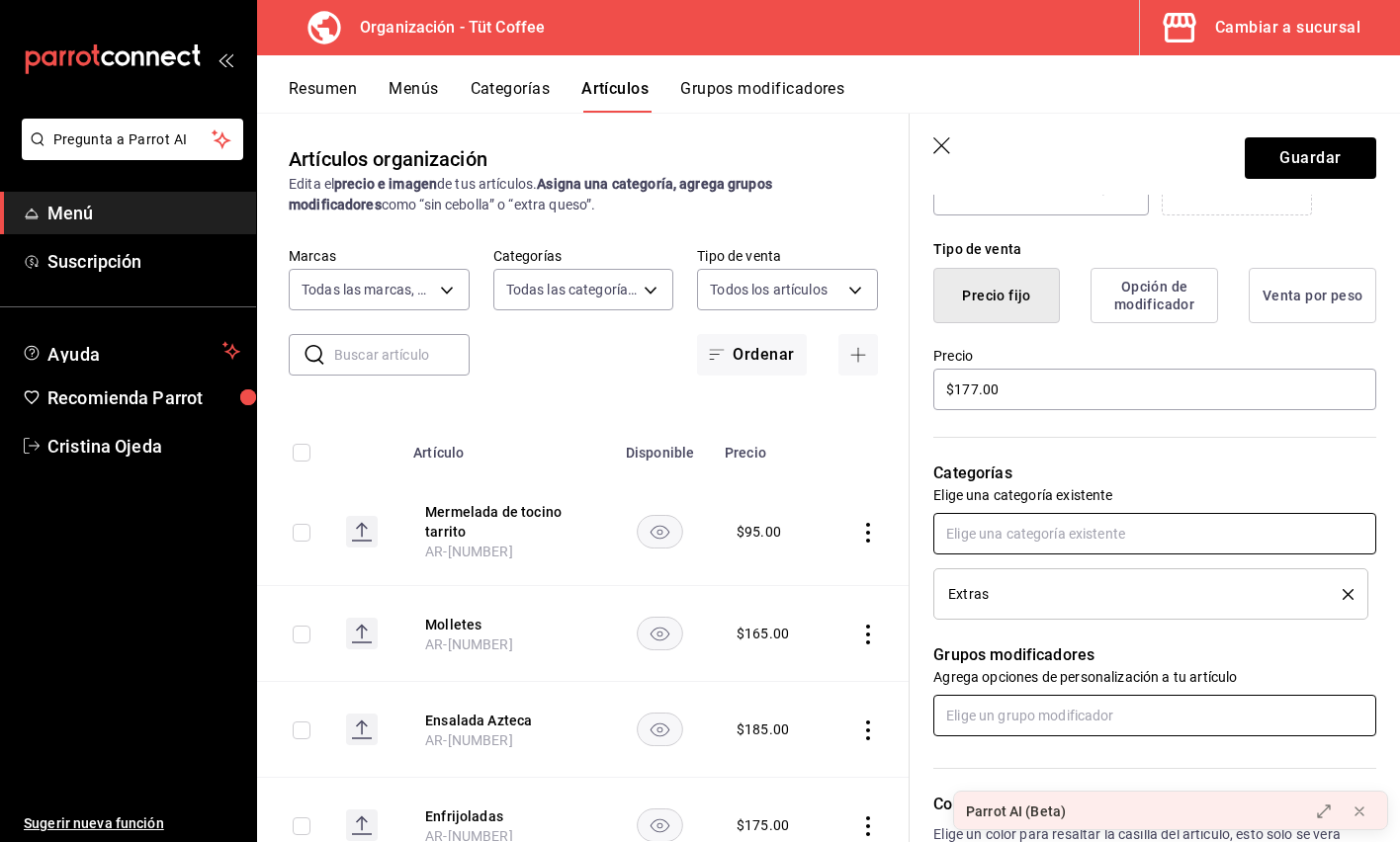 scroll, scrollTop: 803, scrollLeft: 0, axis: vertical 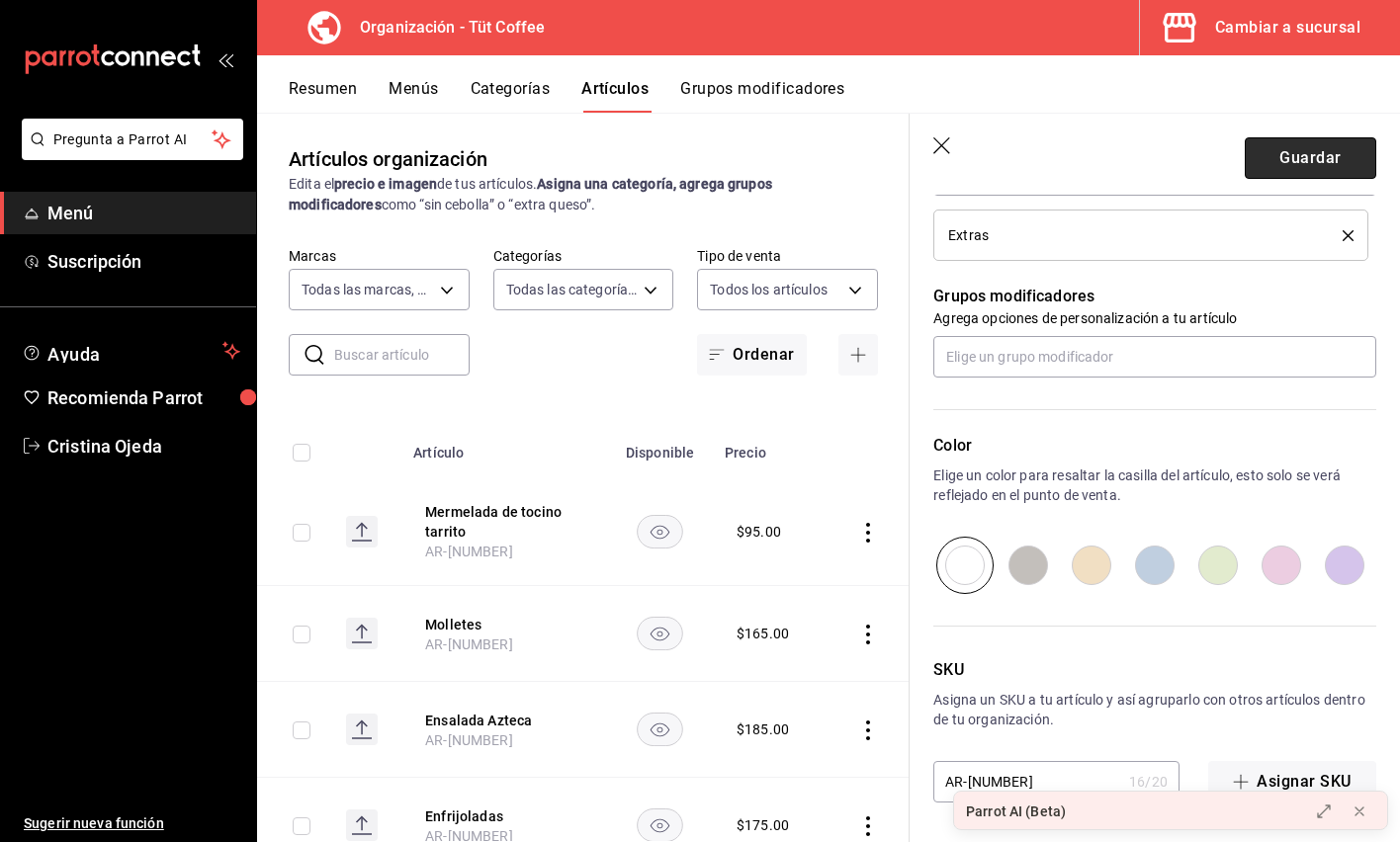 click on "Guardar" at bounding box center [1310, 158] 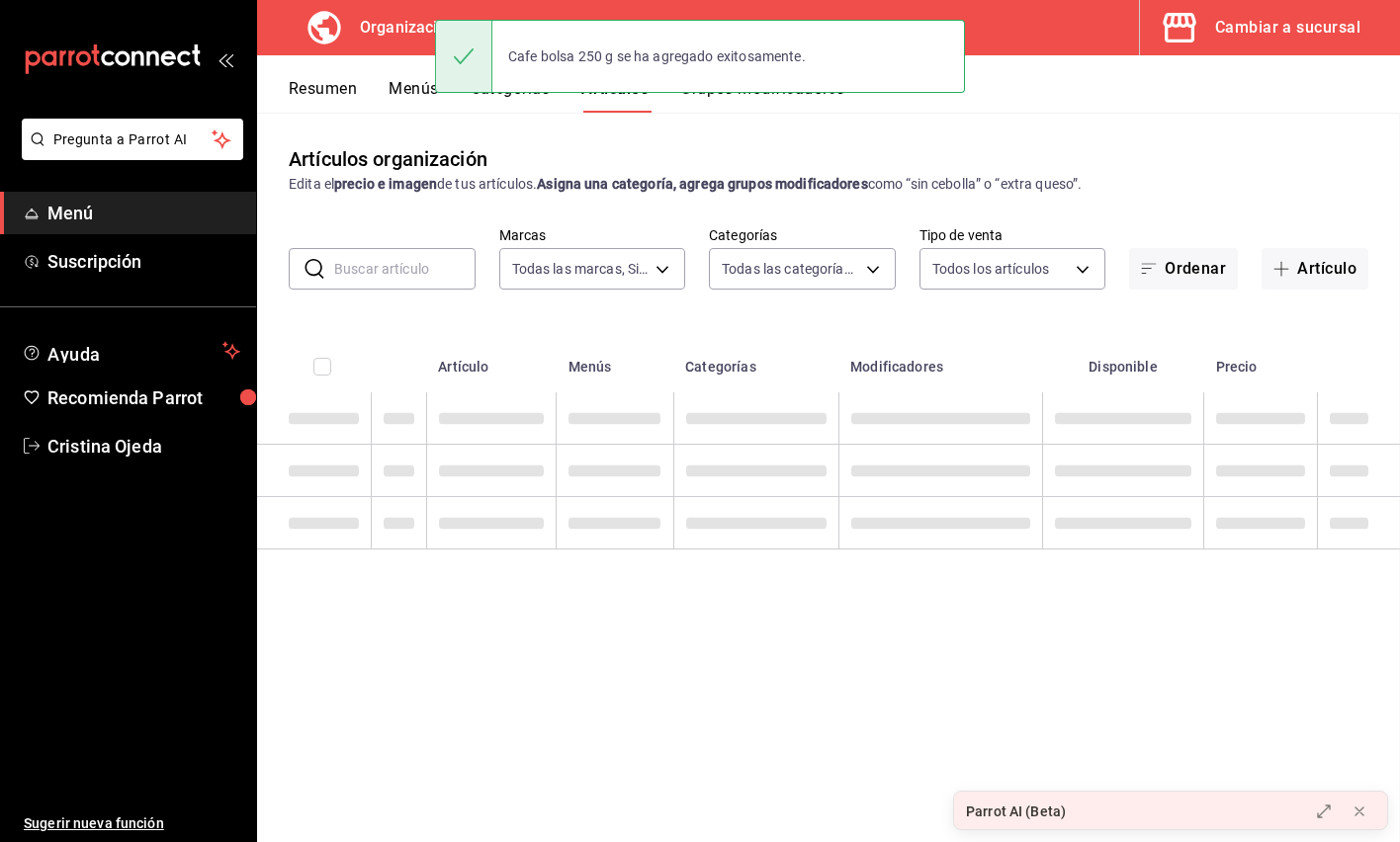 scroll, scrollTop: 0, scrollLeft: 0, axis: both 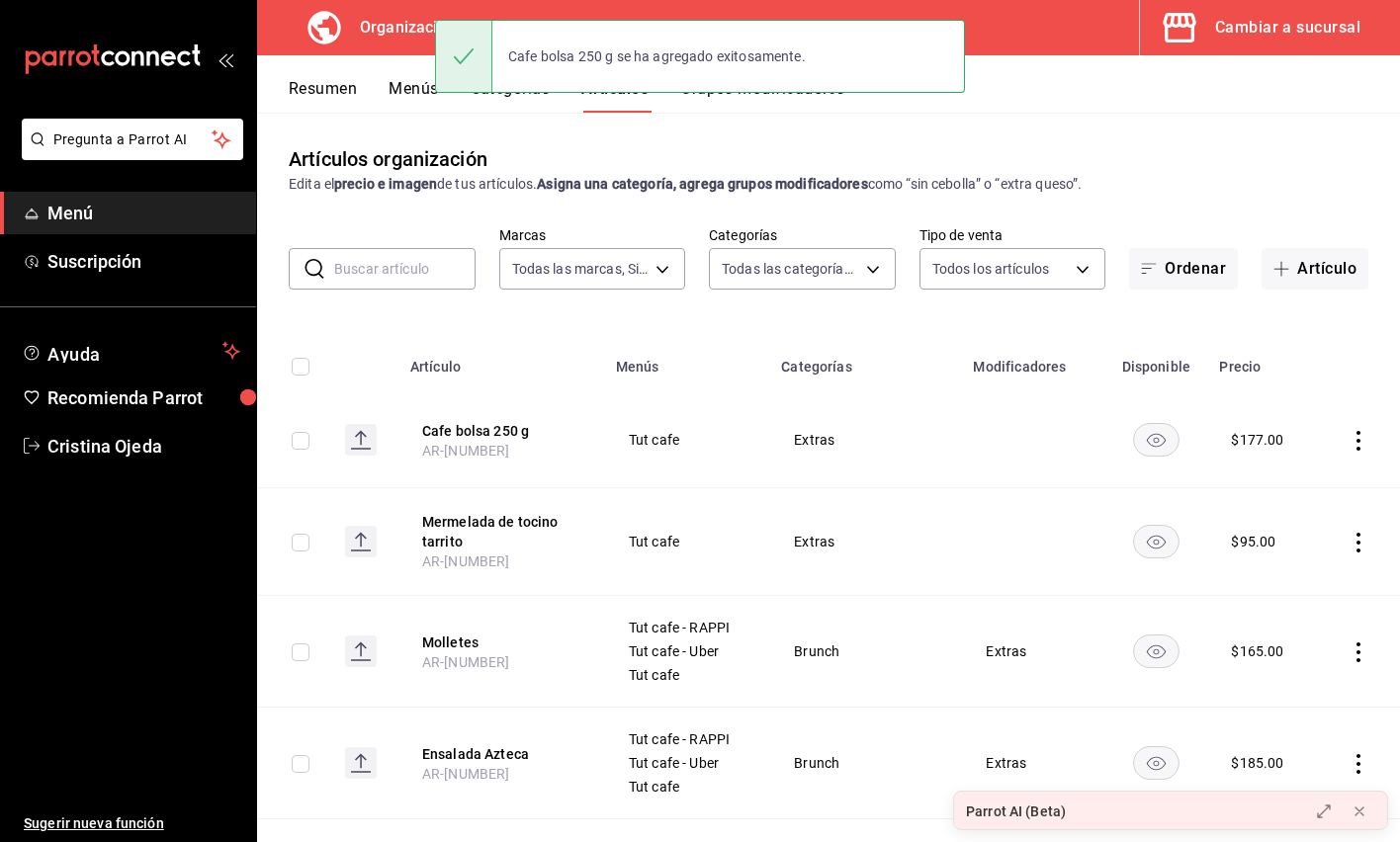 click 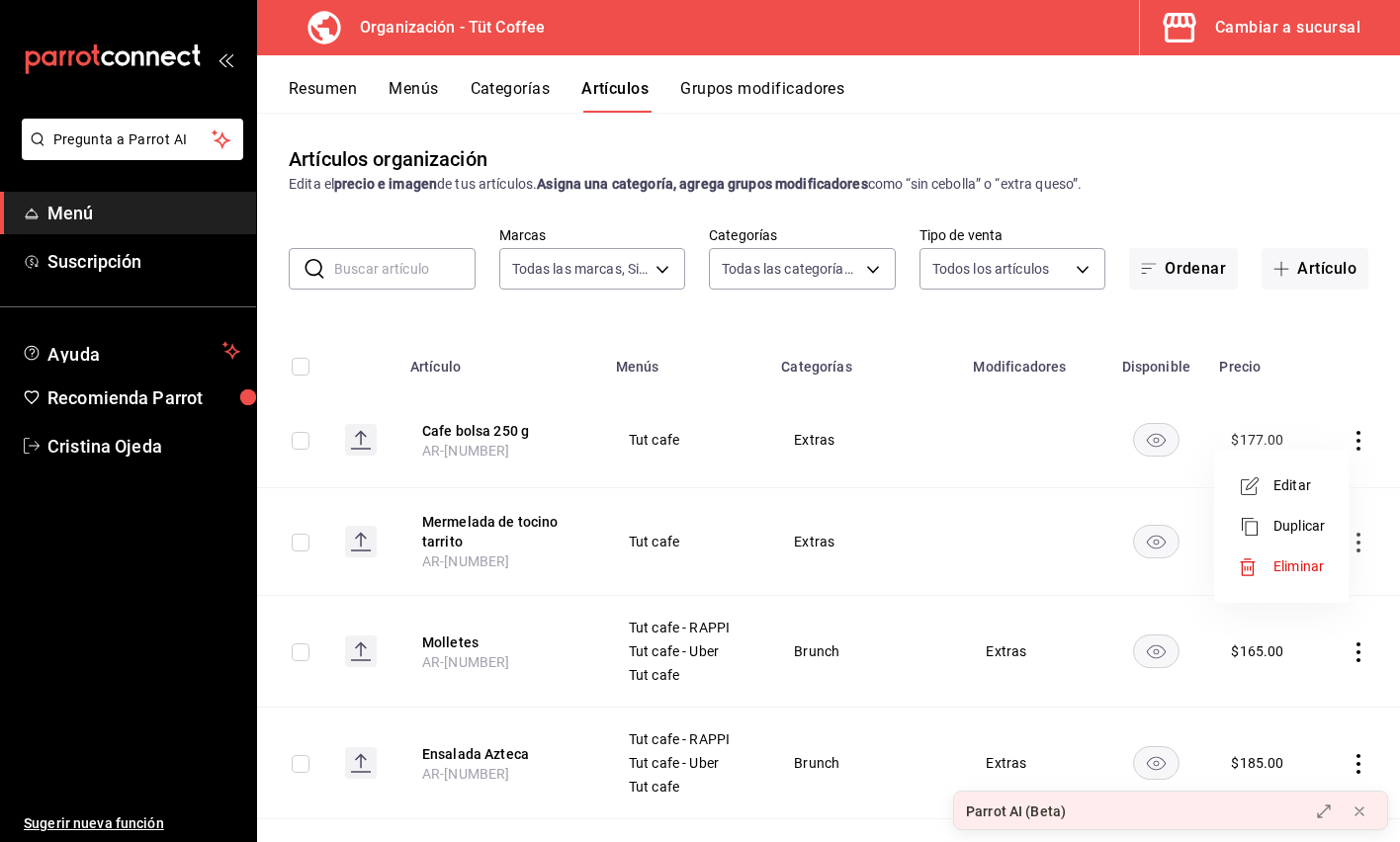 click at bounding box center (700, 421) 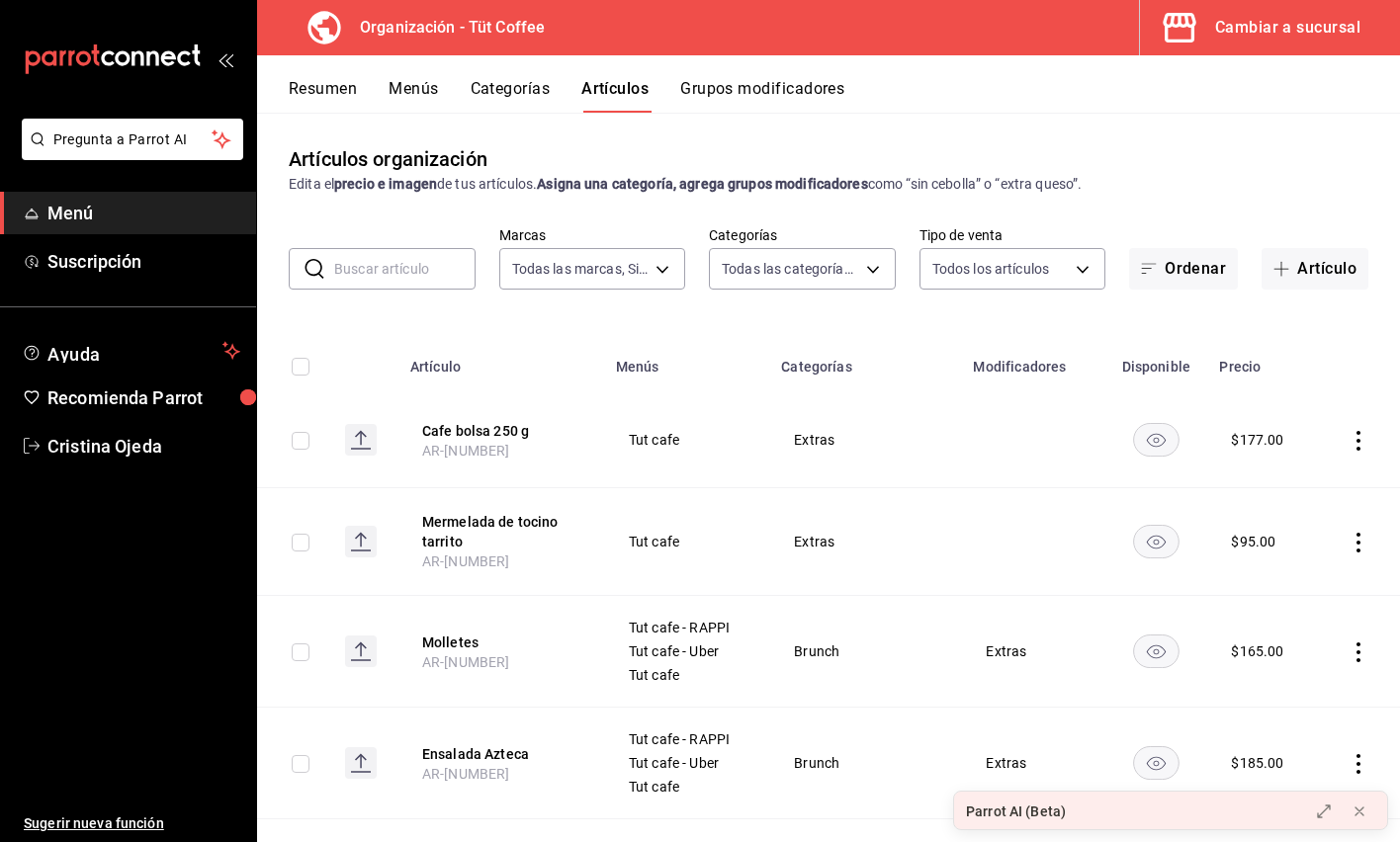 click on "Menús" at bounding box center (413, 96) 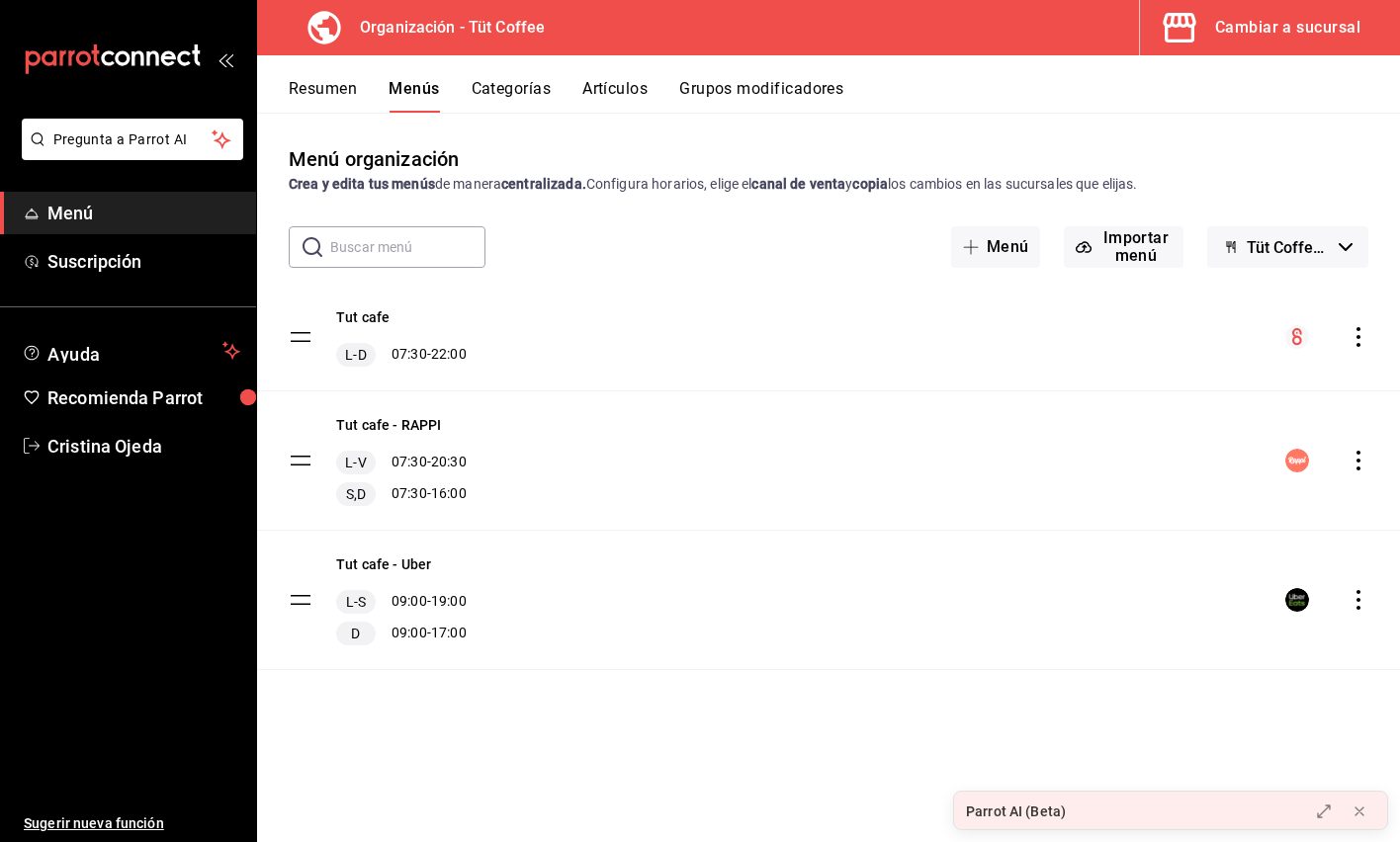 click 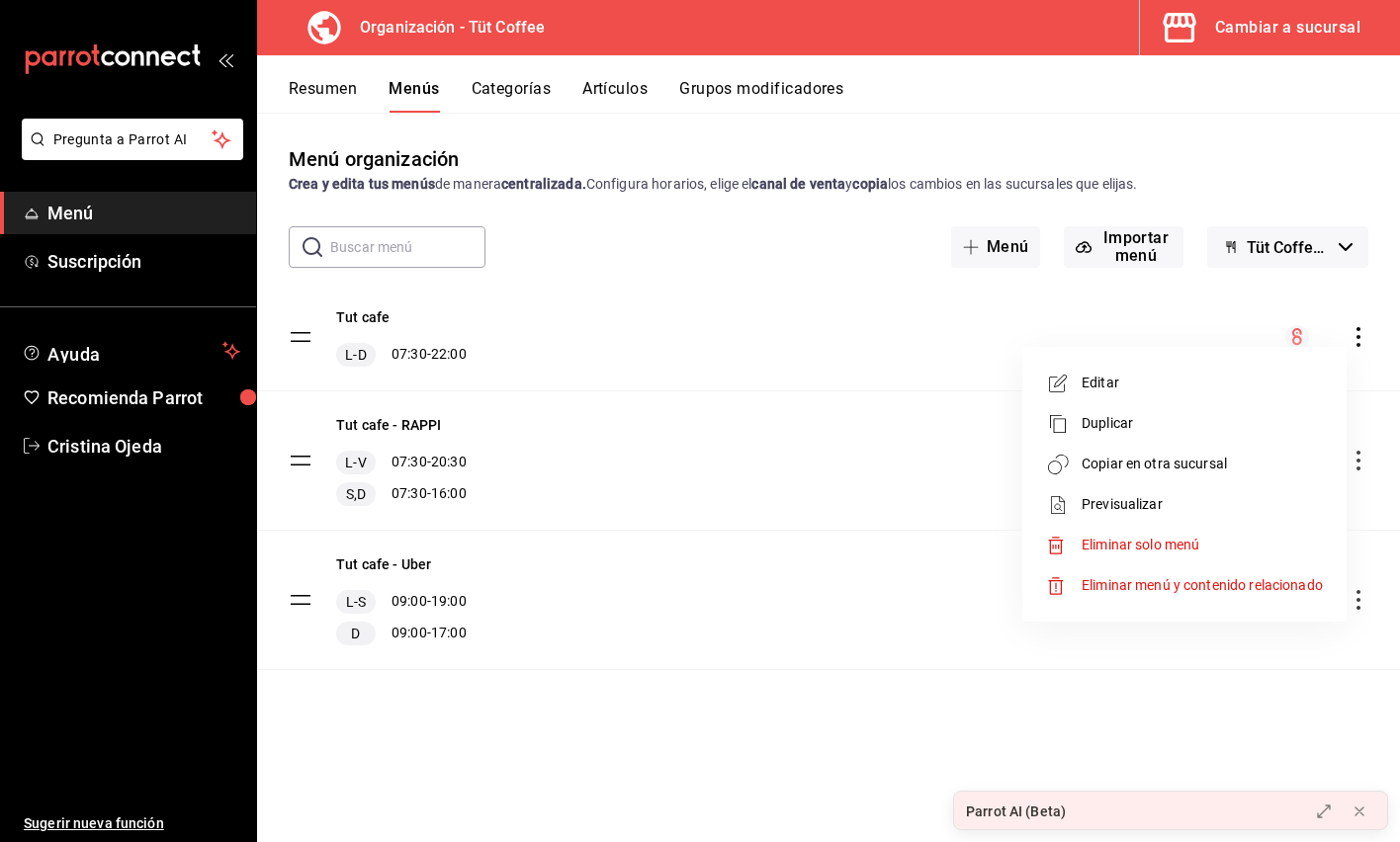 click on "Copiar en otra sucursal" at bounding box center (1202, 463) 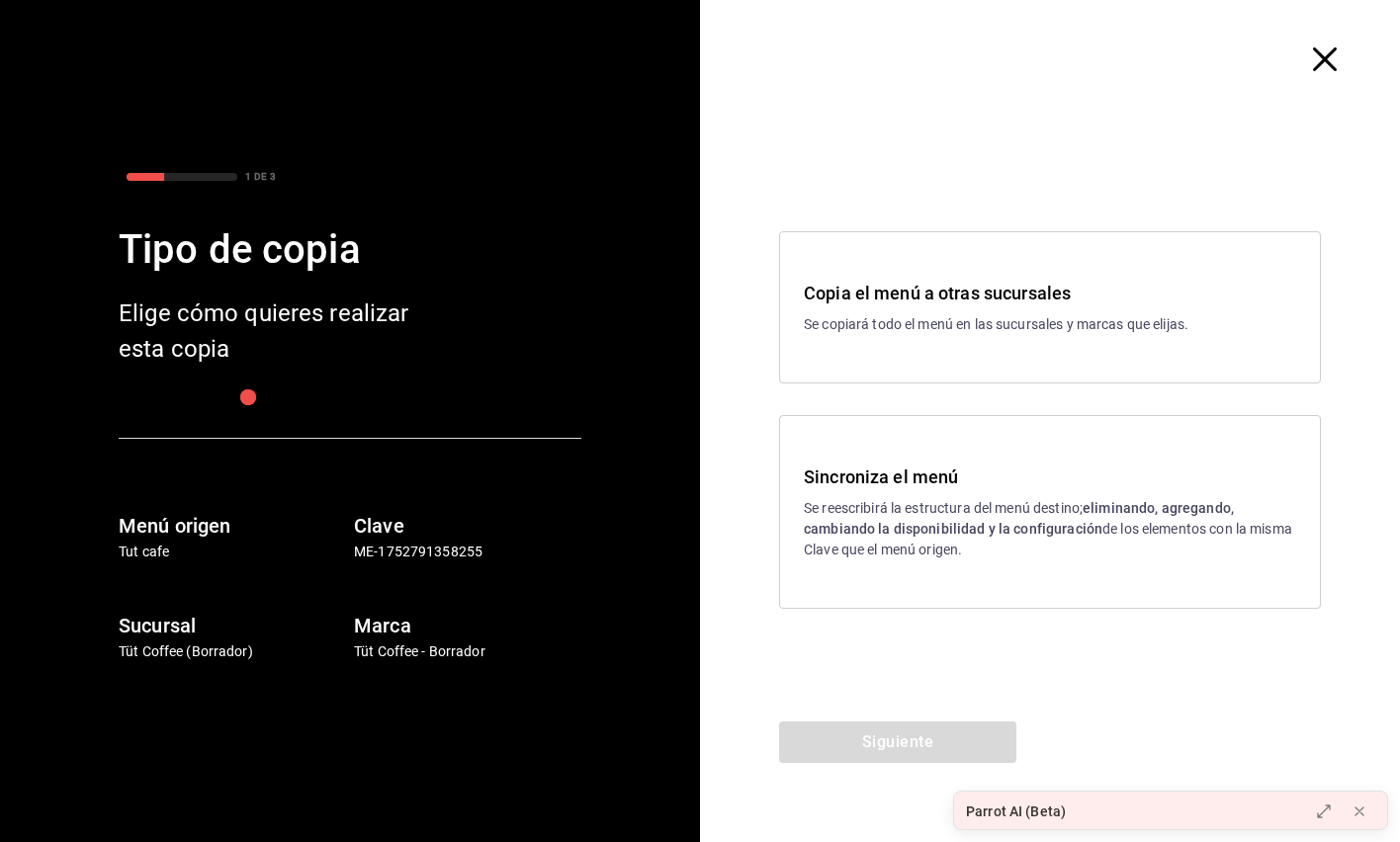 click on "Sincroniza el menú" at bounding box center (1050, 476) 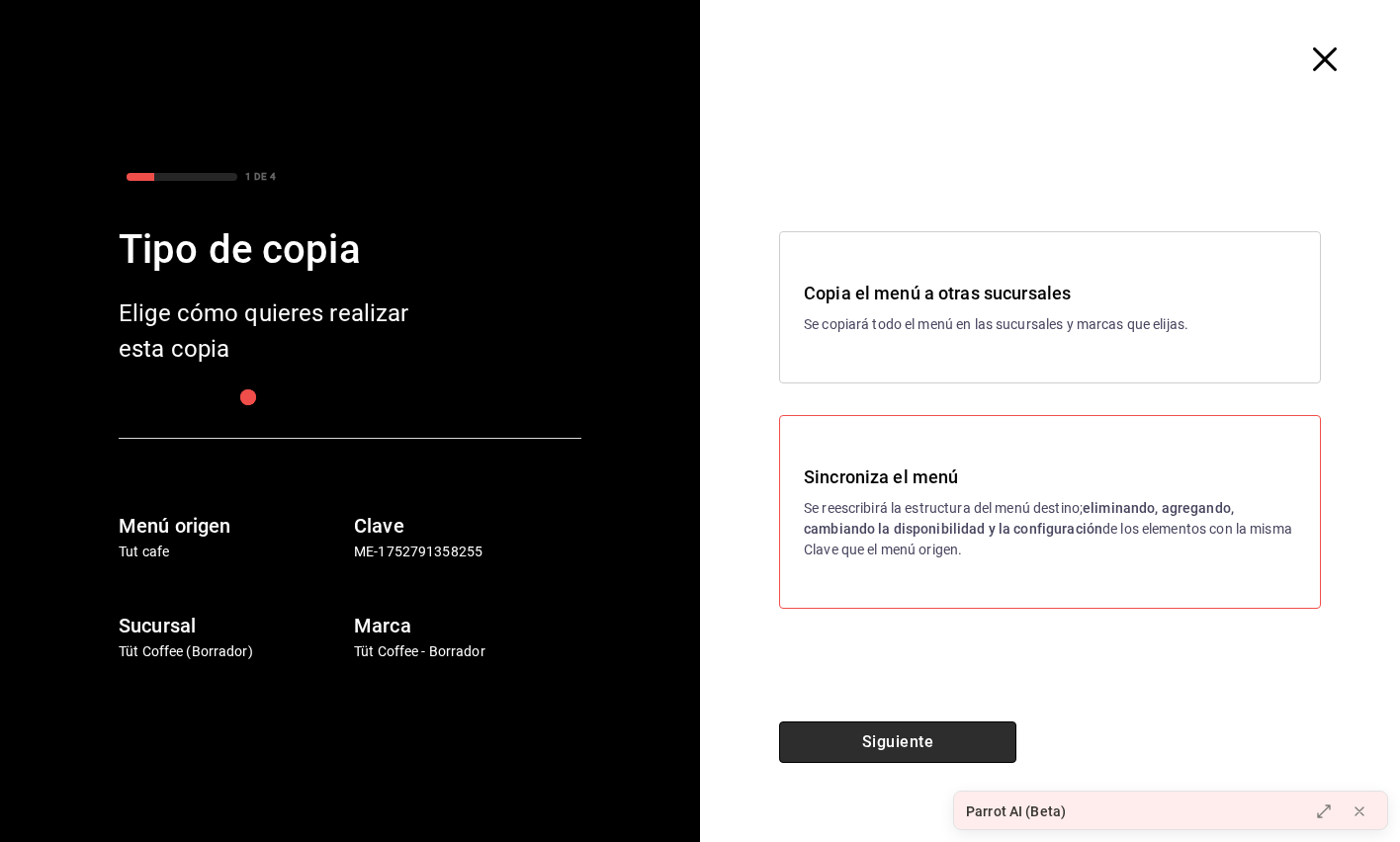 click on "Siguiente" at bounding box center [898, 742] 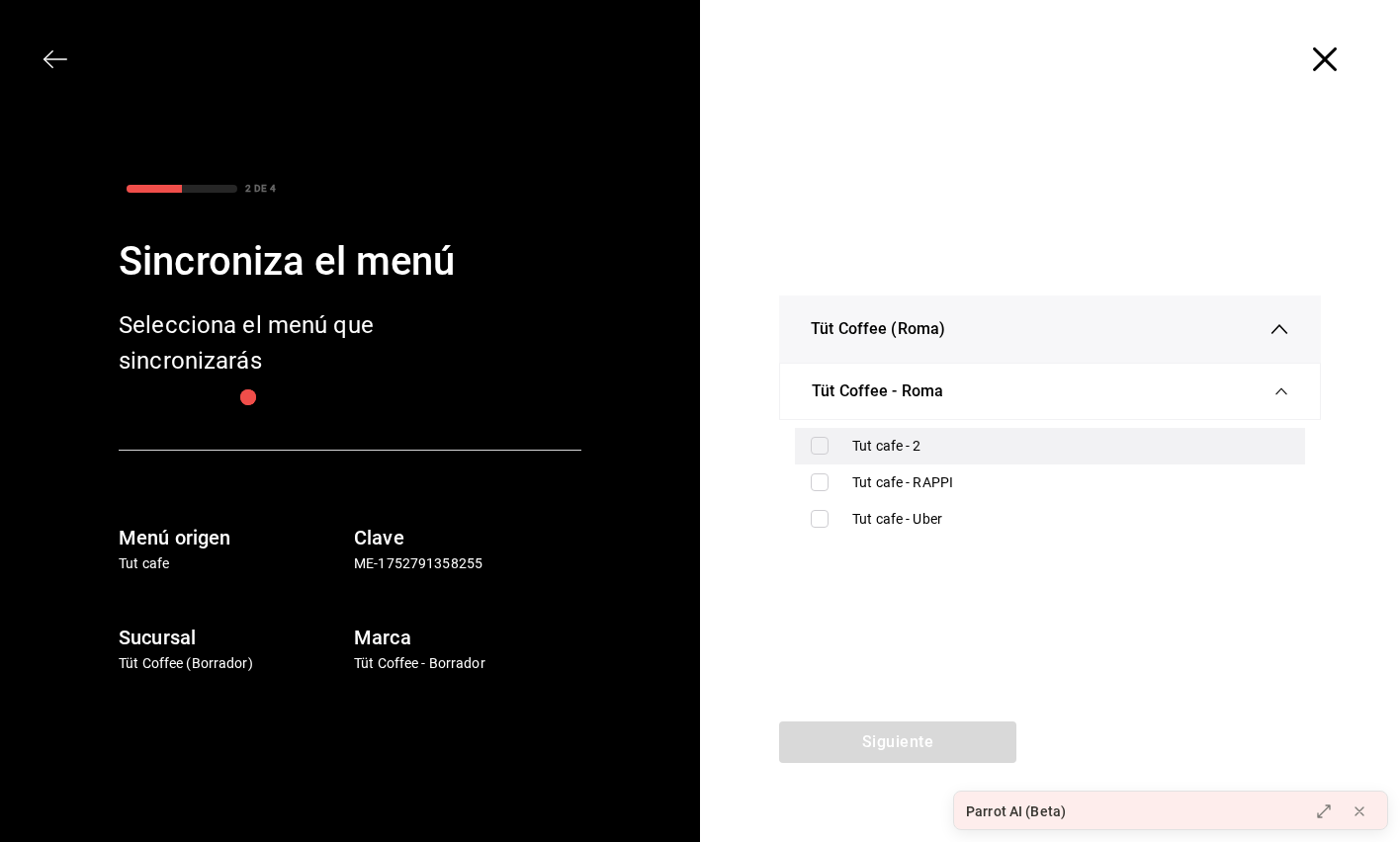 click at bounding box center [820, 446] 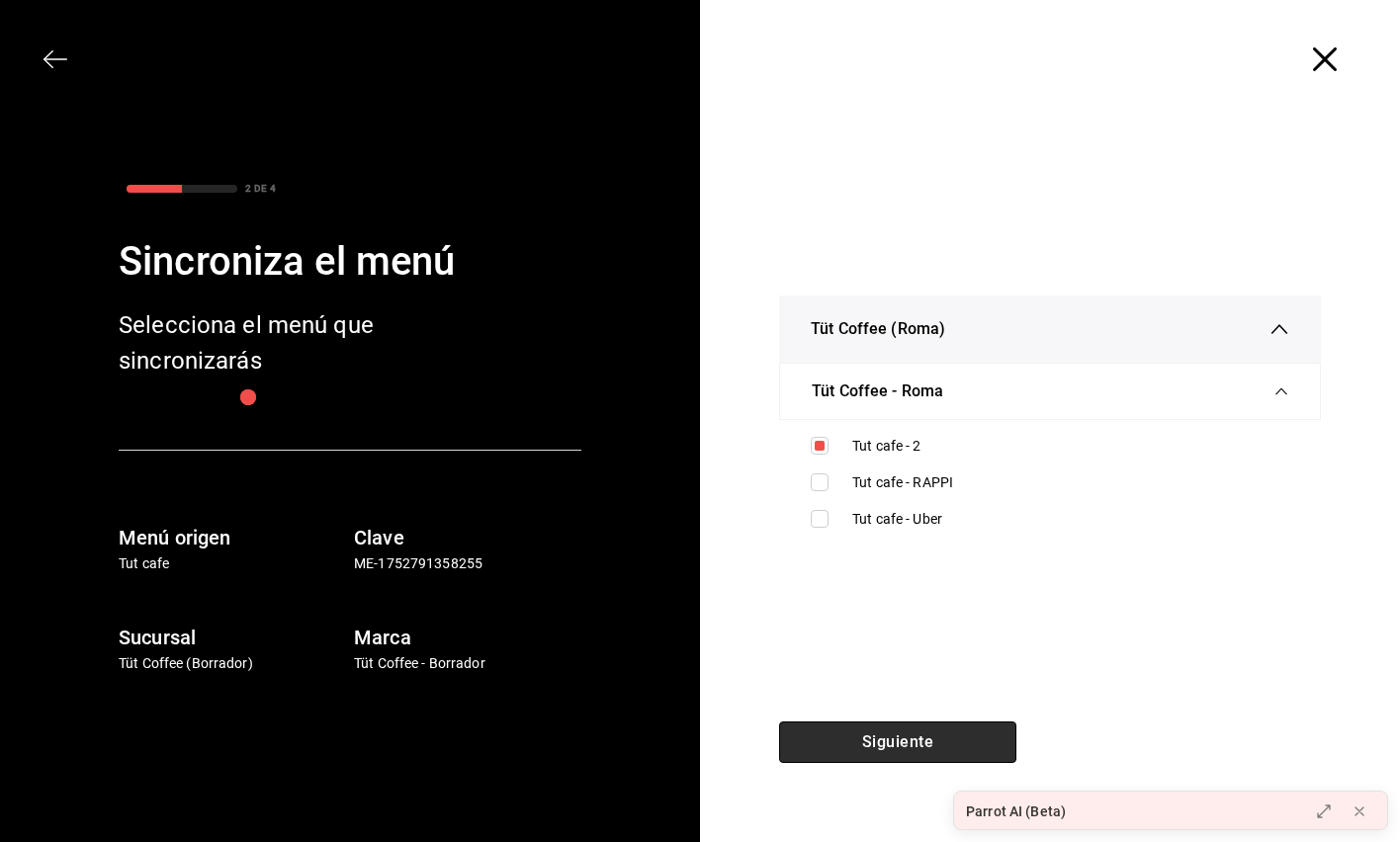 click on "Siguiente" at bounding box center [898, 742] 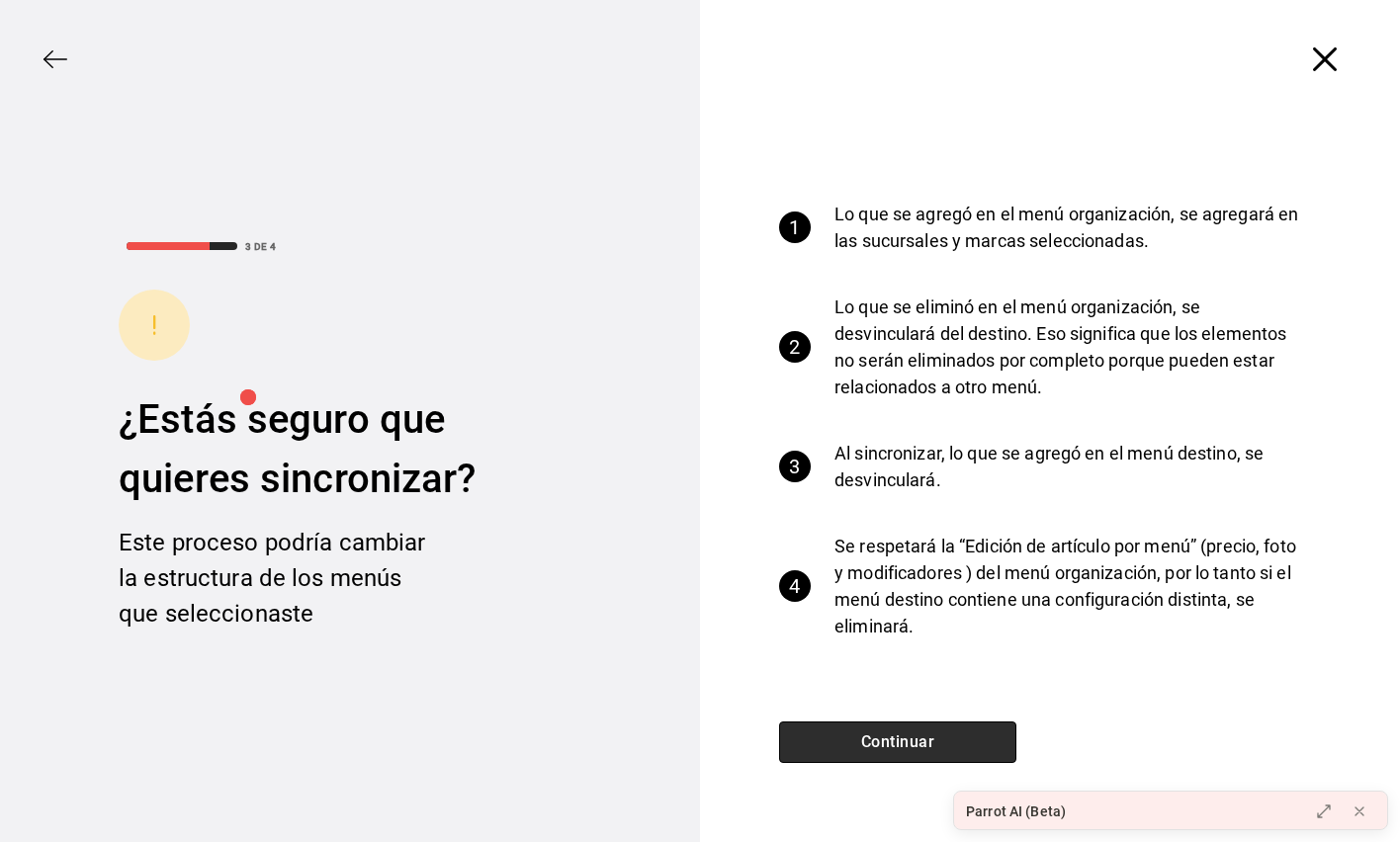 click on "Continuar" at bounding box center (898, 742) 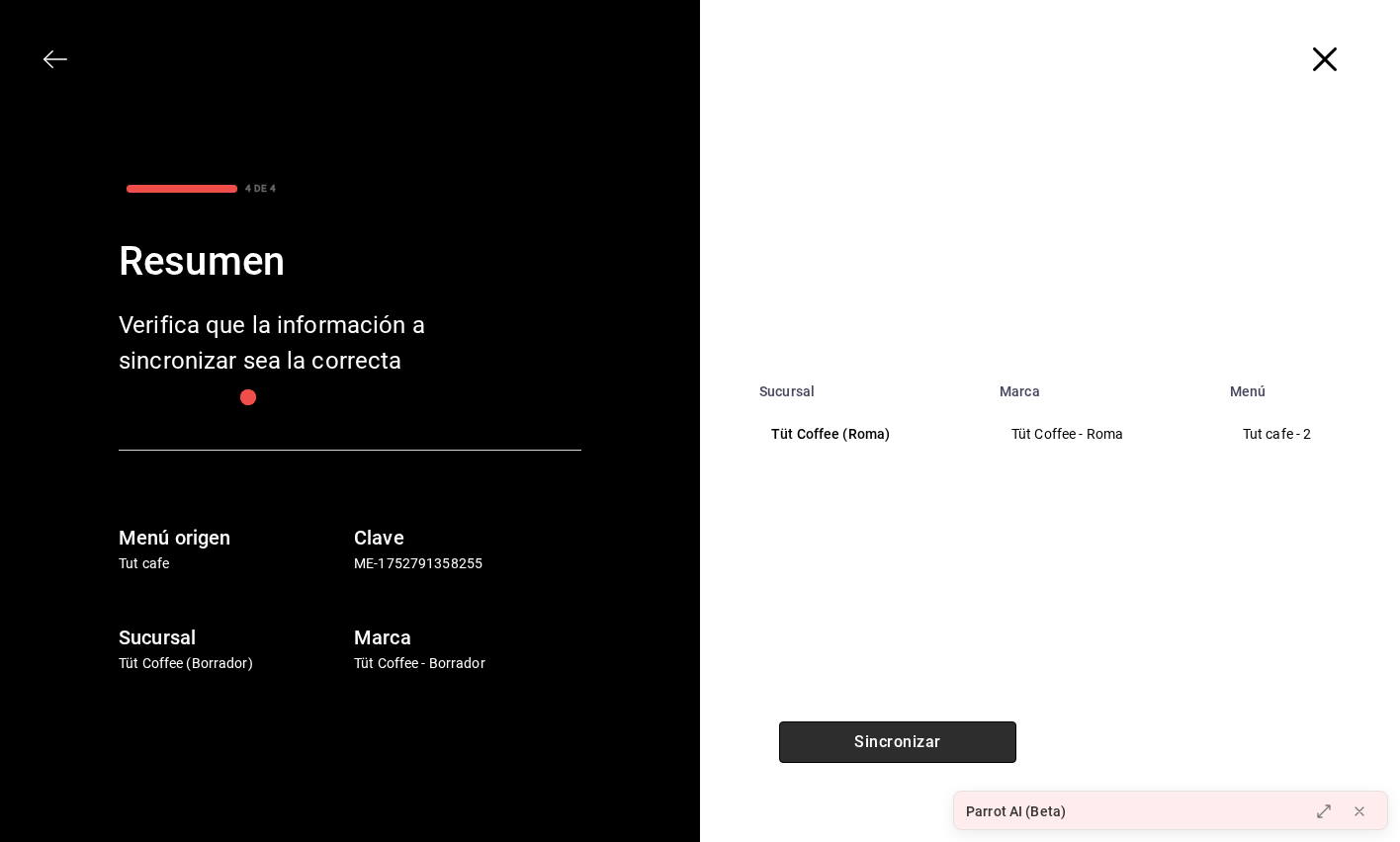 click on "Sincronizar" at bounding box center (898, 742) 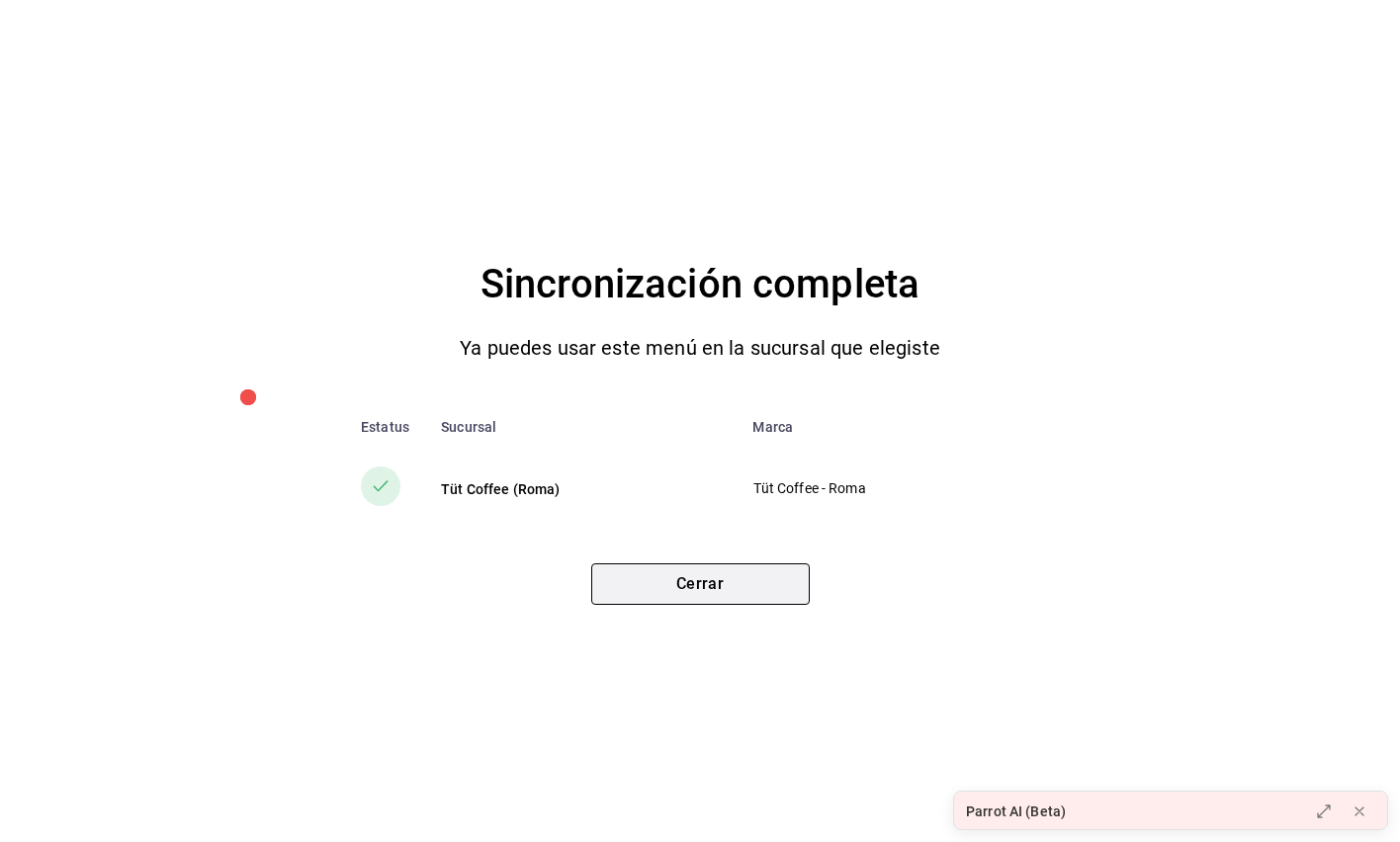 click on "Cerrar" at bounding box center (700, 584) 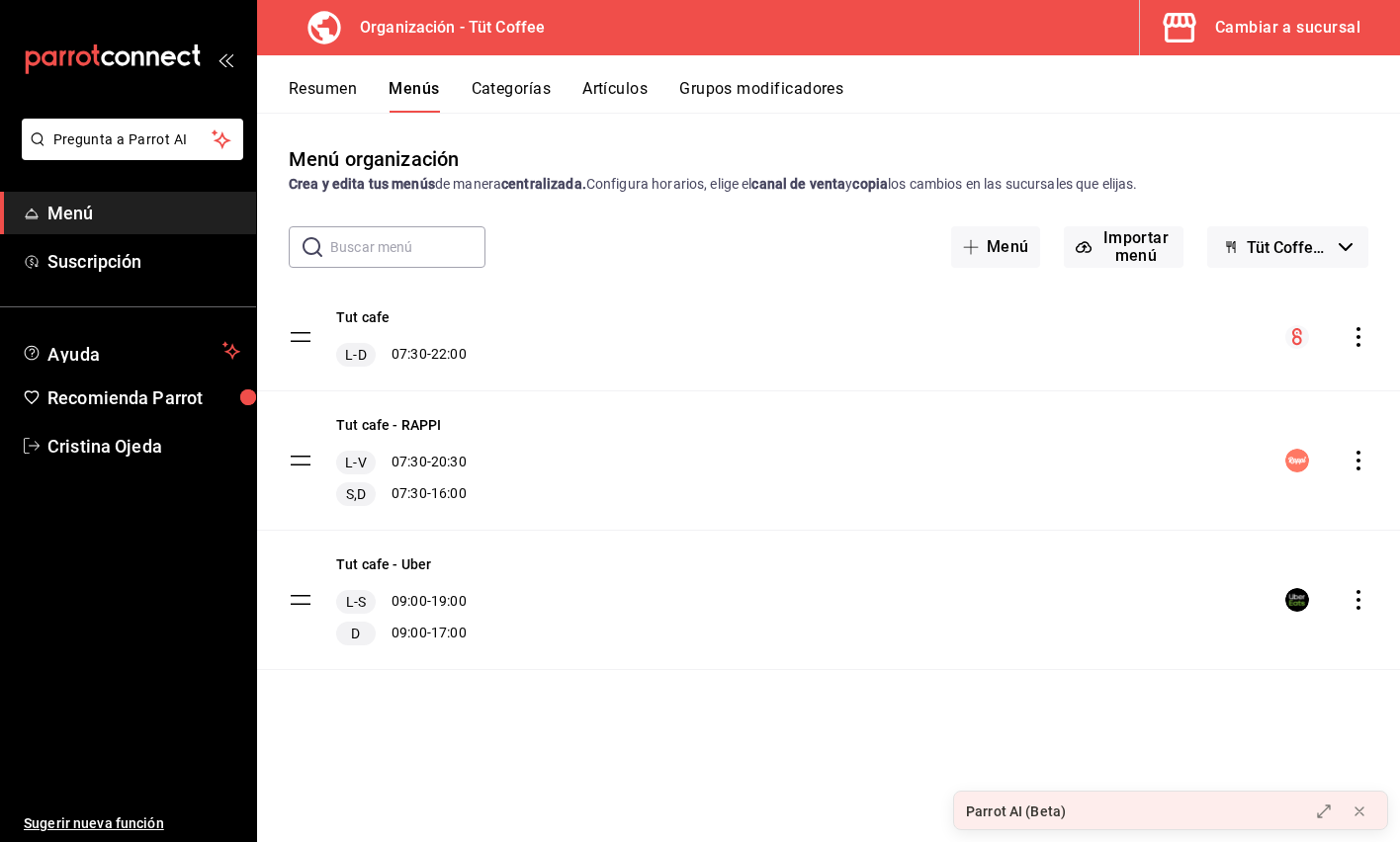 click 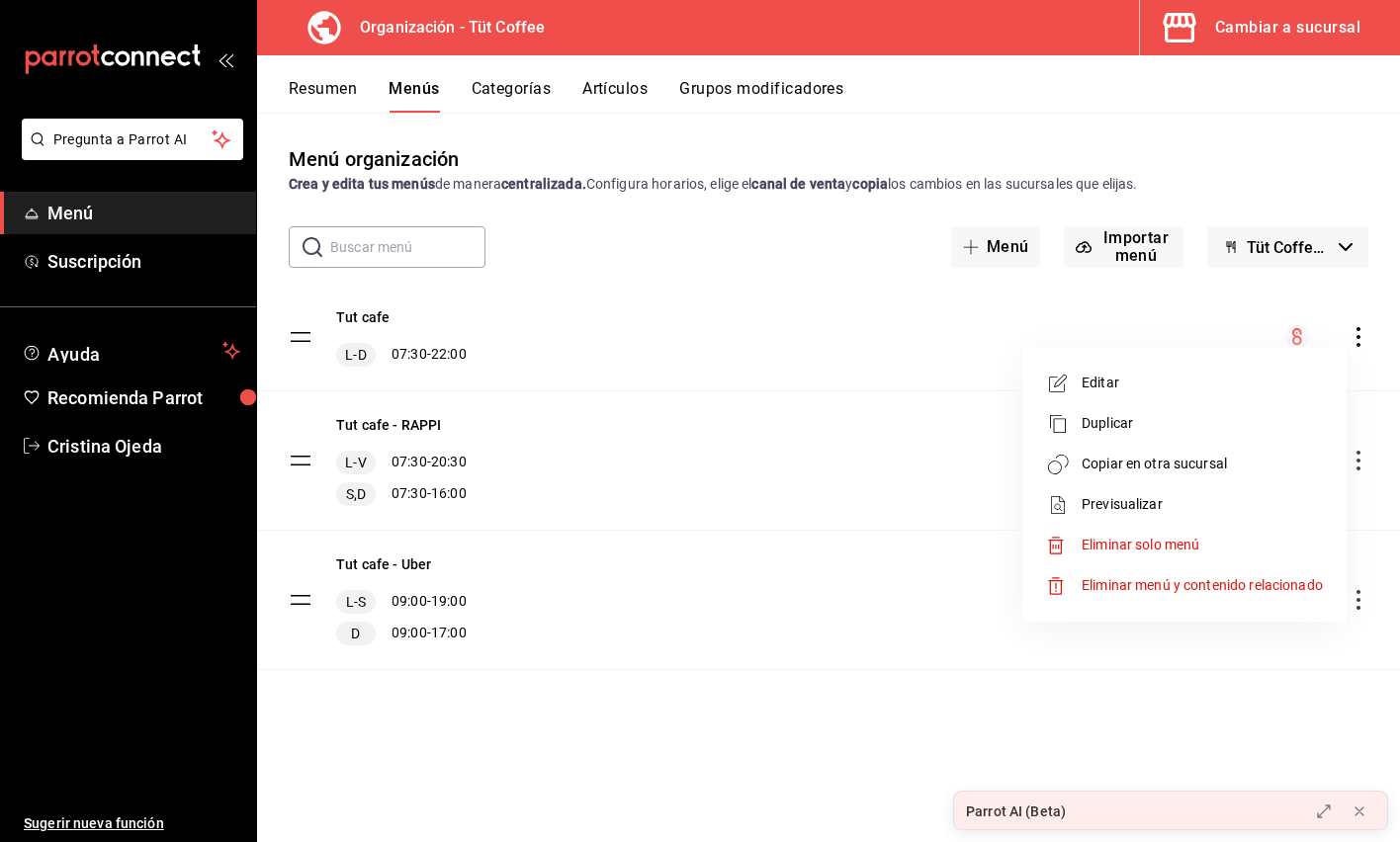 click on "Copiar en otra sucursal" at bounding box center (1202, 463) 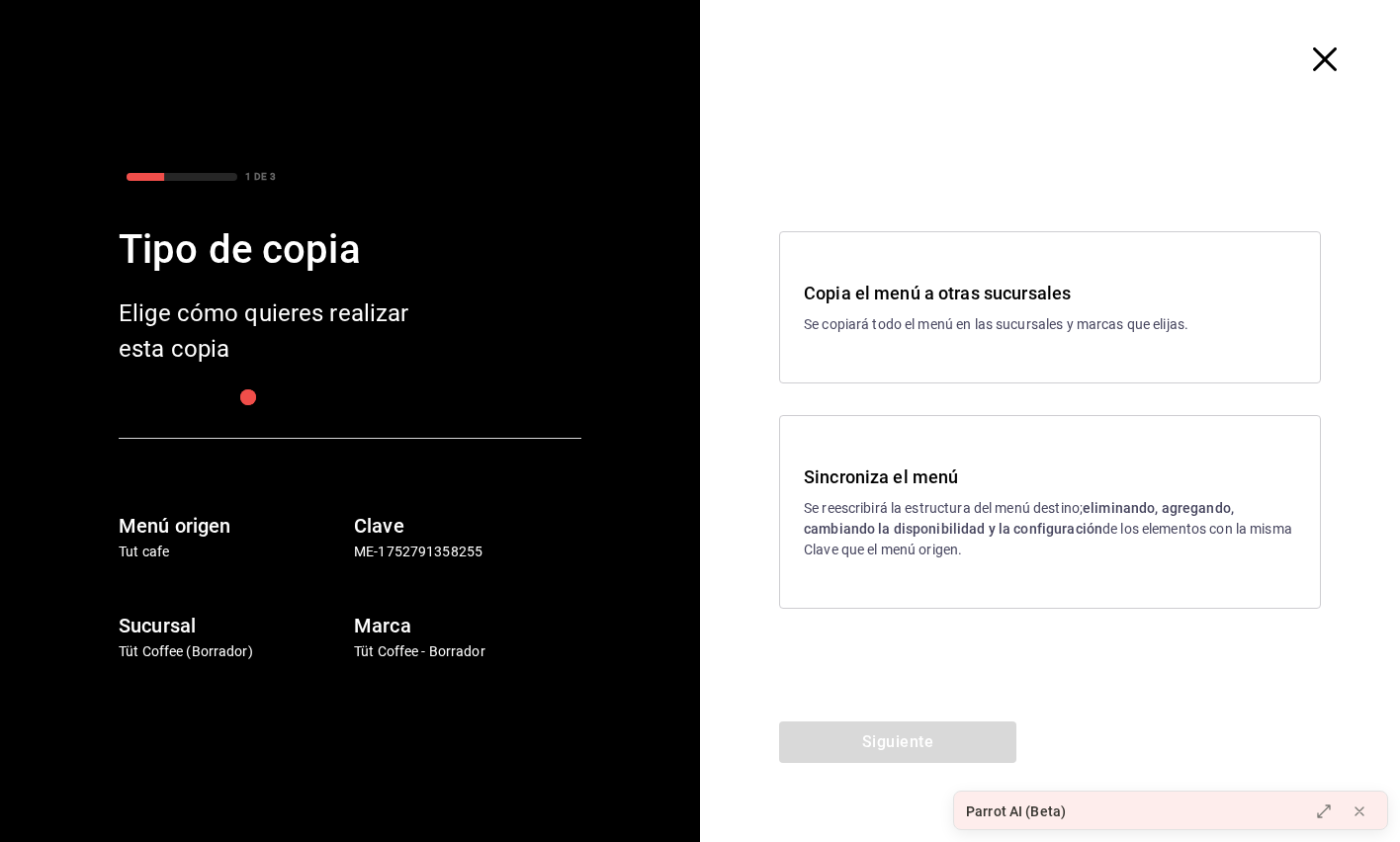 click on "Se reescribirá la estructura del menú destino;  eliminando, agregando, cambiando la disponibilidad y la configuración  de los elementos con la misma Clave que el menú origen." at bounding box center (1050, 529) 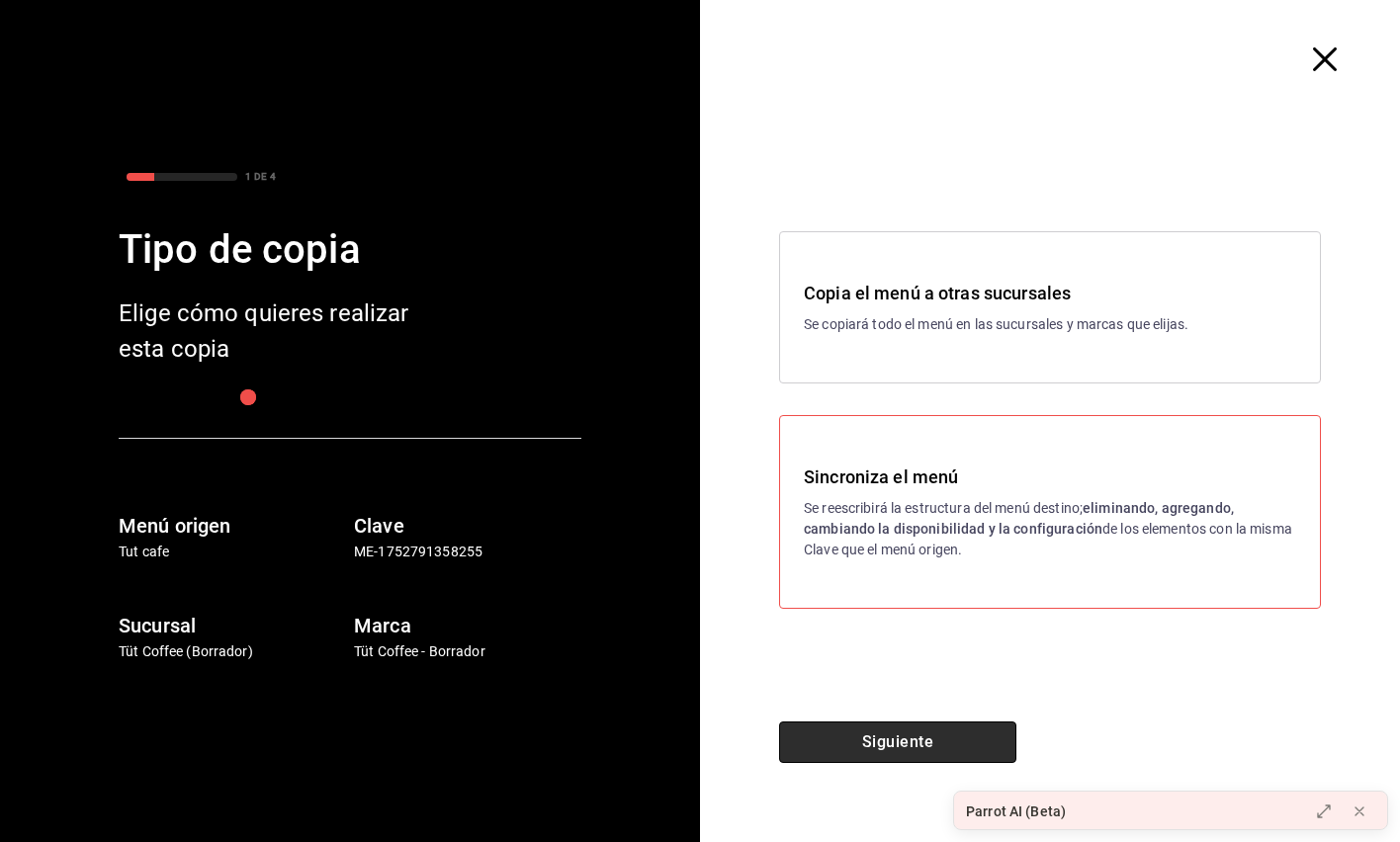 click on "Siguiente" at bounding box center (898, 742) 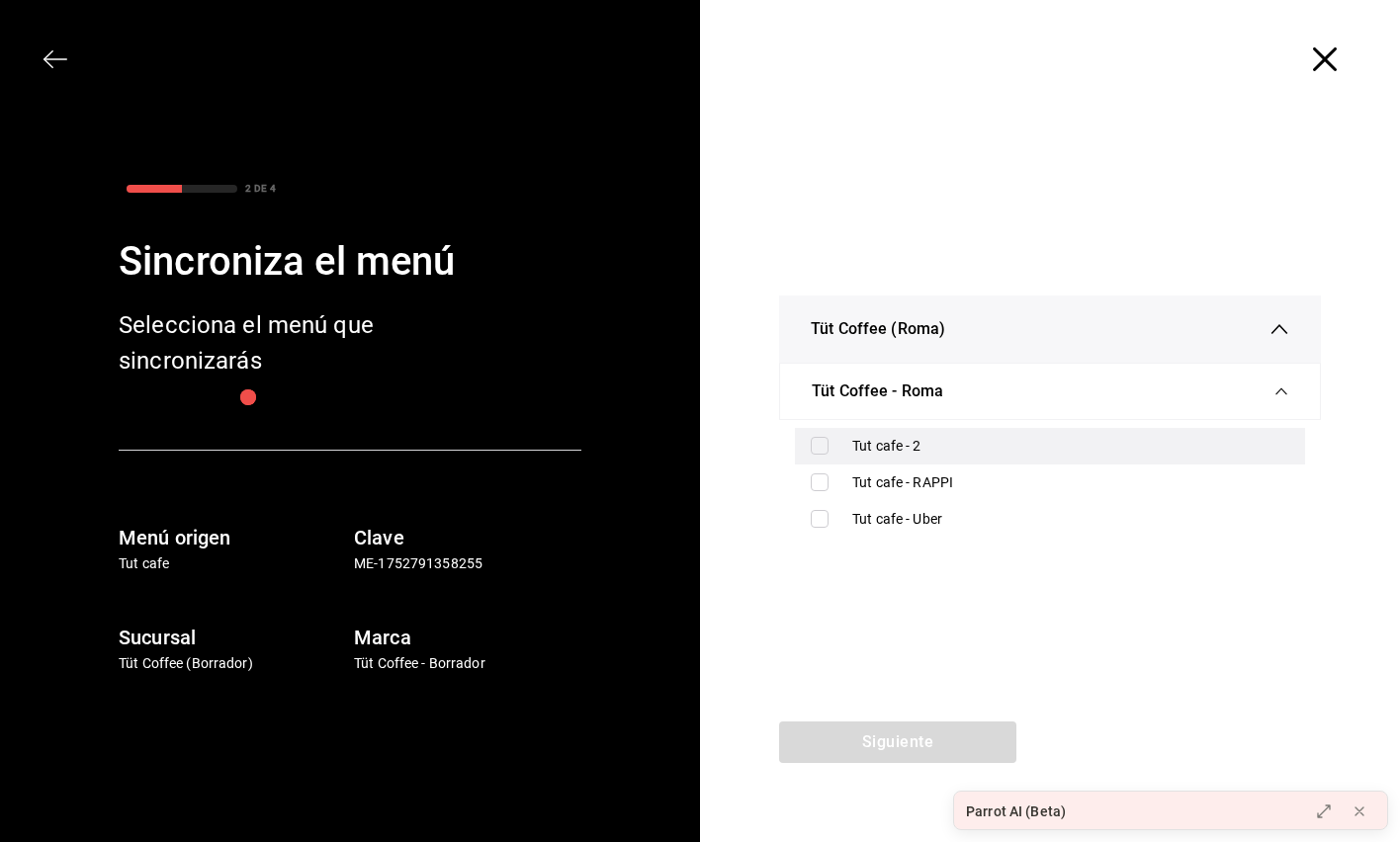 click on "Tut cafe - 2" at bounding box center (1050, 446) 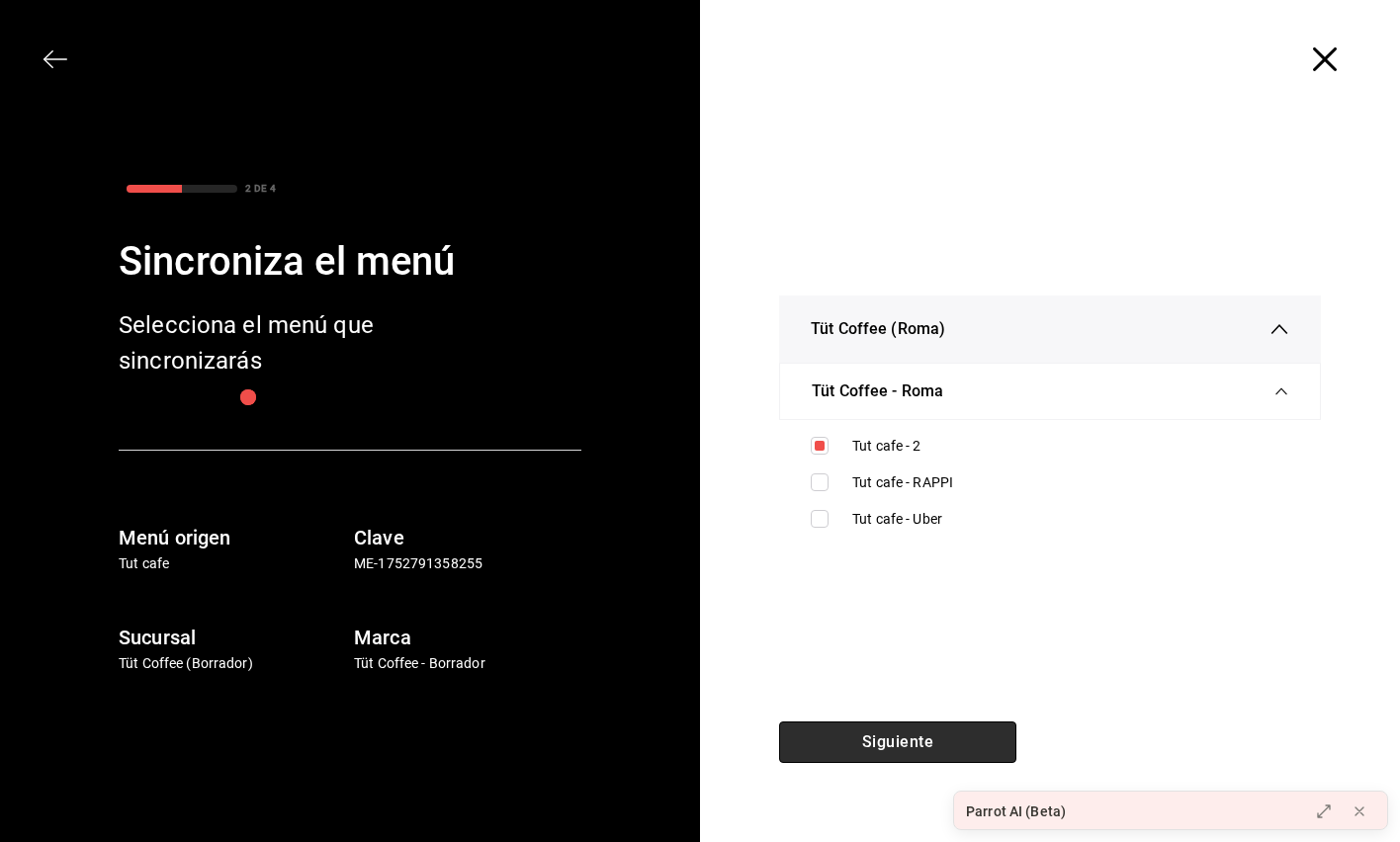 click on "Siguiente" at bounding box center [898, 742] 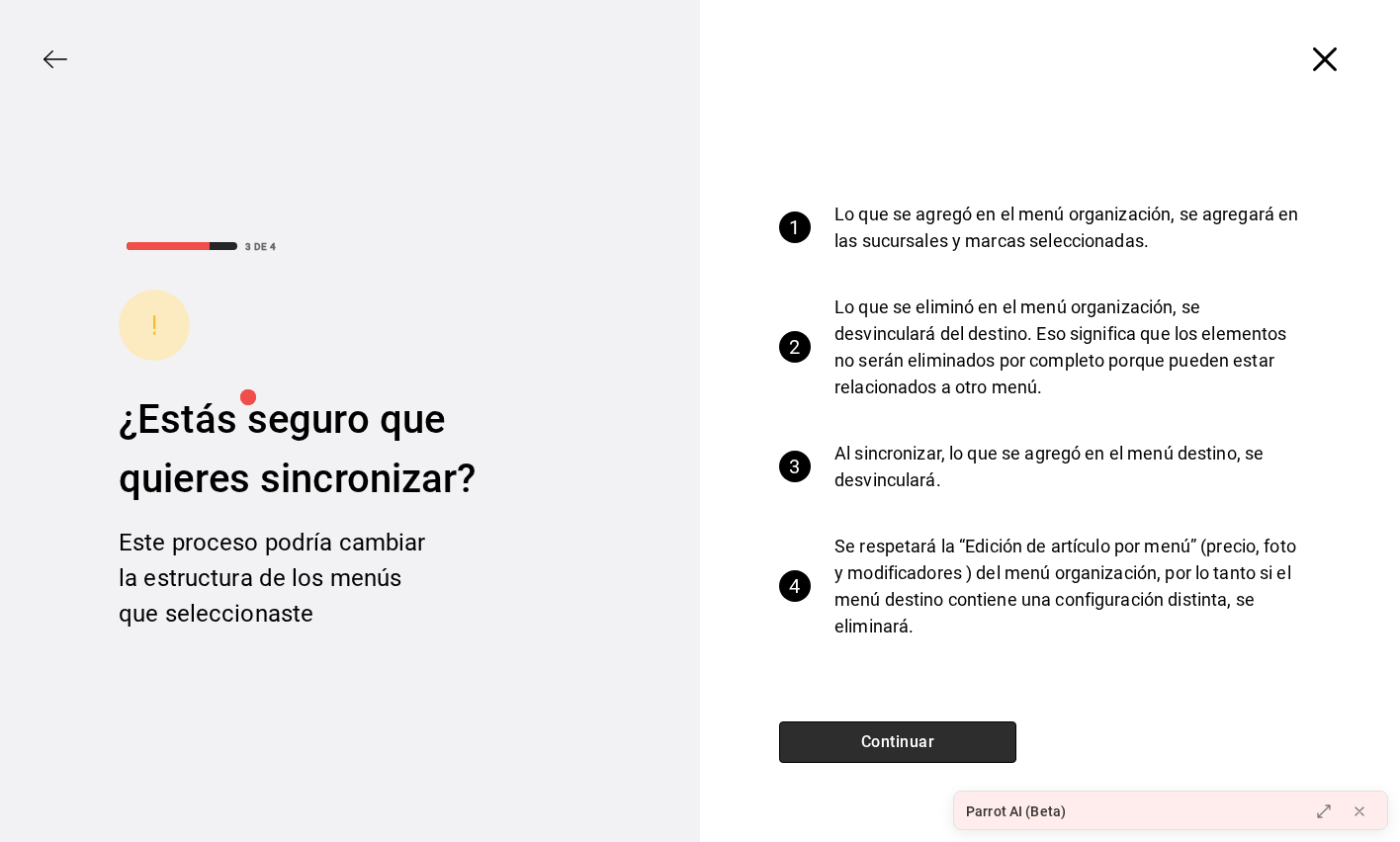 click on "Continuar" at bounding box center (898, 742) 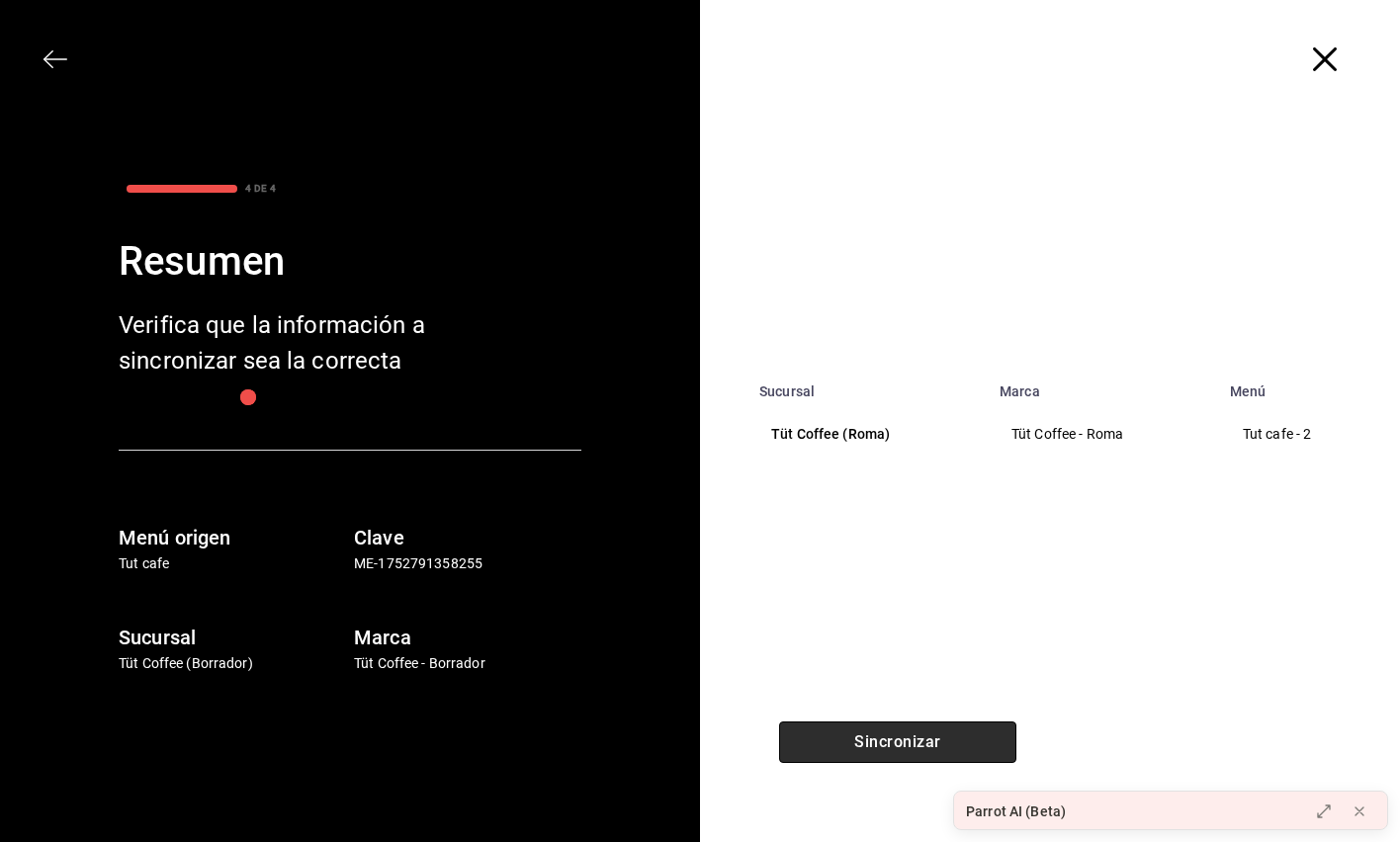 click on "Sincronizar" at bounding box center (898, 742) 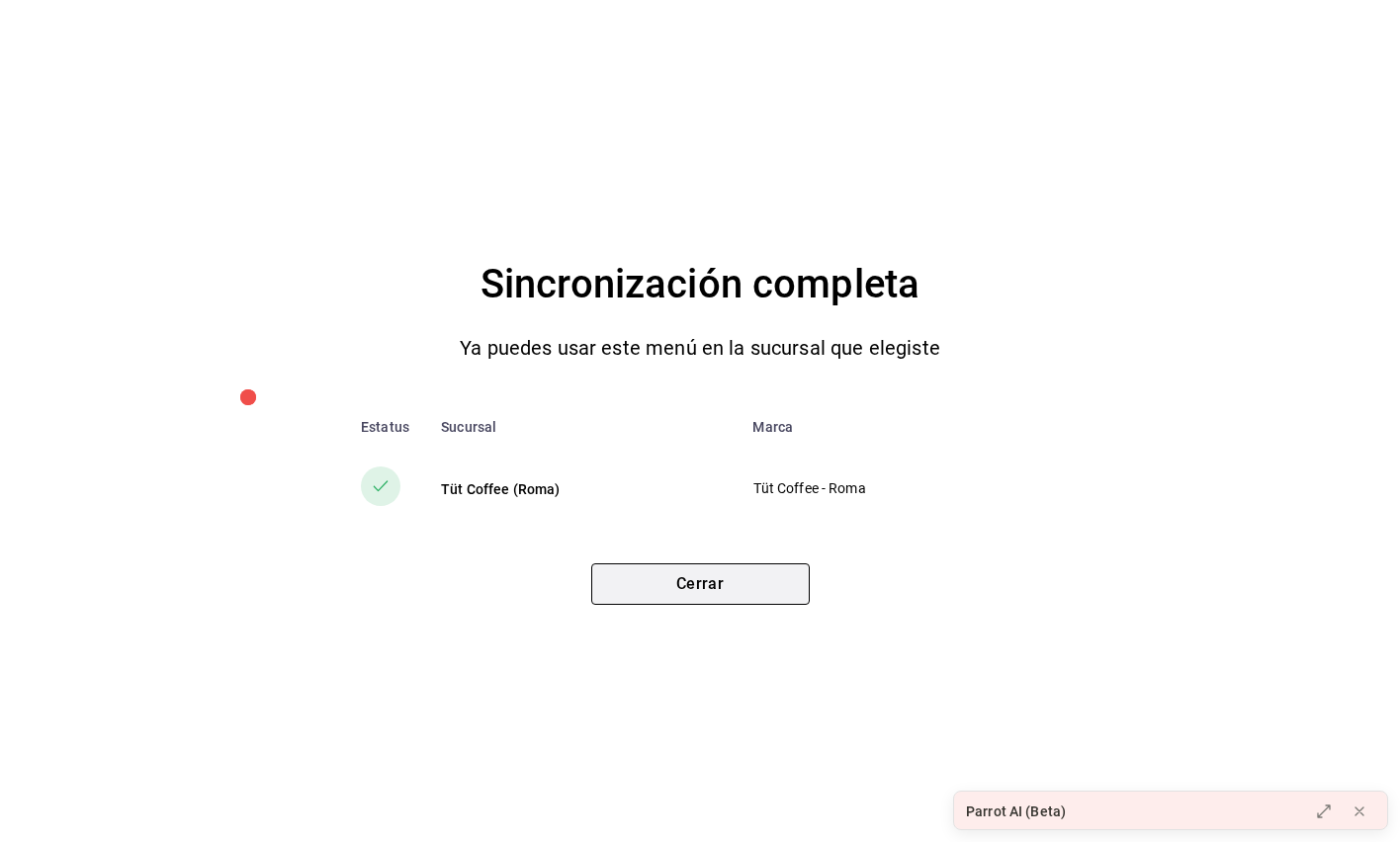 click on "Cerrar" at bounding box center [700, 584] 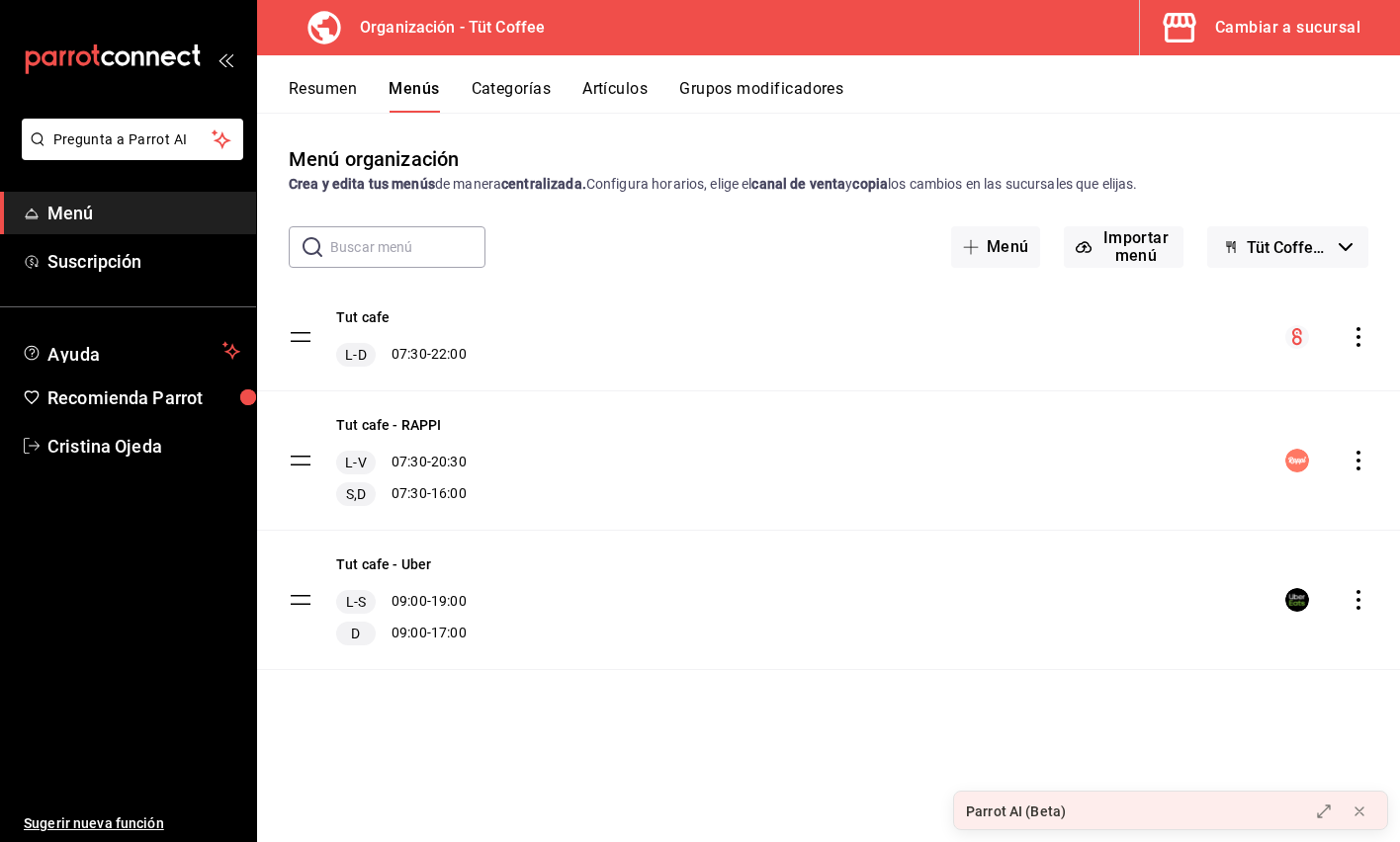 click on "Cambiar a sucursal" at bounding box center (1287, 28) 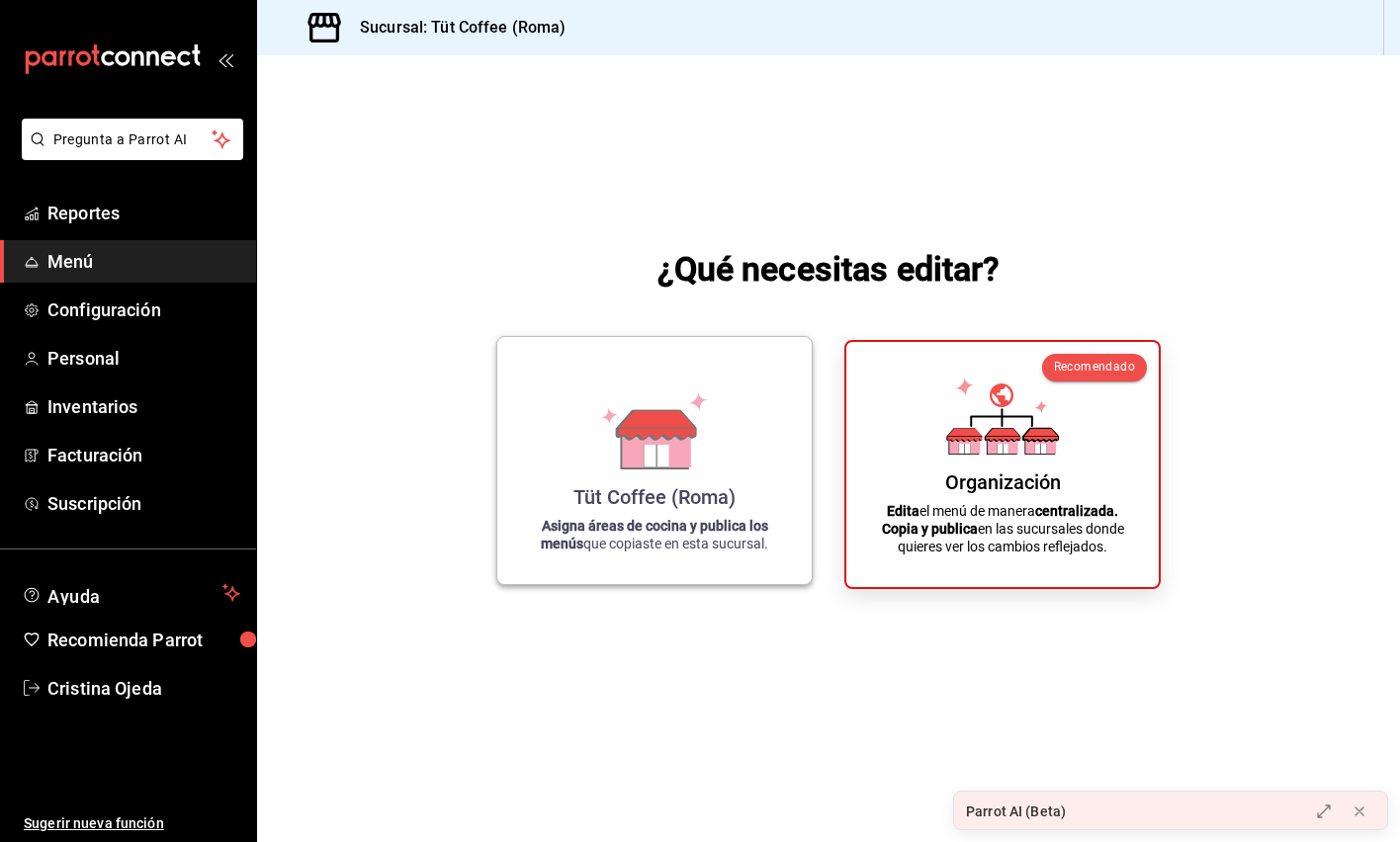 click 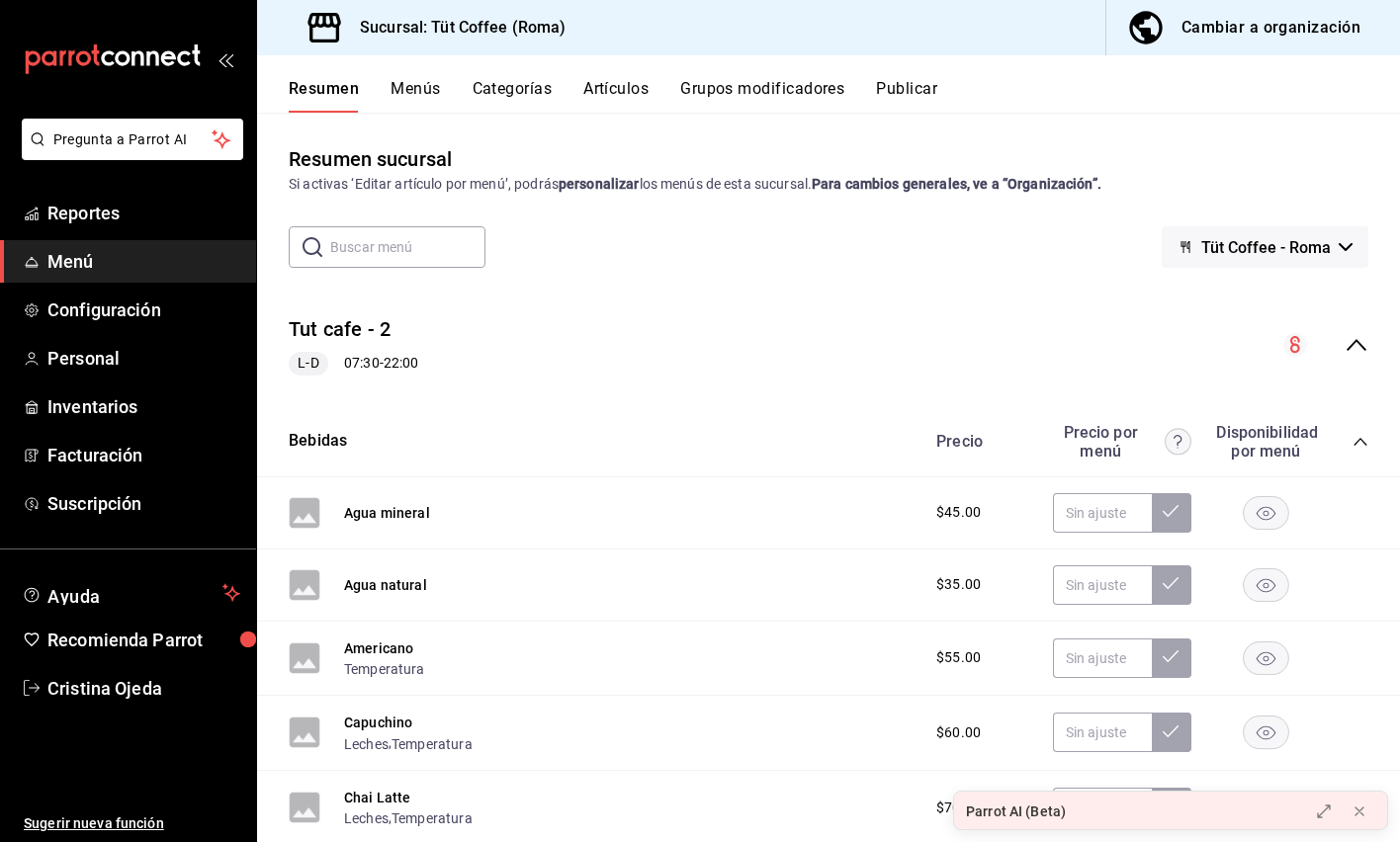 click on "Publicar" at bounding box center [907, 96] 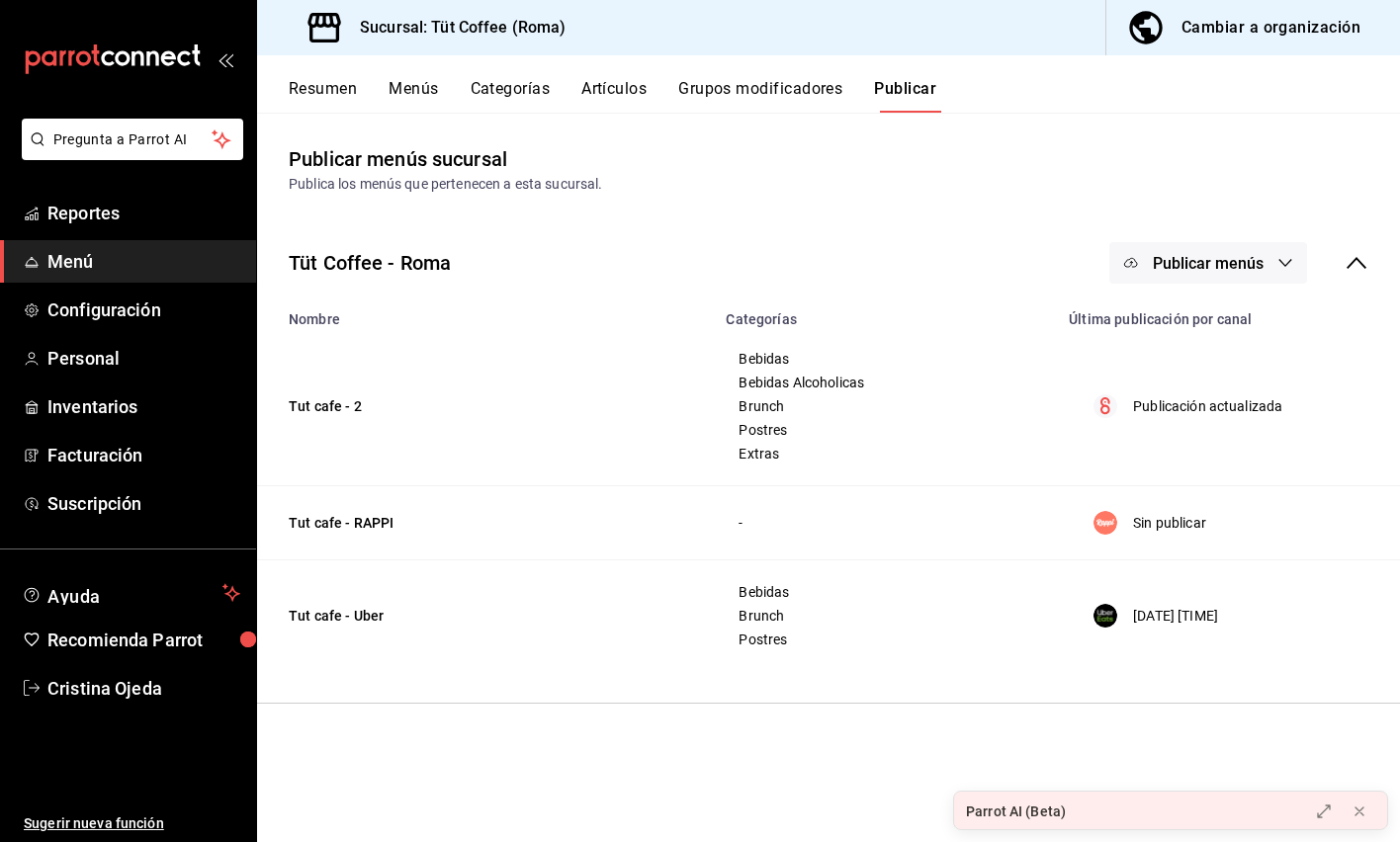 click 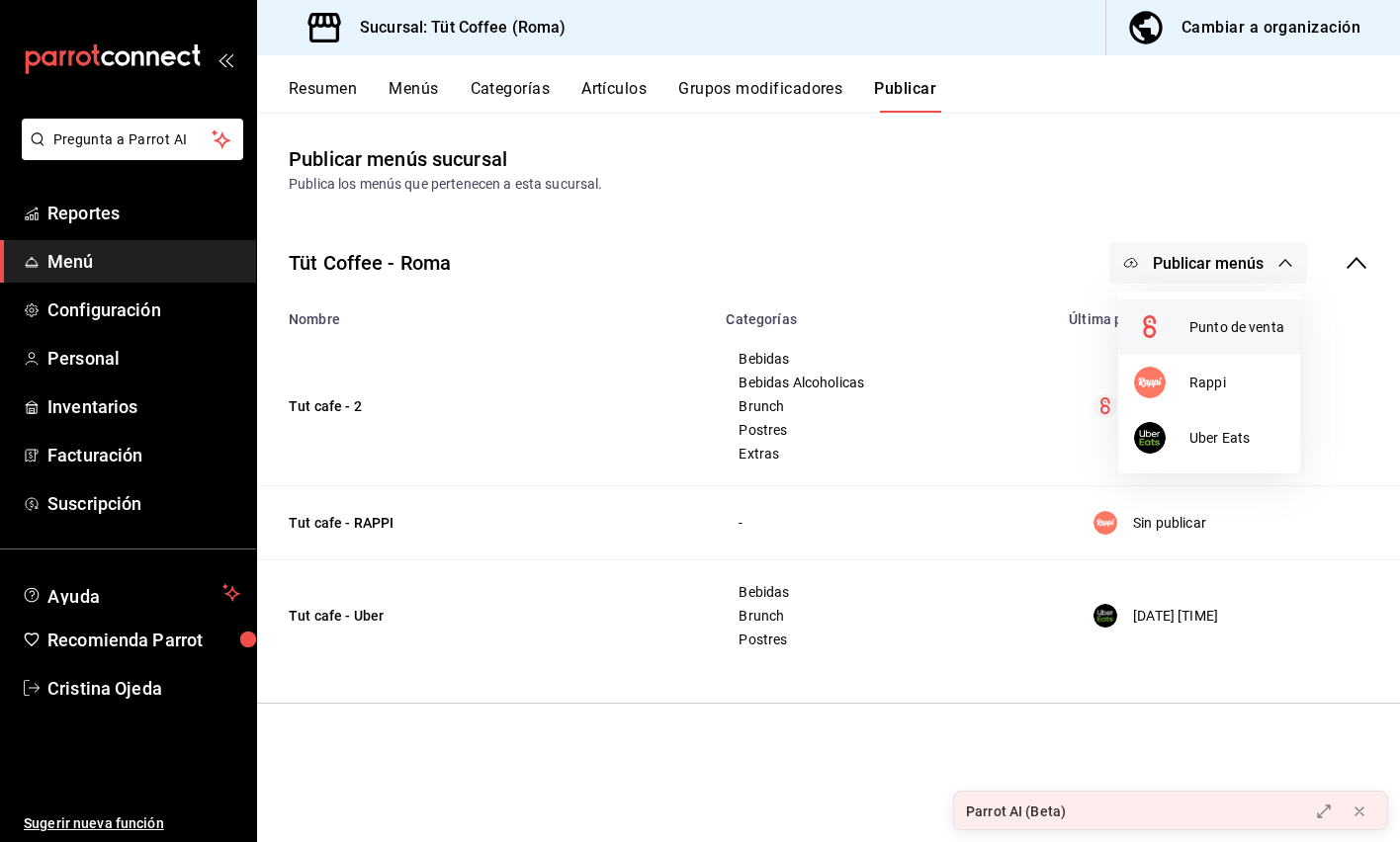 click at bounding box center (1162, 327) 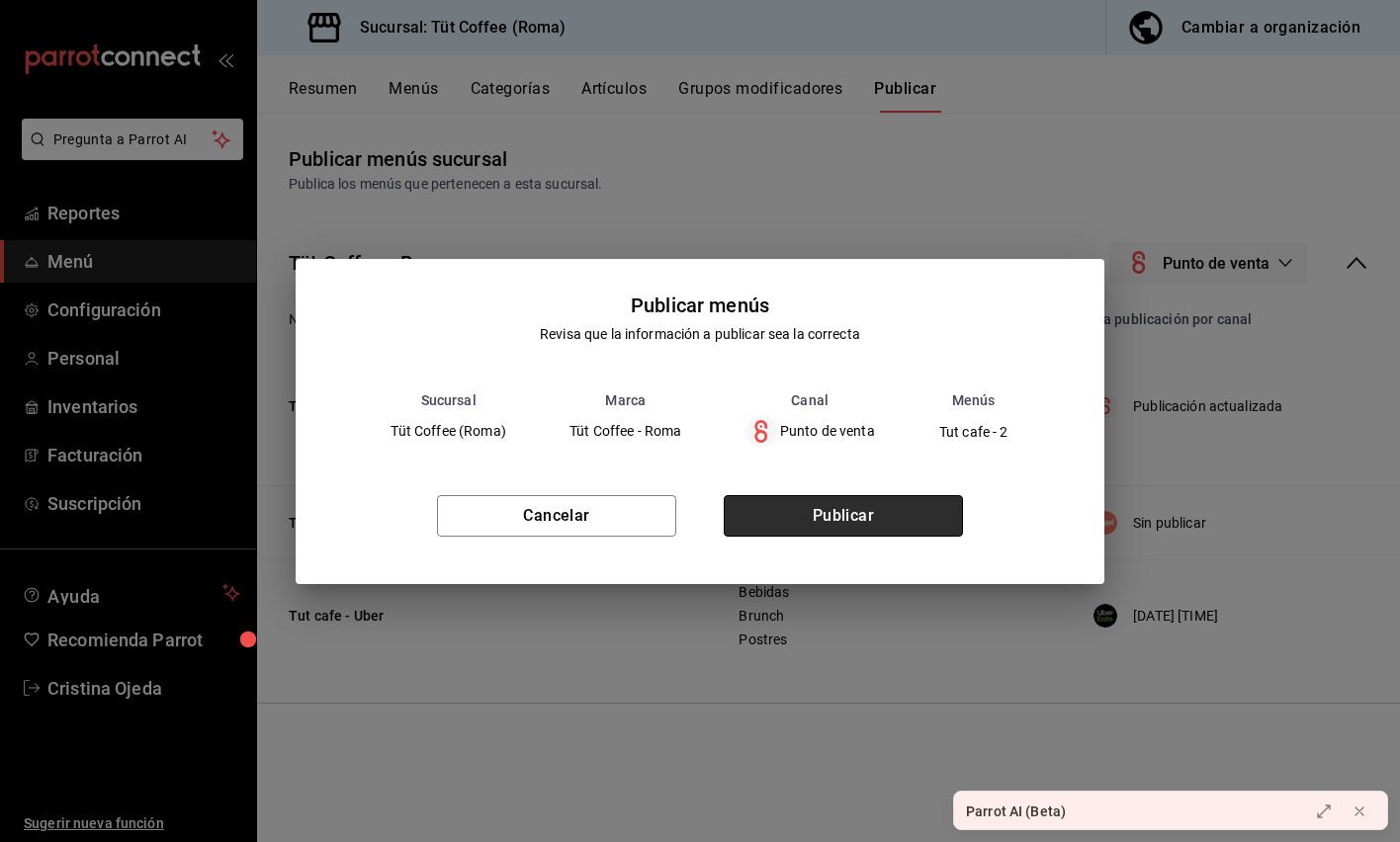 click on "Publicar" at bounding box center (843, 516) 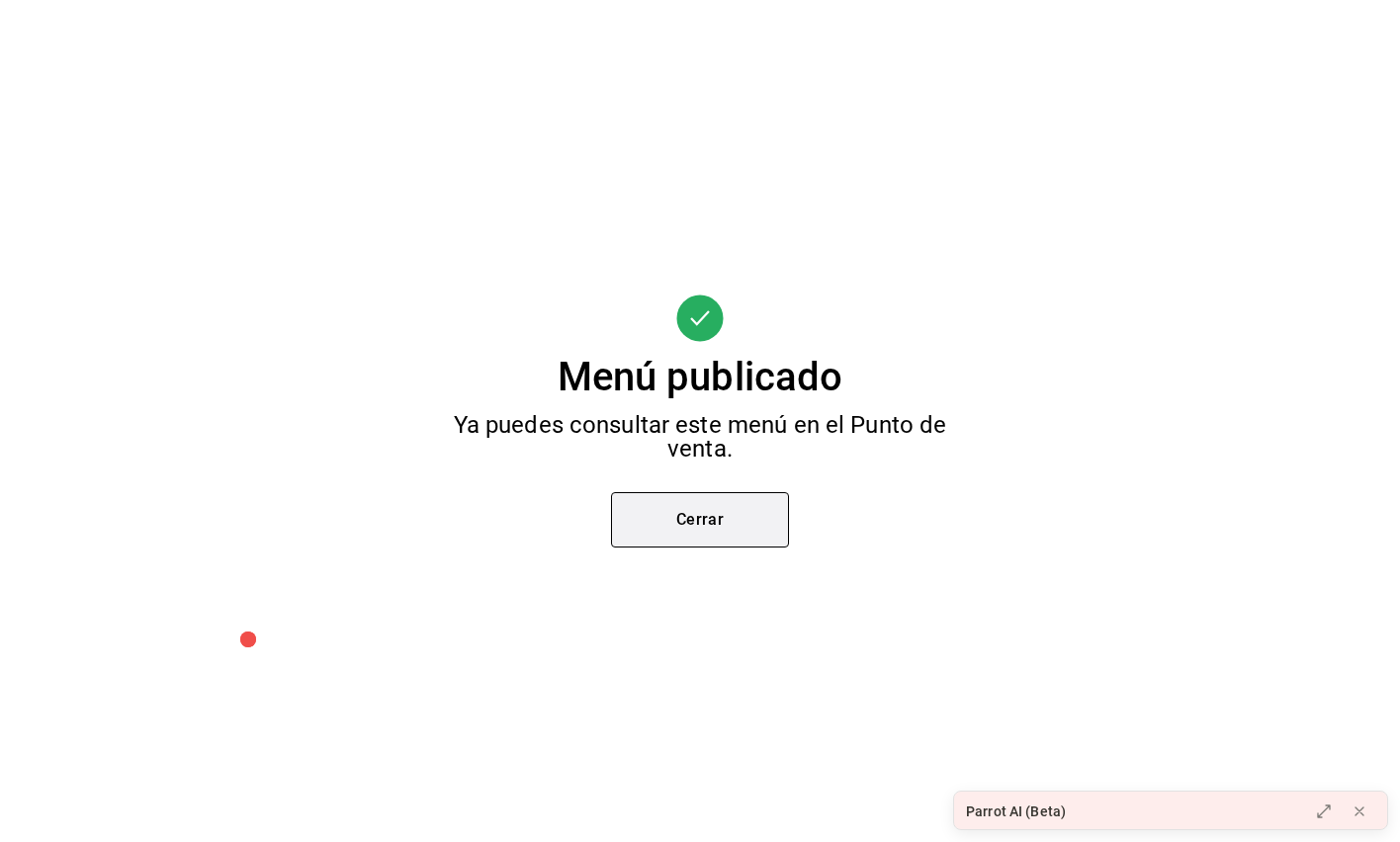 click on "Cerrar" at bounding box center (700, 520) 